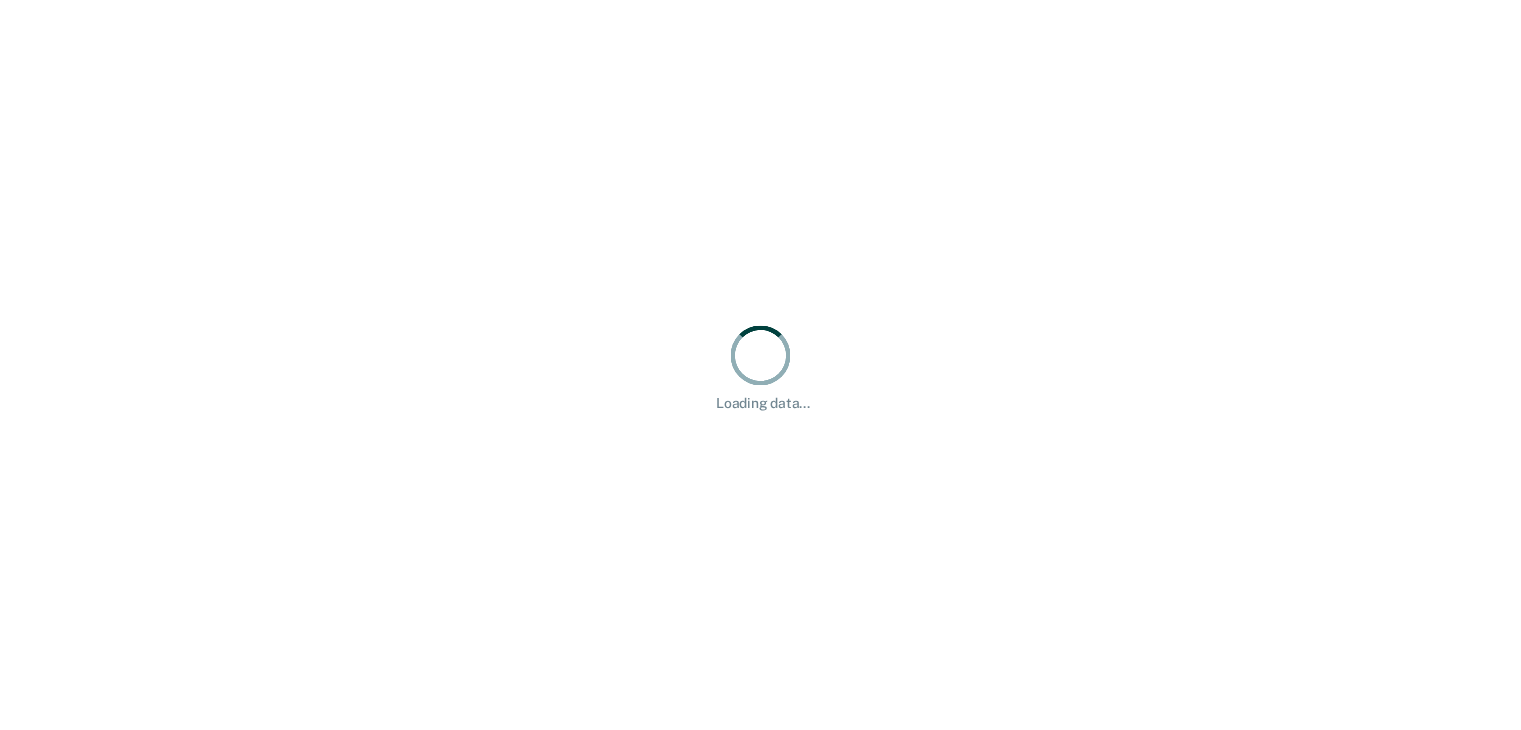 scroll, scrollTop: 0, scrollLeft: 0, axis: both 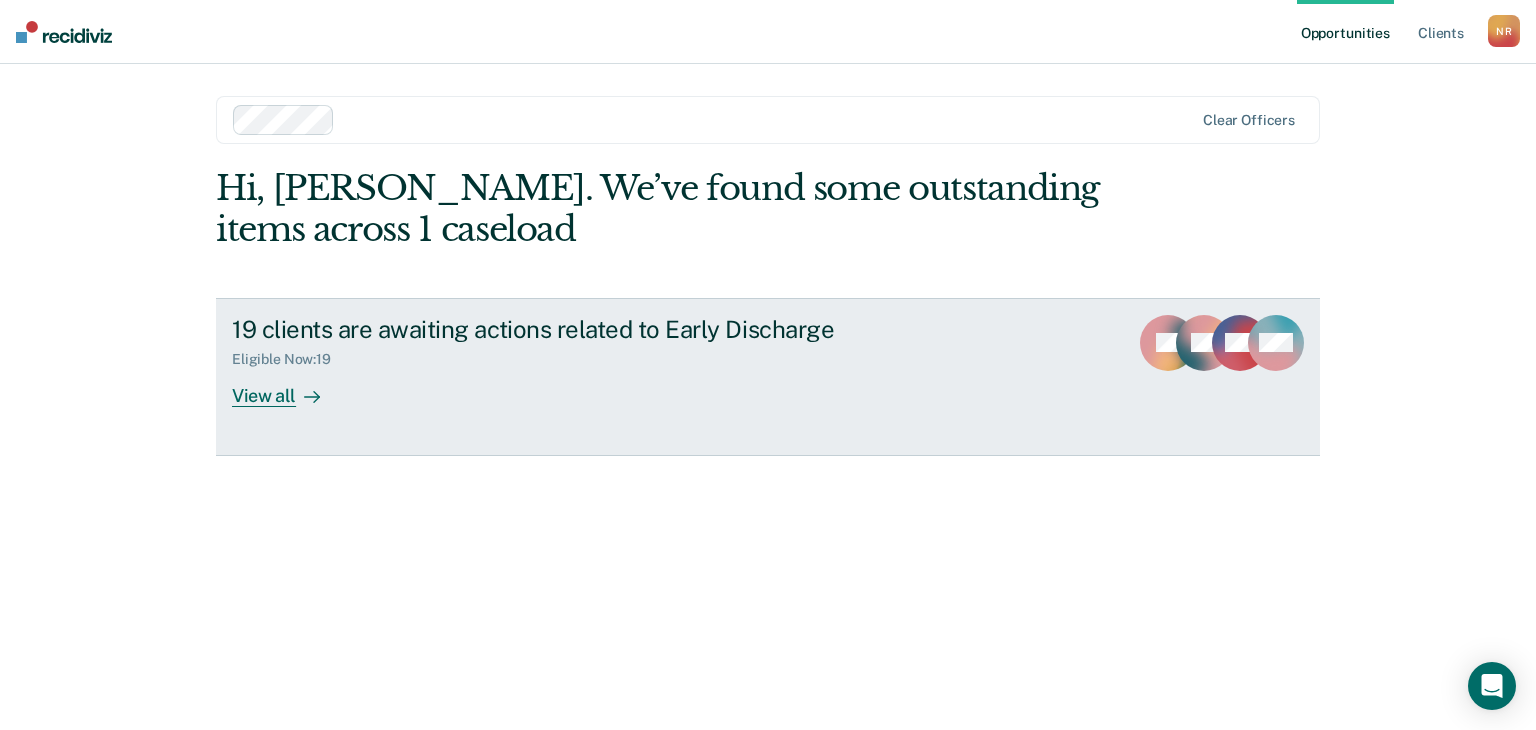 click on "View all" at bounding box center (288, 387) 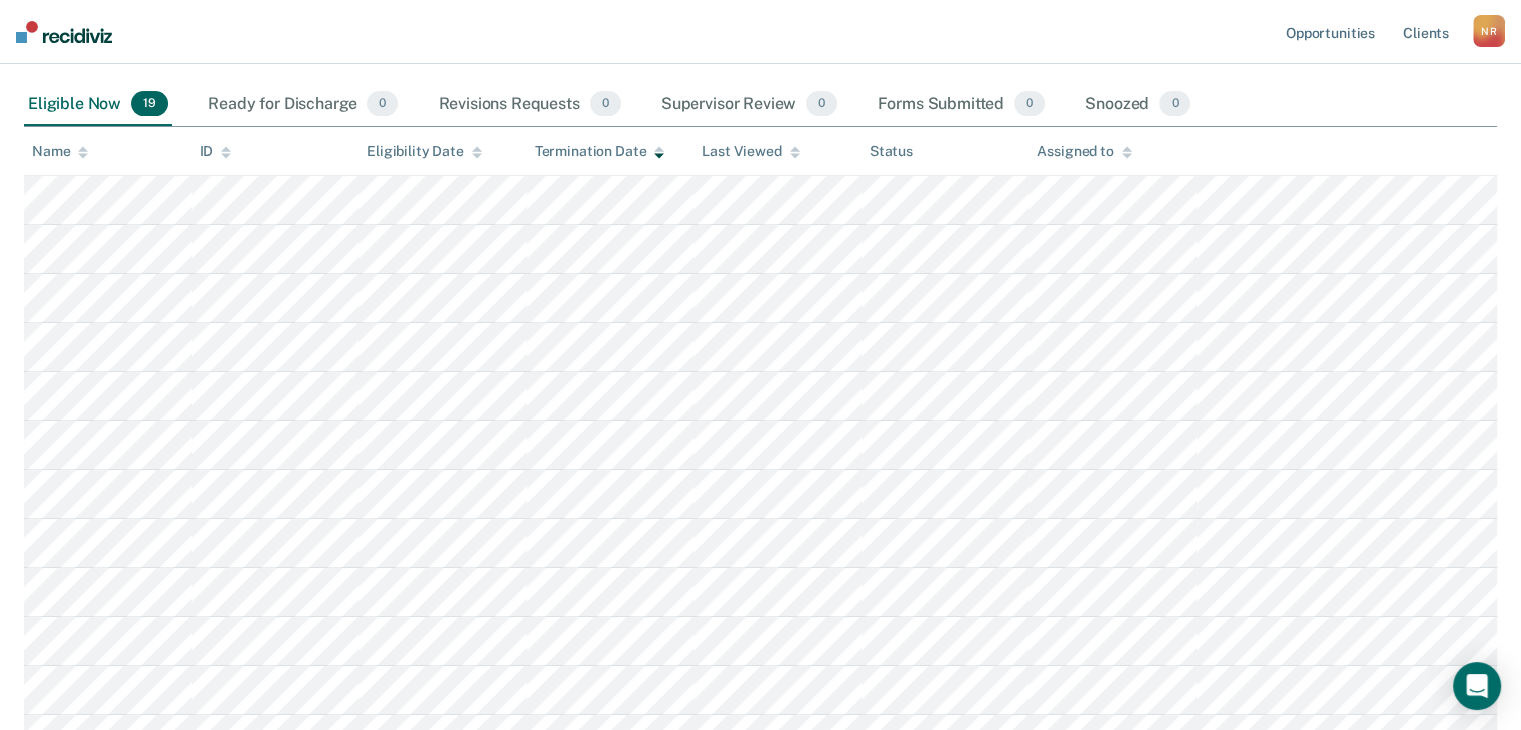 scroll, scrollTop: 100, scrollLeft: 0, axis: vertical 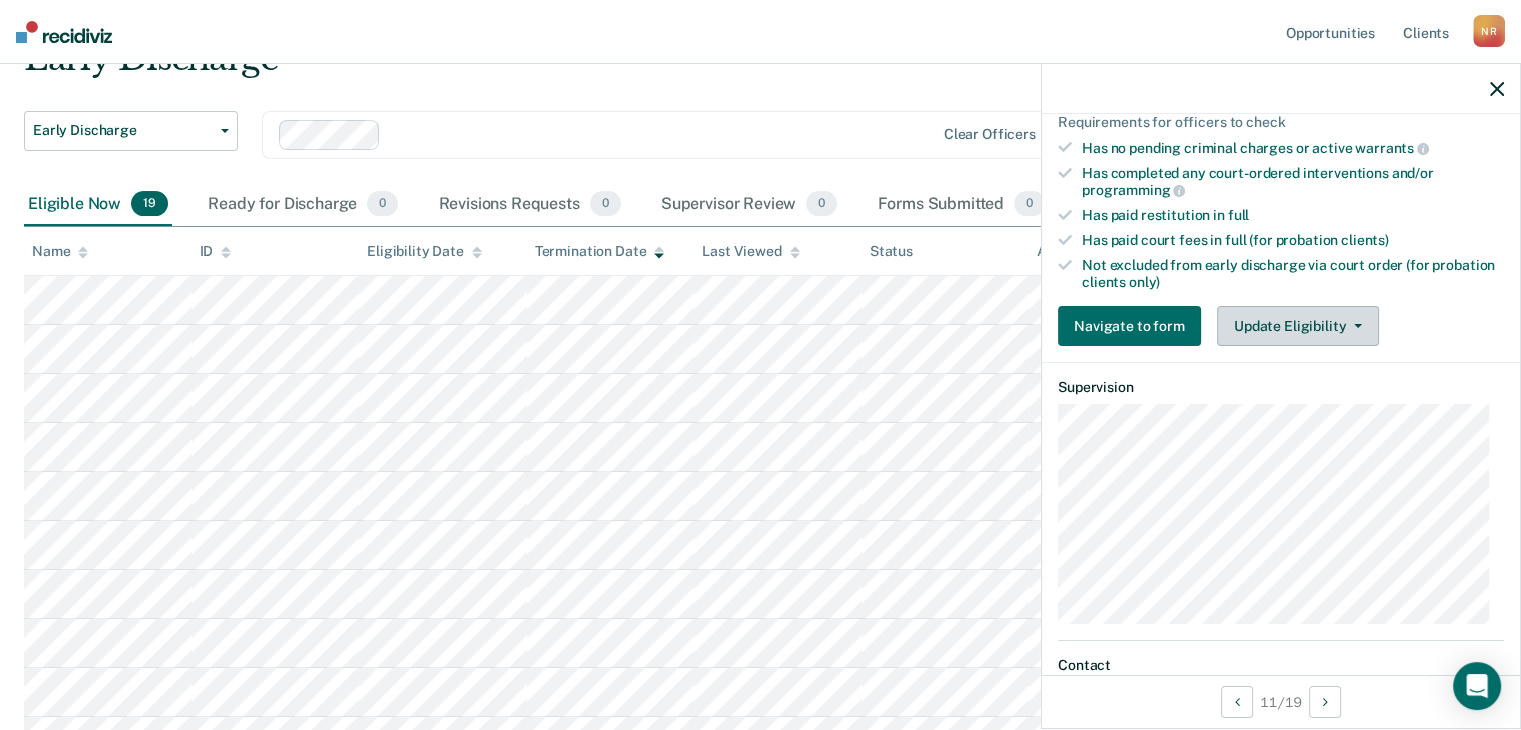 click on "Update Eligibility" at bounding box center [1298, 326] 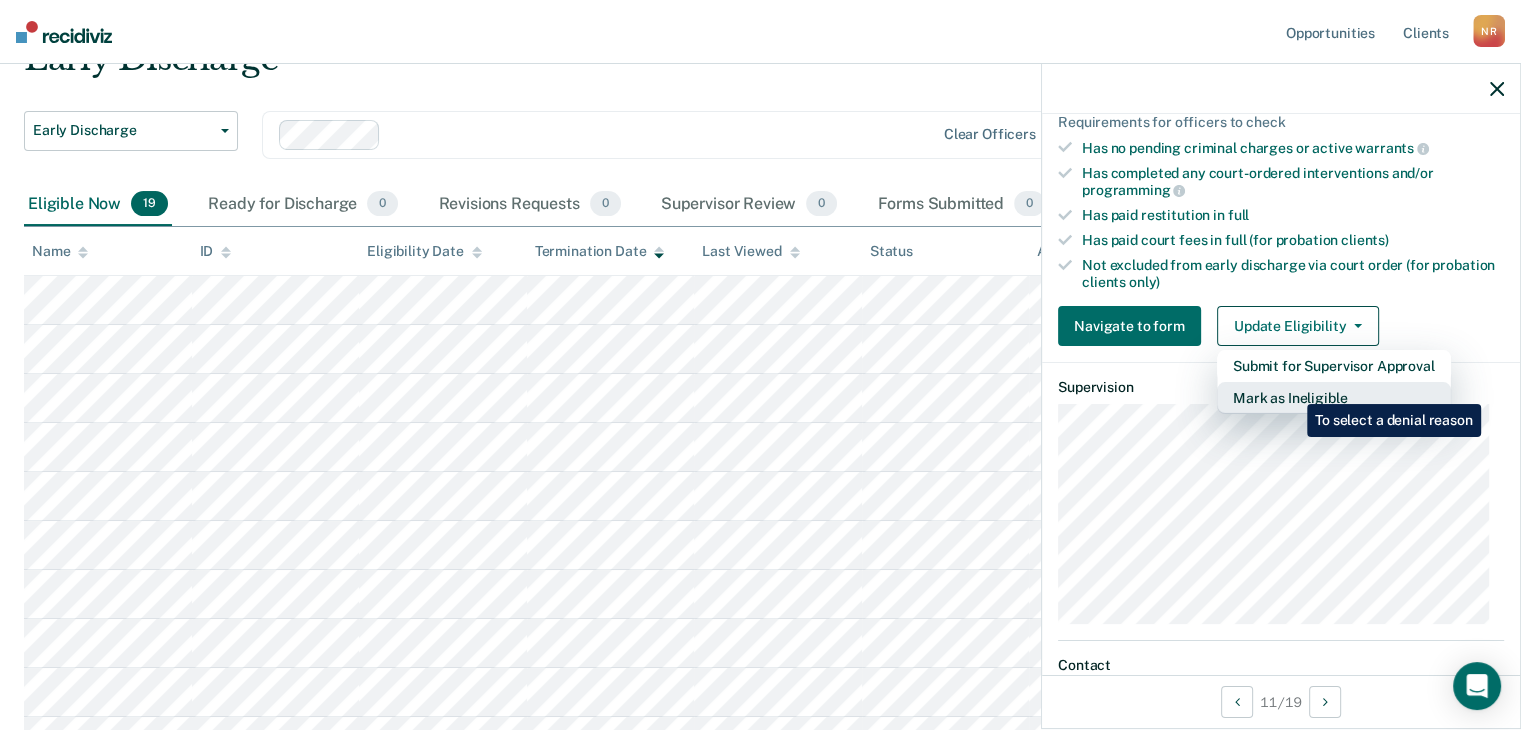click on "Mark as Ineligible" at bounding box center (1334, 398) 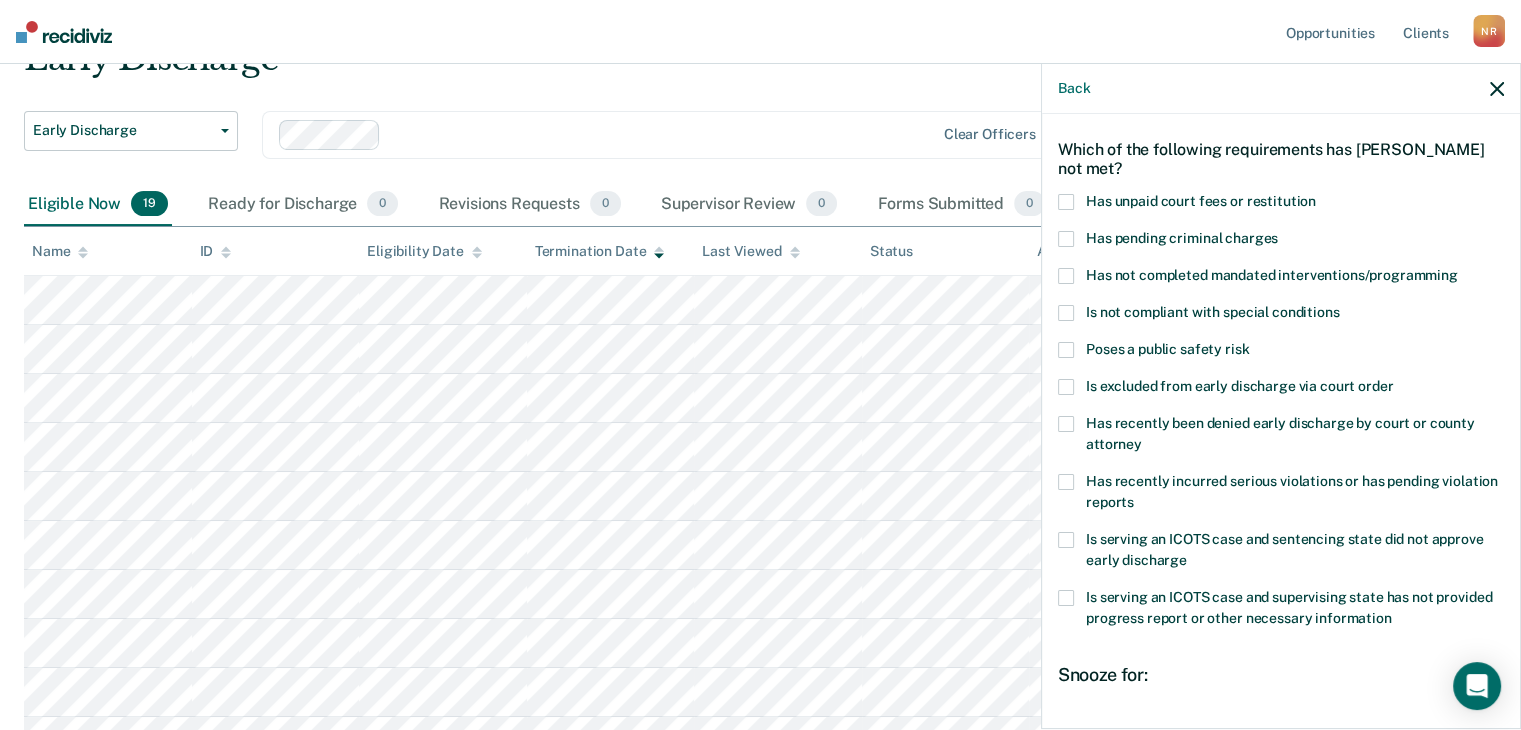 scroll, scrollTop: 0, scrollLeft: 0, axis: both 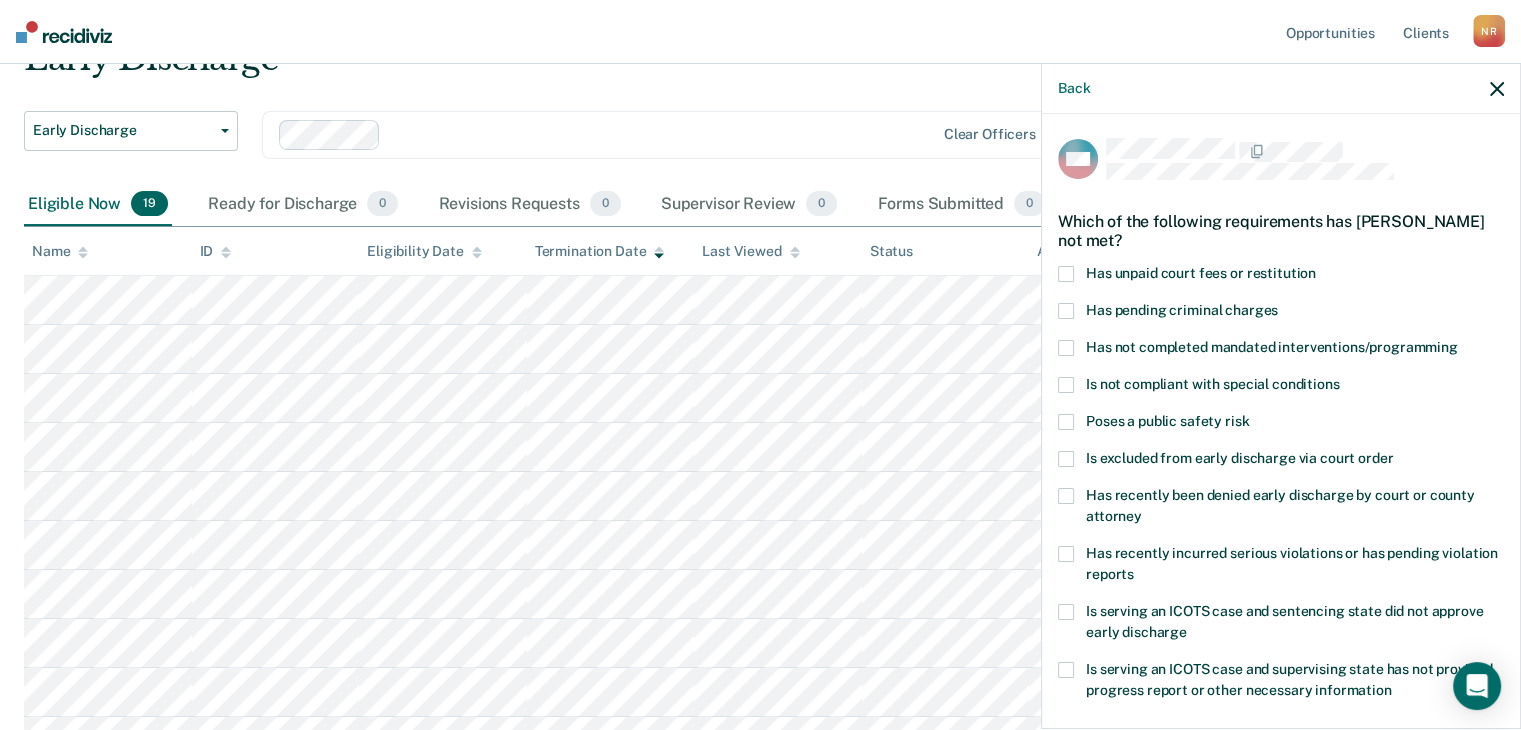 click at bounding box center [1066, 274] 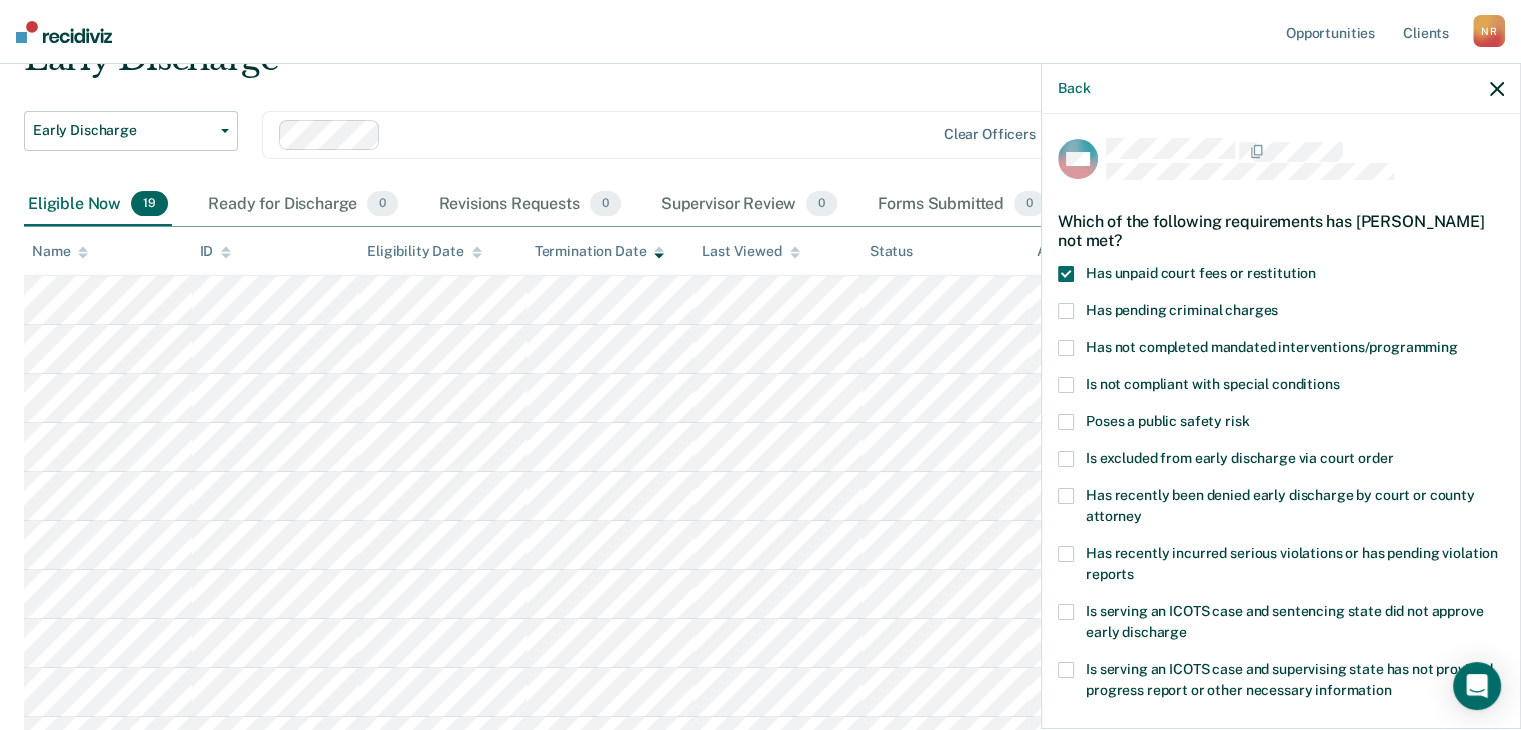 drag, startPoint x: 1064, startPoint y: 273, endPoint x: 1075, endPoint y: 285, distance: 16.27882 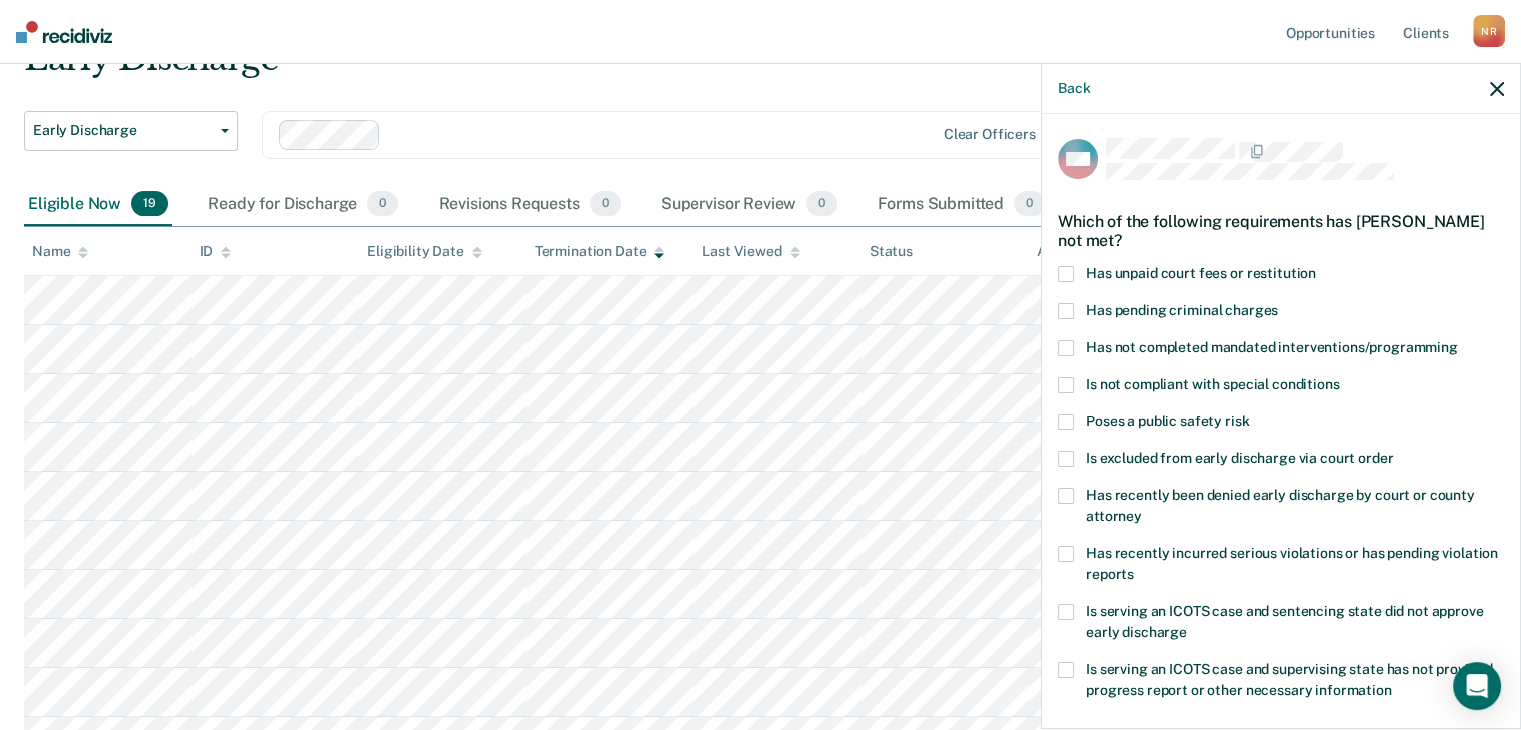 scroll, scrollTop: 100, scrollLeft: 0, axis: vertical 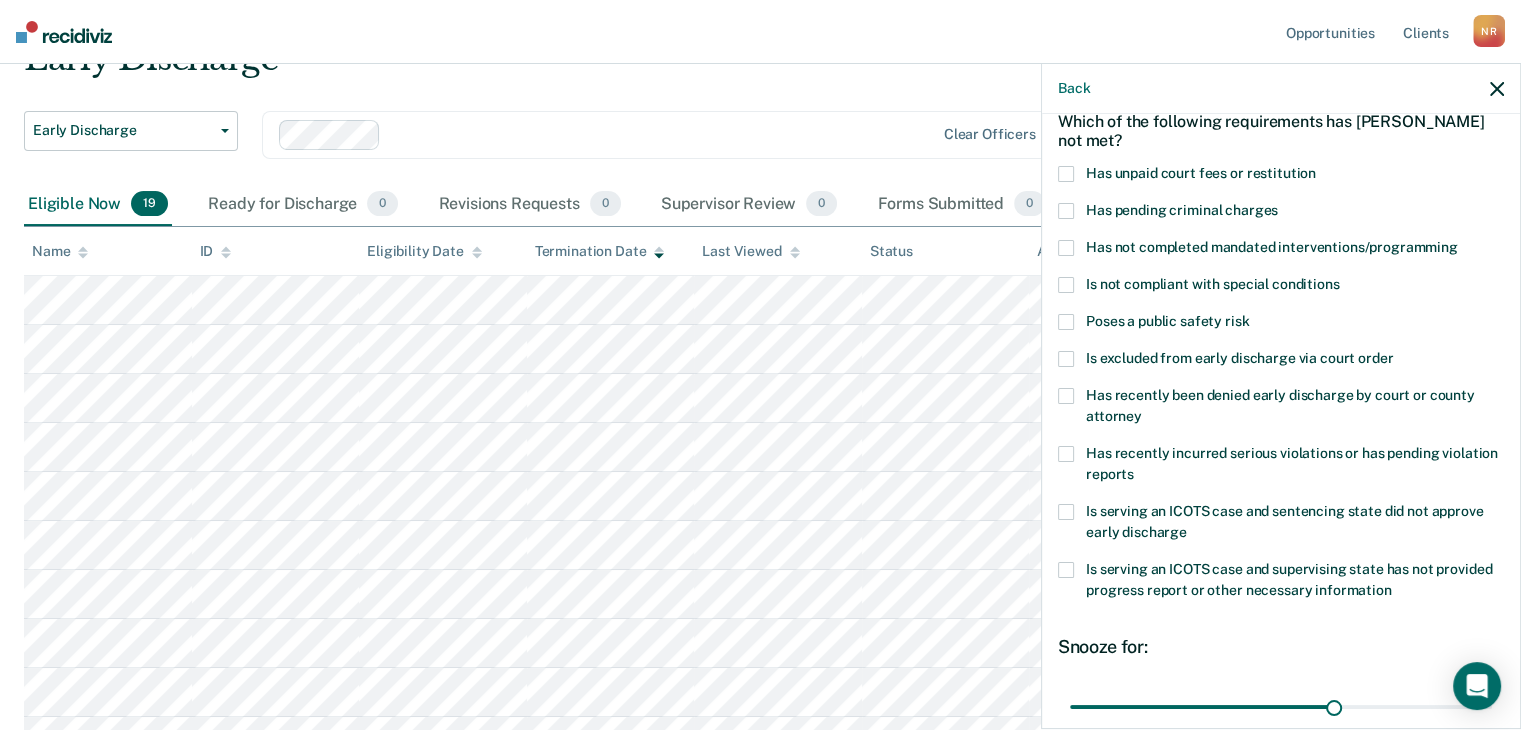 click on "Is not compliant with special conditions" at bounding box center [1281, 287] 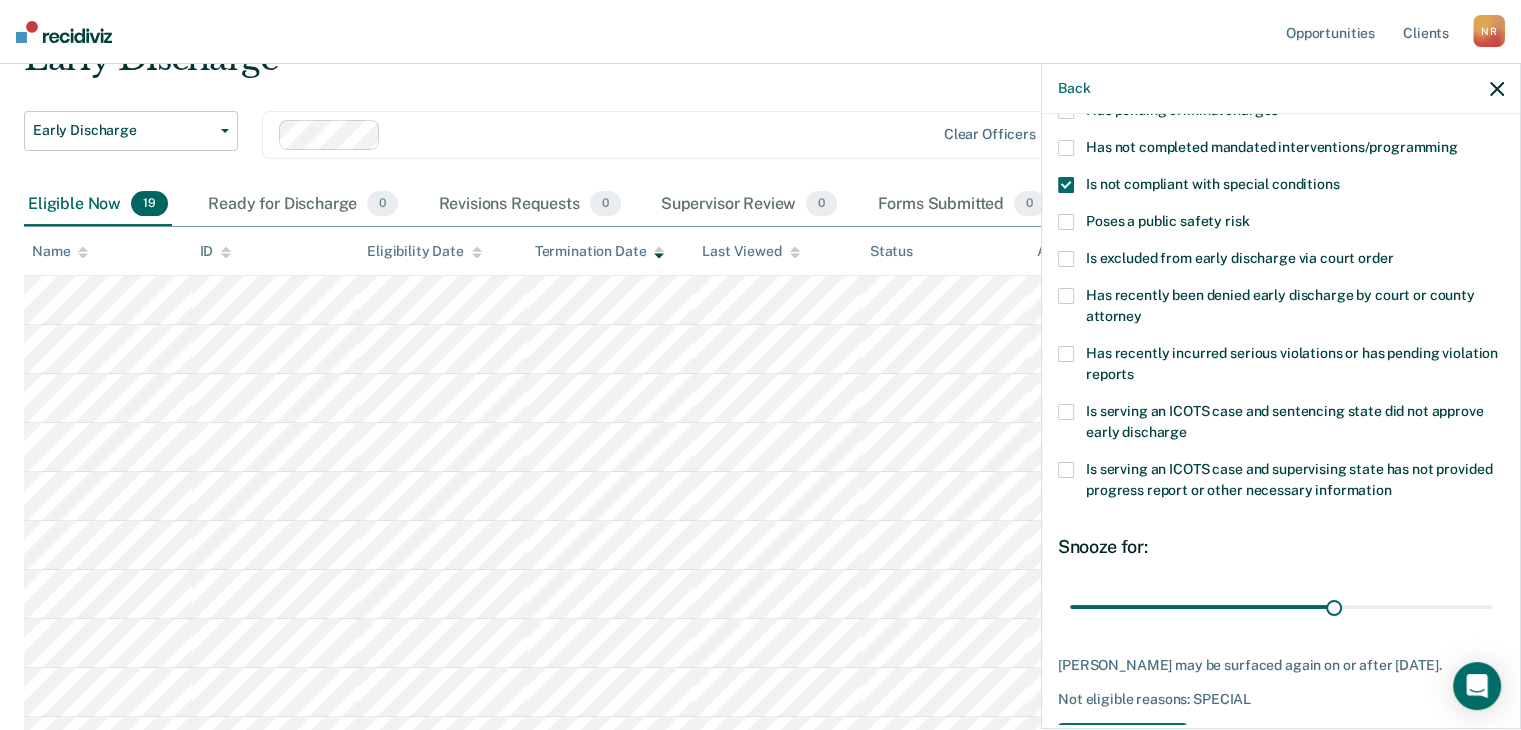 scroll, scrollTop: 272, scrollLeft: 0, axis: vertical 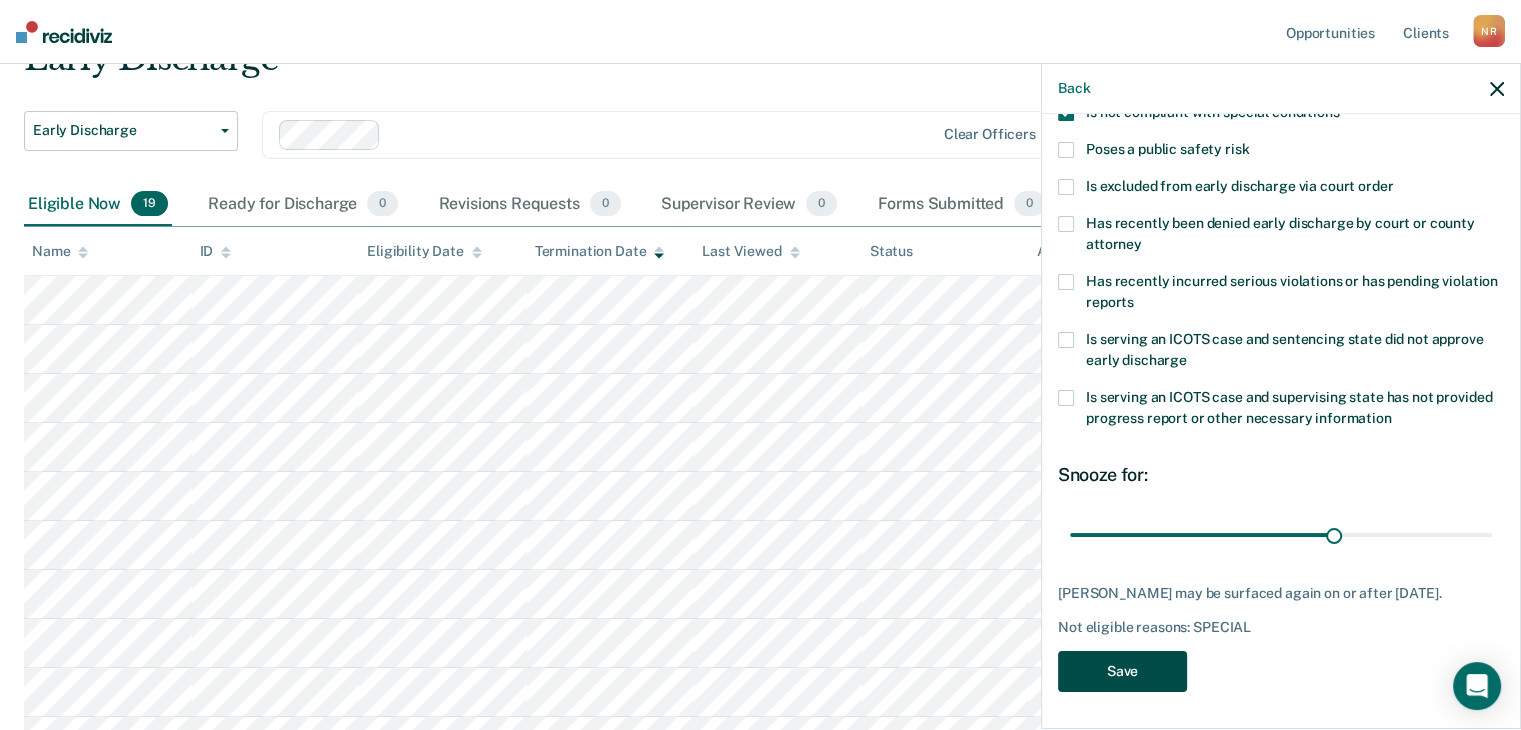 click on "Save" at bounding box center (1122, 671) 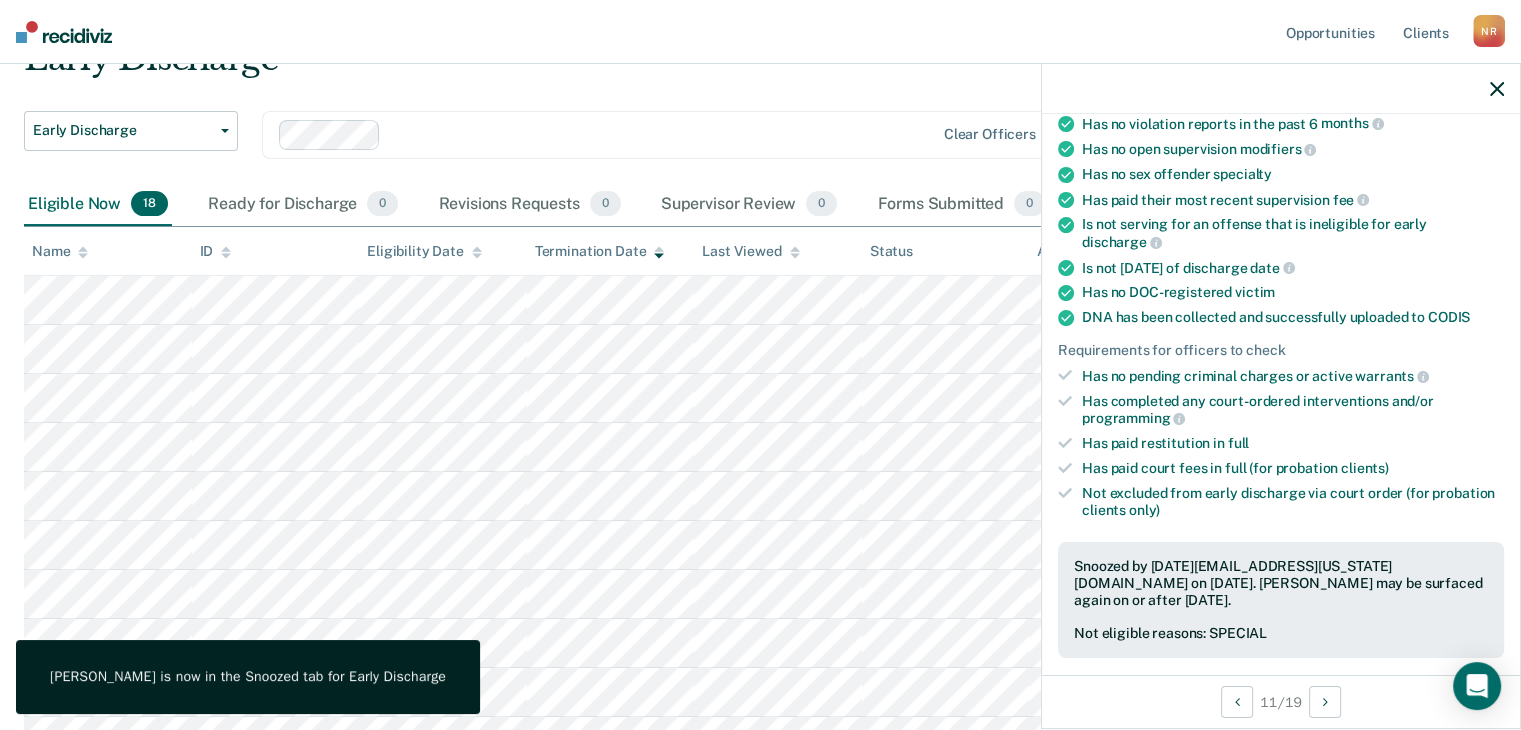scroll, scrollTop: 0, scrollLeft: 0, axis: both 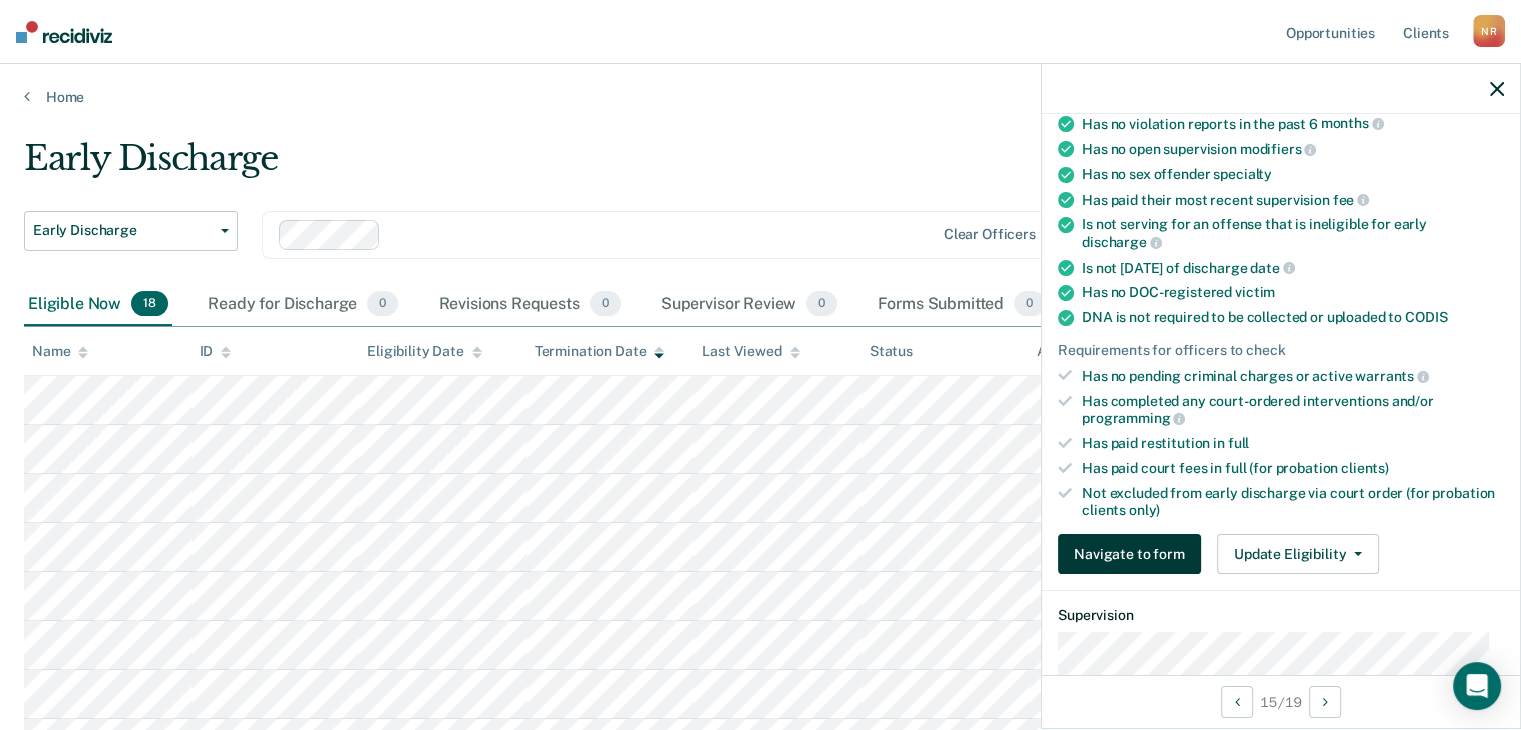 click on "Navigate to form" at bounding box center (1129, 554) 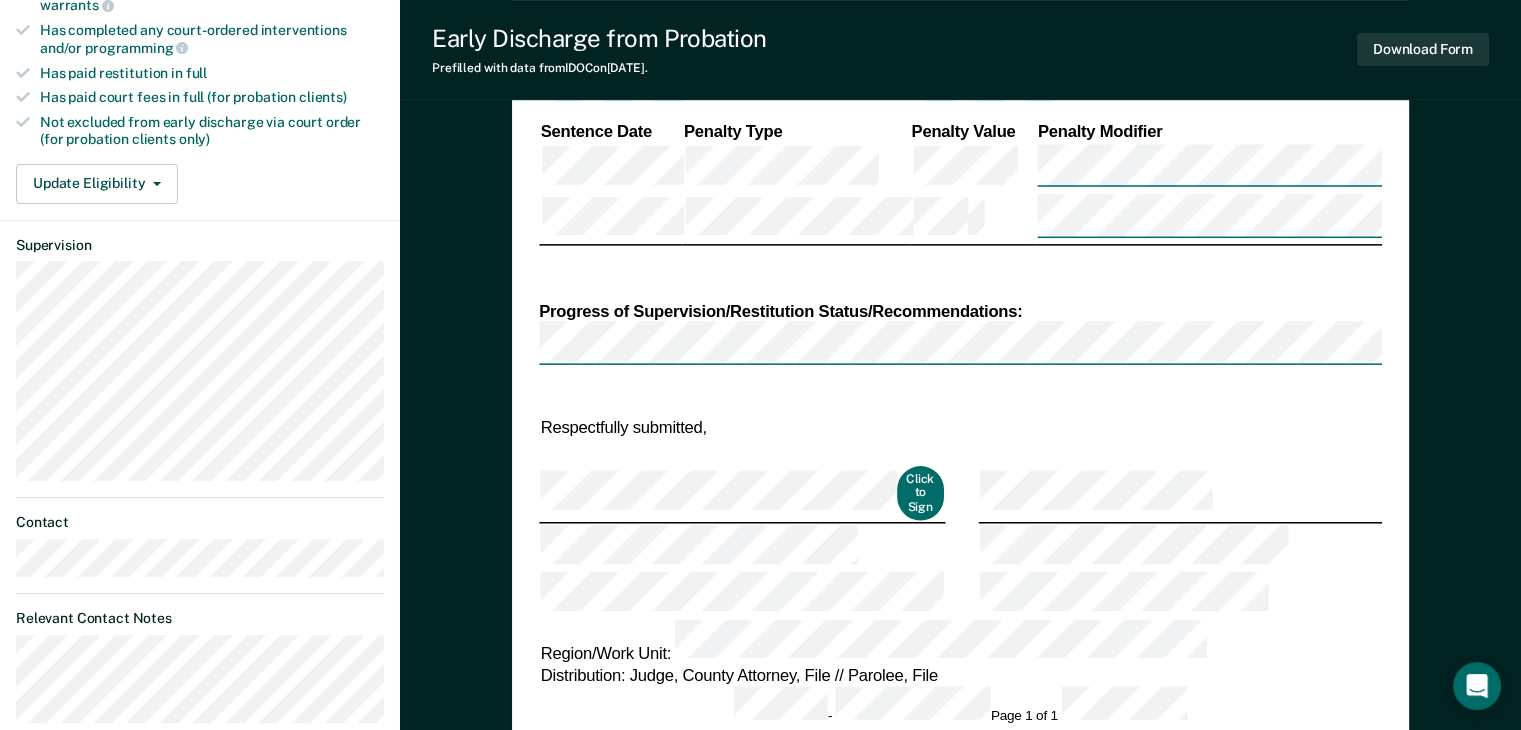 scroll, scrollTop: 500, scrollLeft: 0, axis: vertical 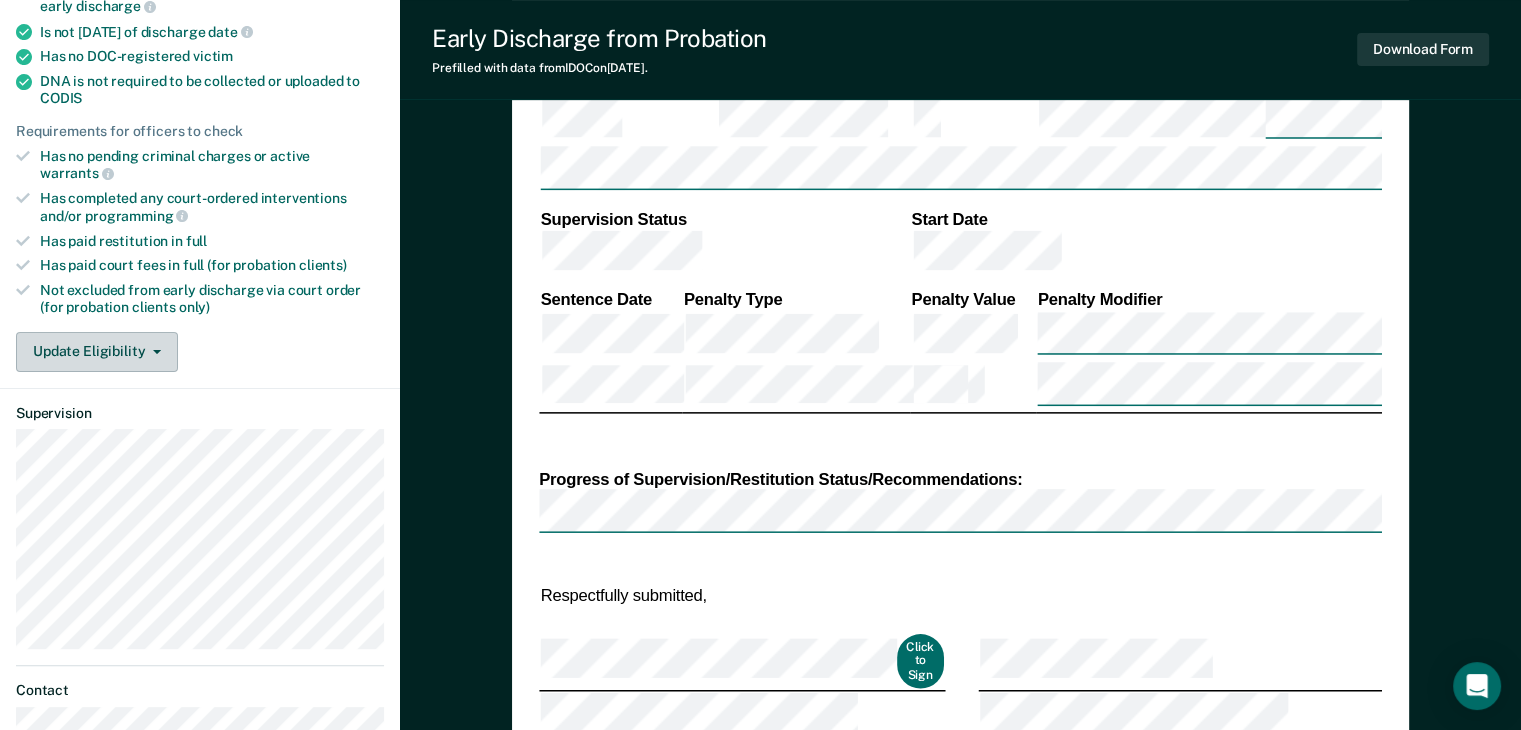 click at bounding box center [153, 352] 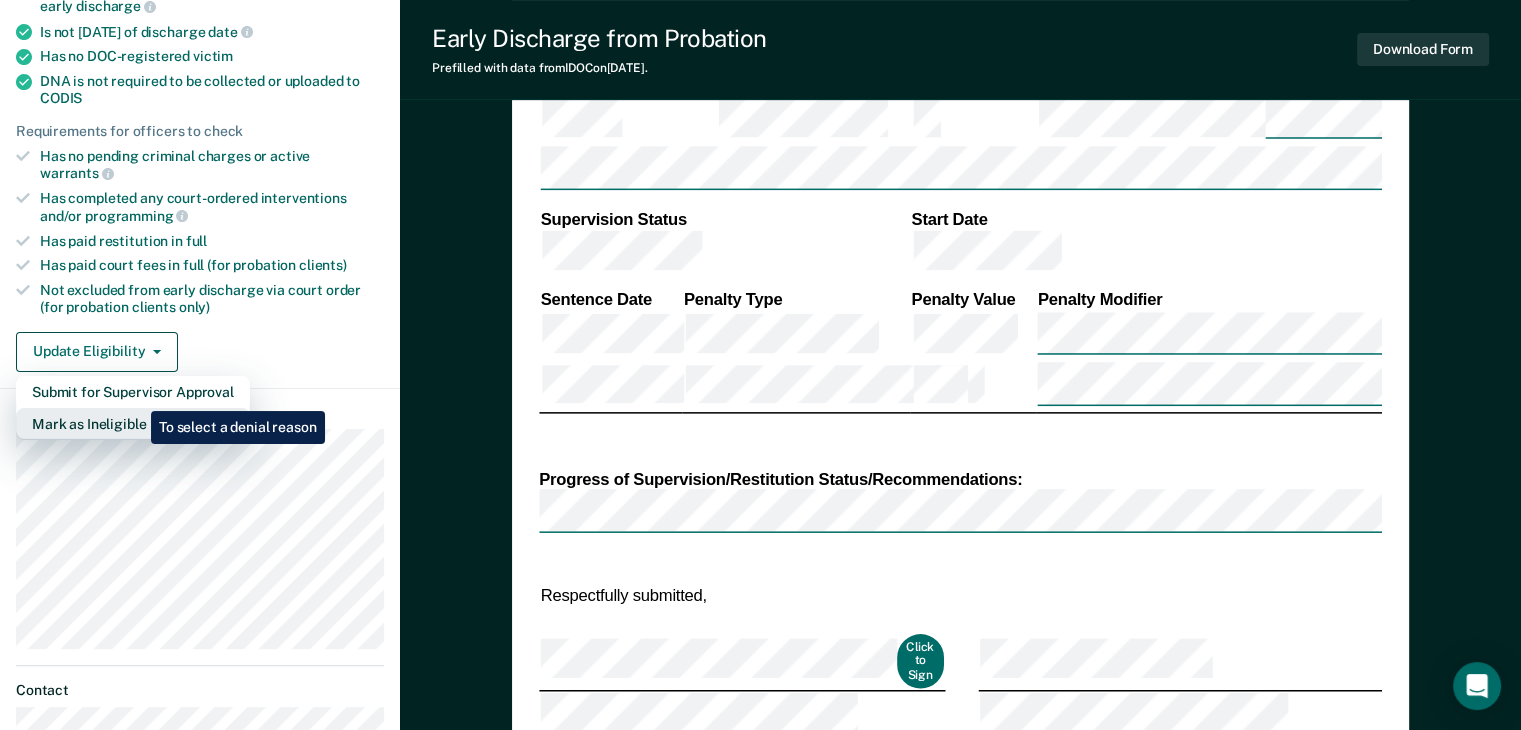 click on "Mark as Ineligible" at bounding box center (133, 424) 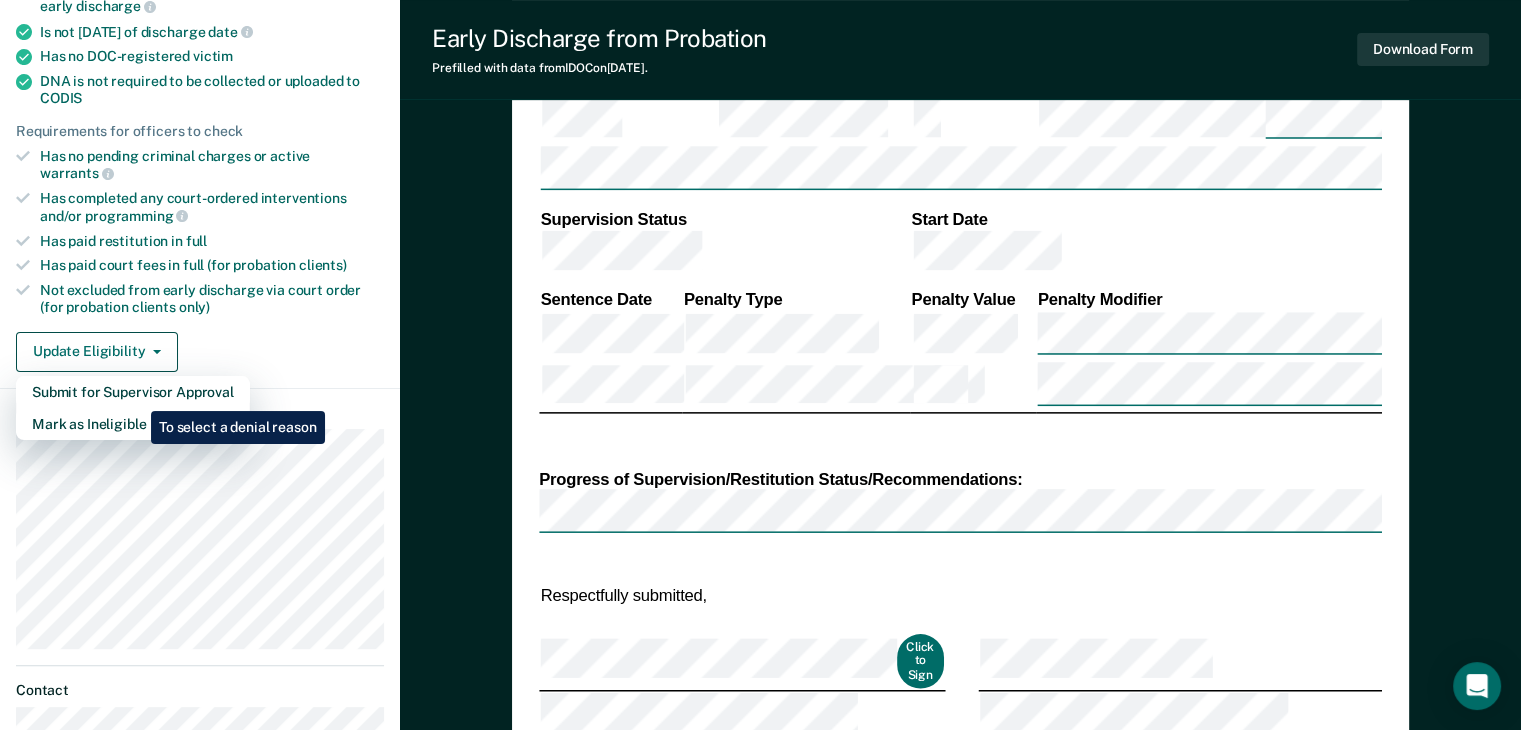 type on "x" 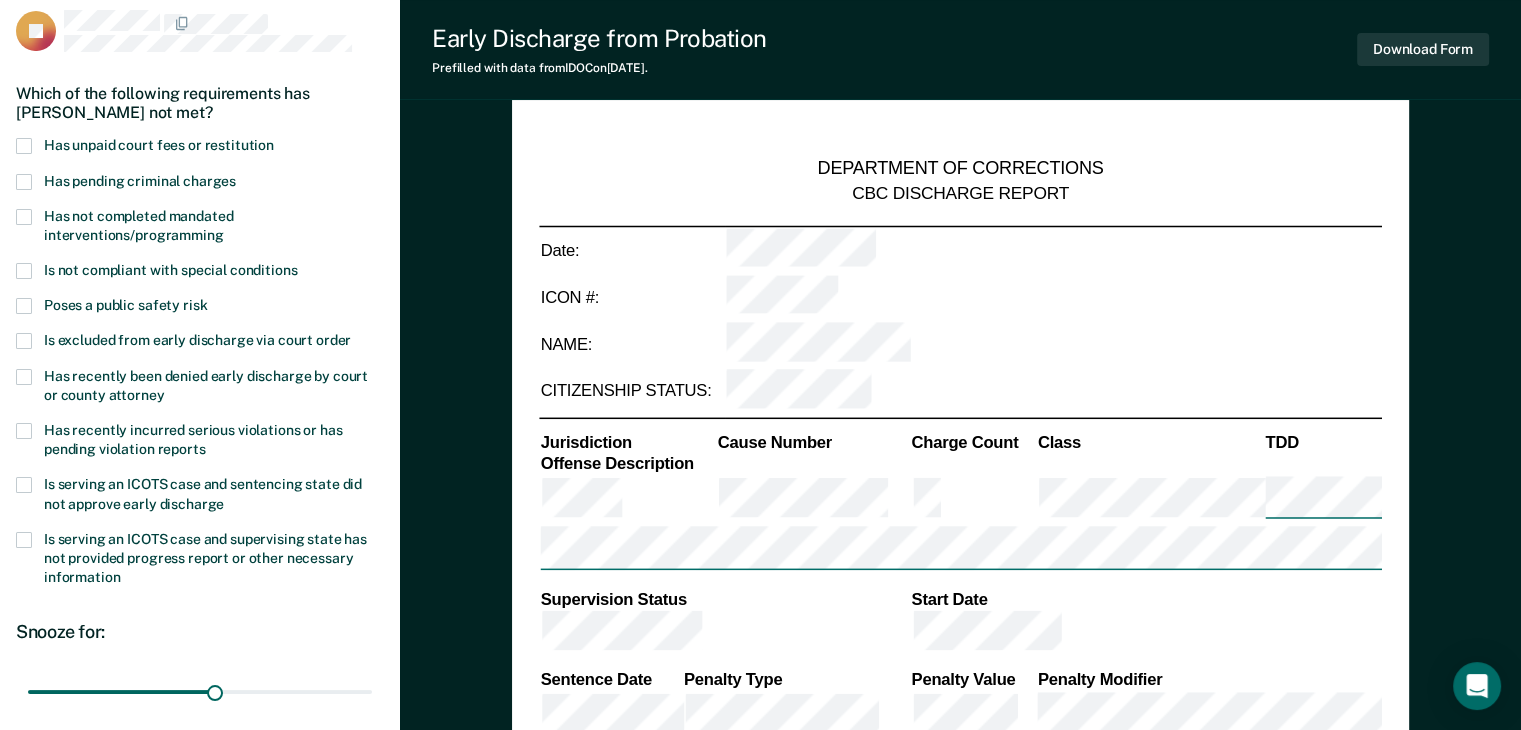 scroll, scrollTop: 0, scrollLeft: 0, axis: both 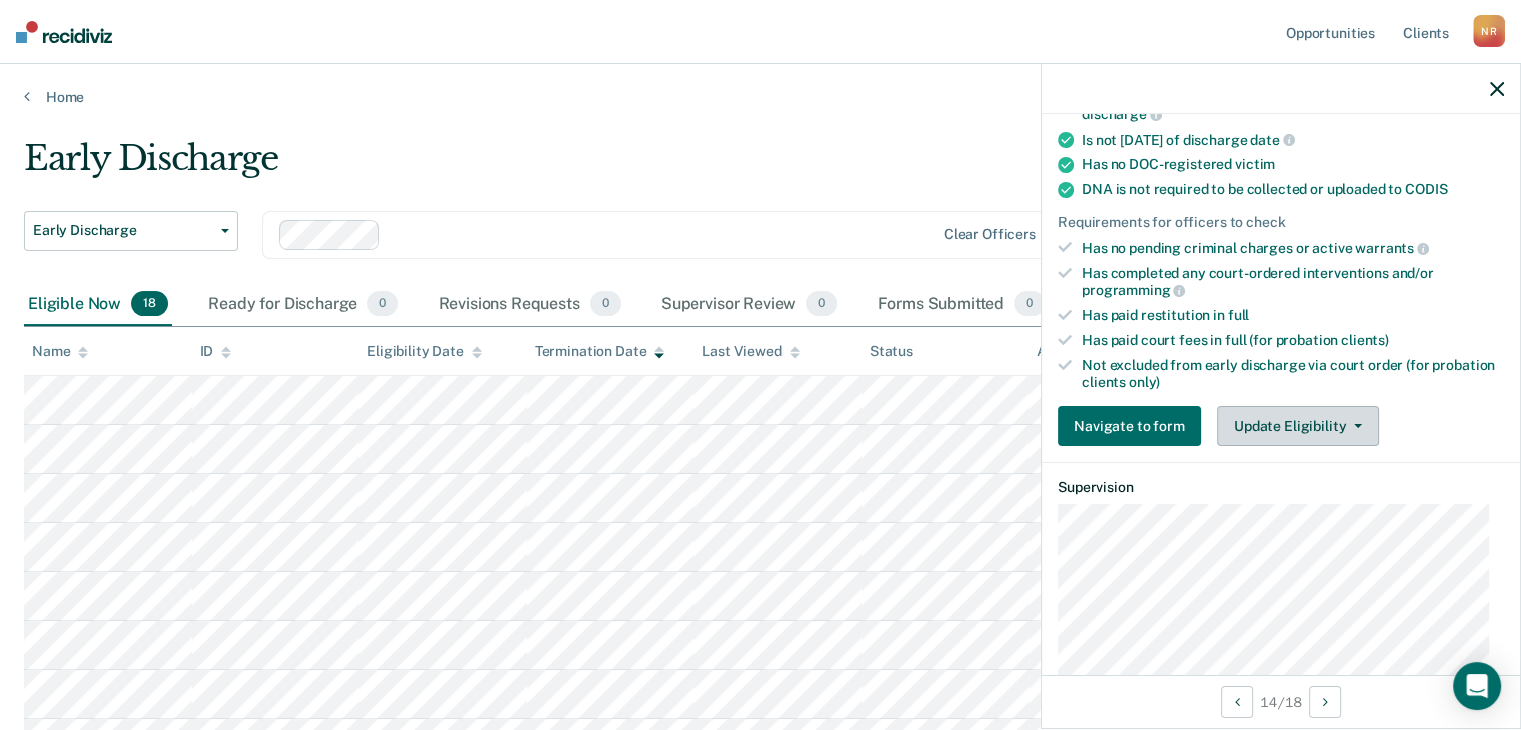 click on "Update Eligibility" at bounding box center [1298, 426] 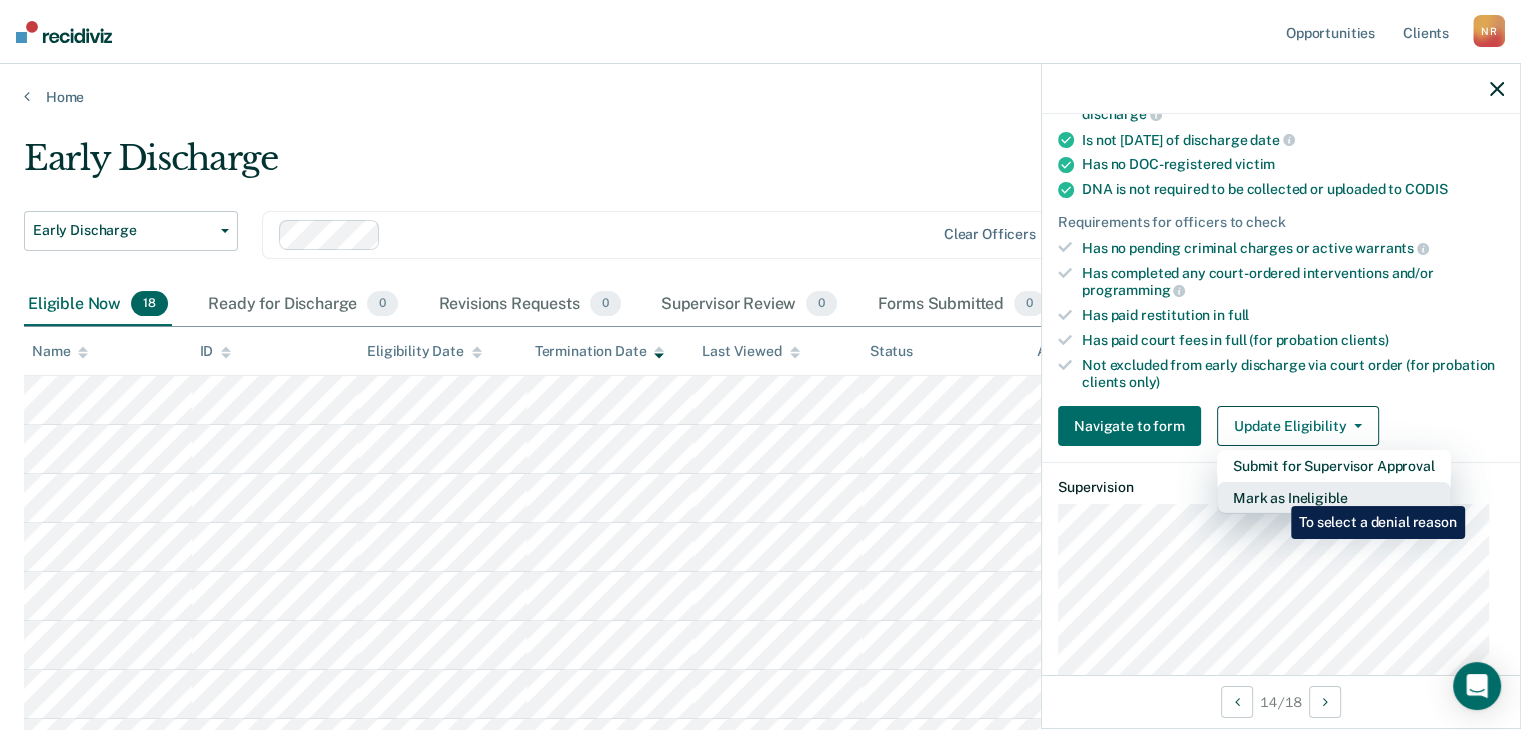 click on "Mark as Ineligible" at bounding box center (1334, 498) 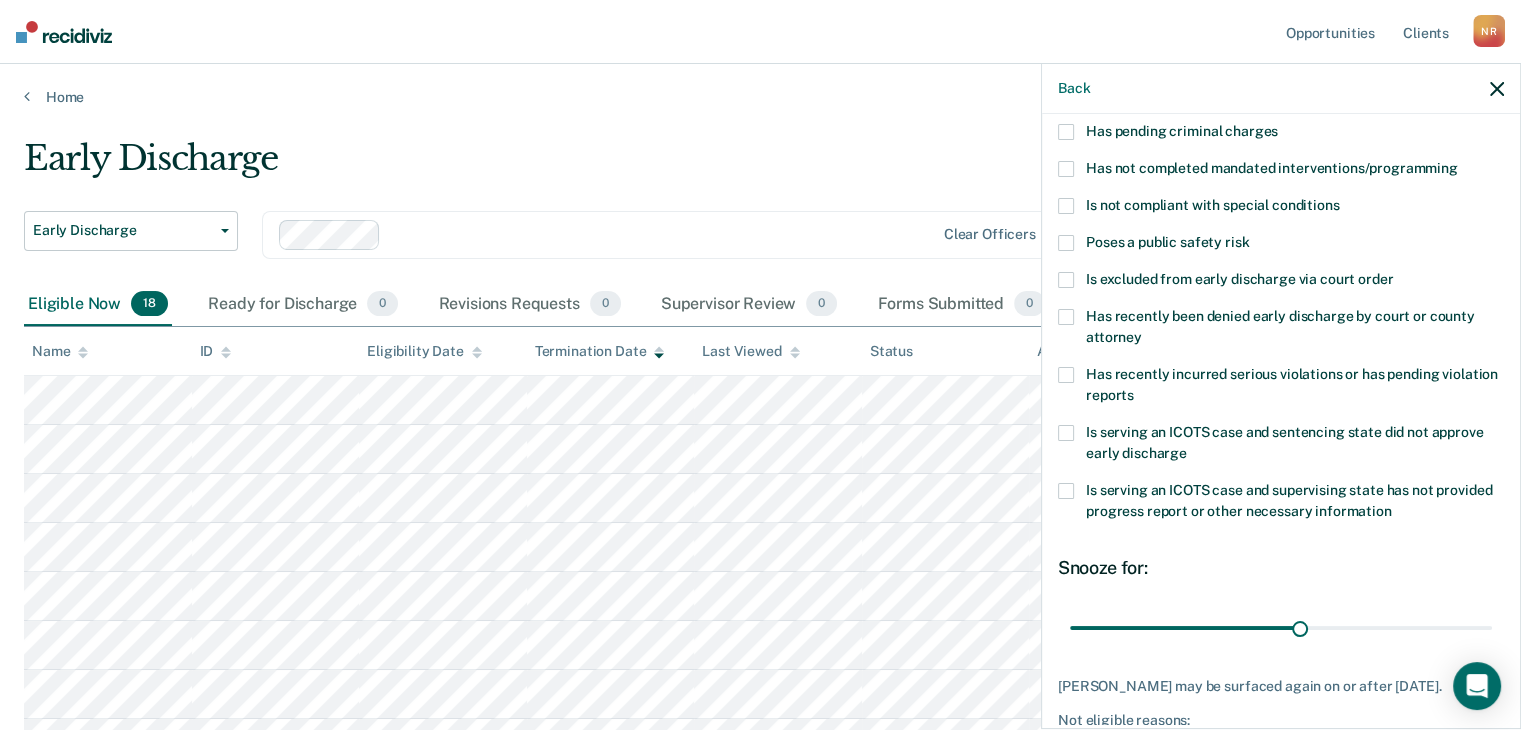 scroll, scrollTop: 72, scrollLeft: 0, axis: vertical 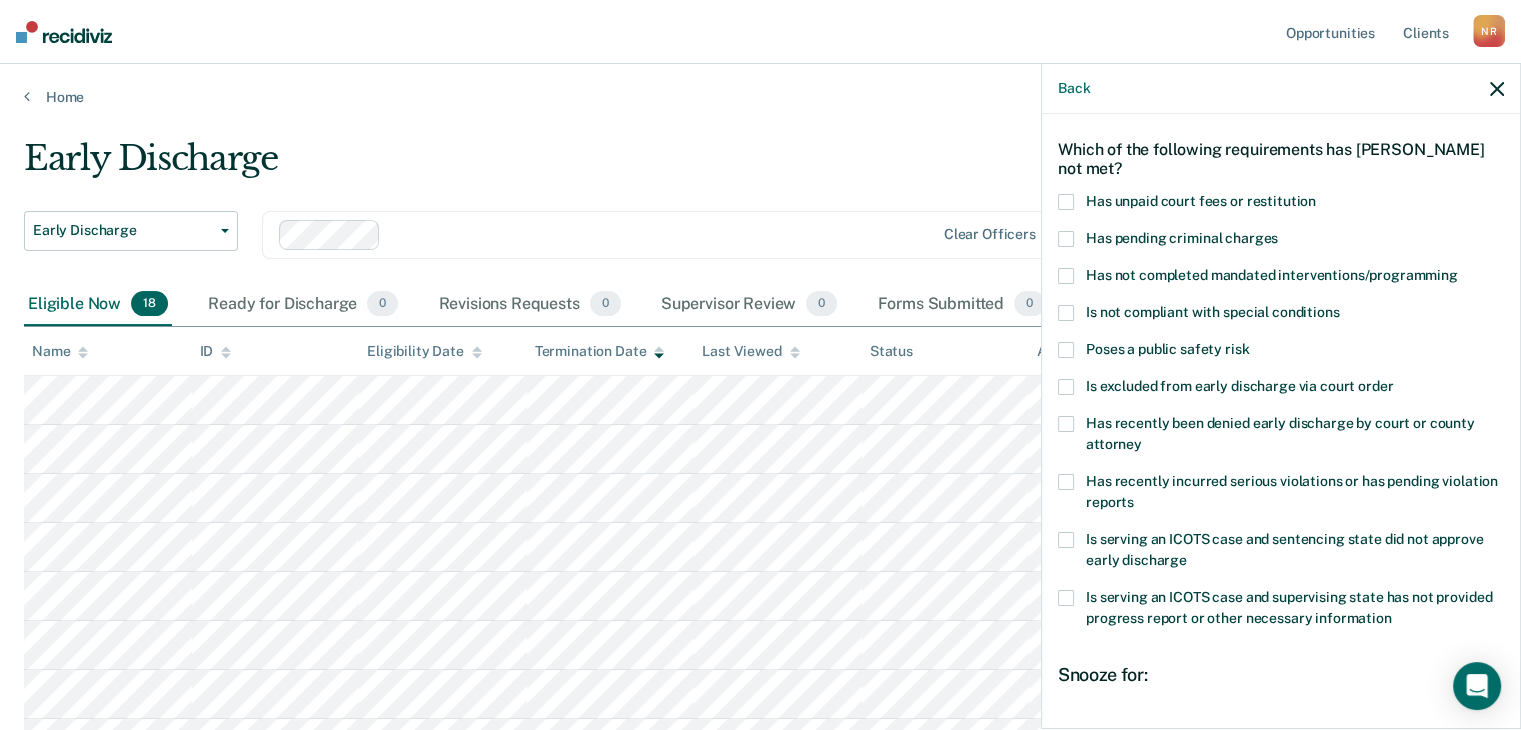 click on "Is not compliant with special conditions" at bounding box center [1281, 315] 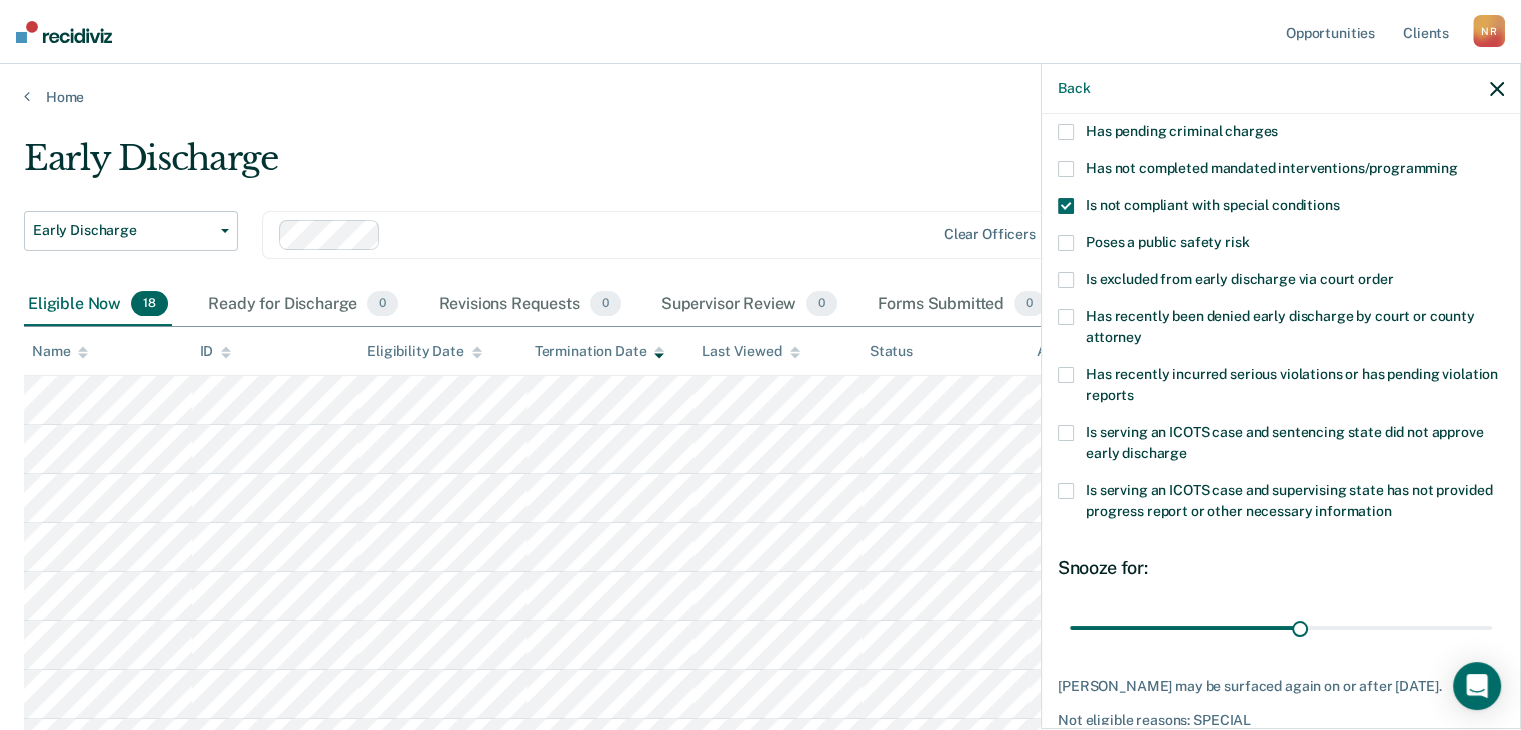 scroll, scrollTop: 272, scrollLeft: 0, axis: vertical 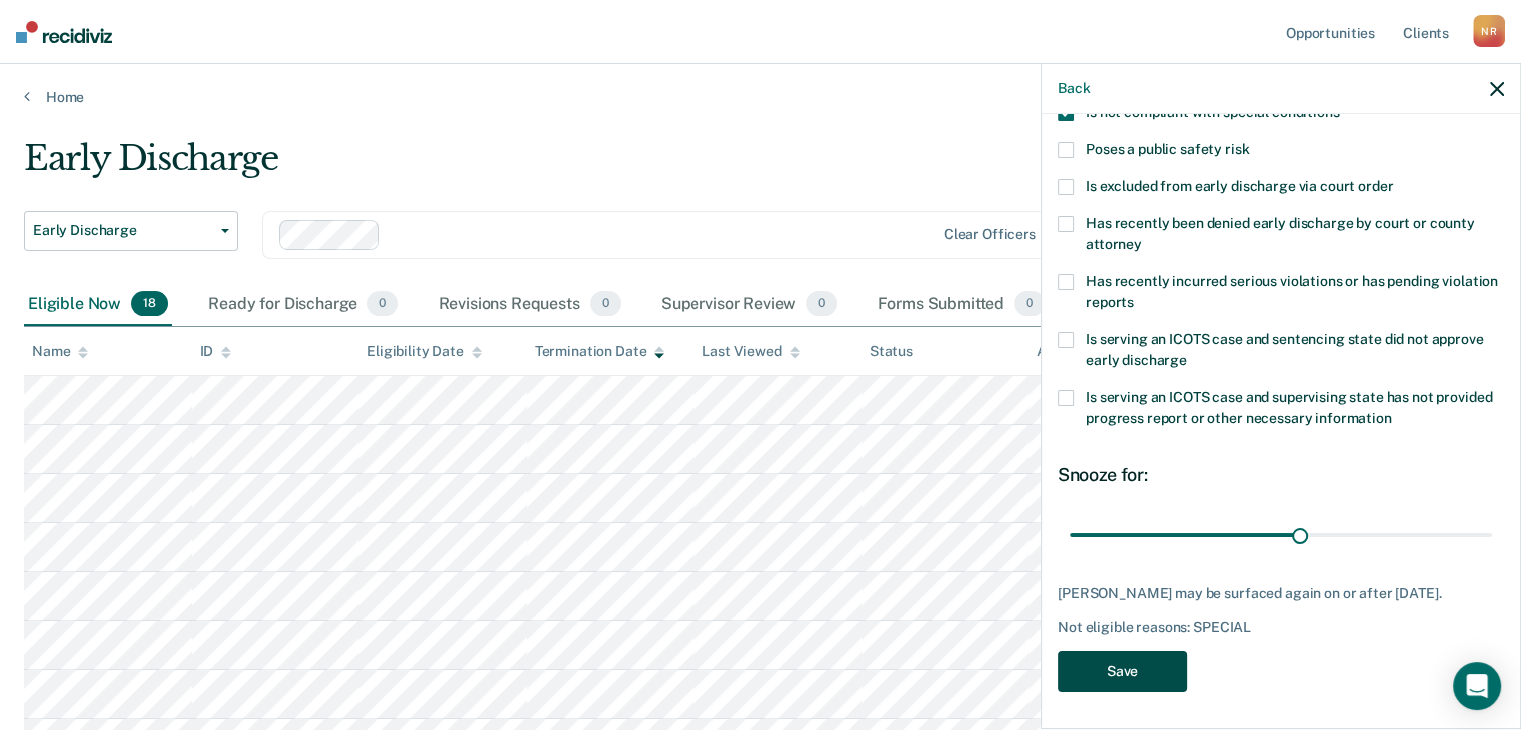 click on "Save" at bounding box center [1122, 671] 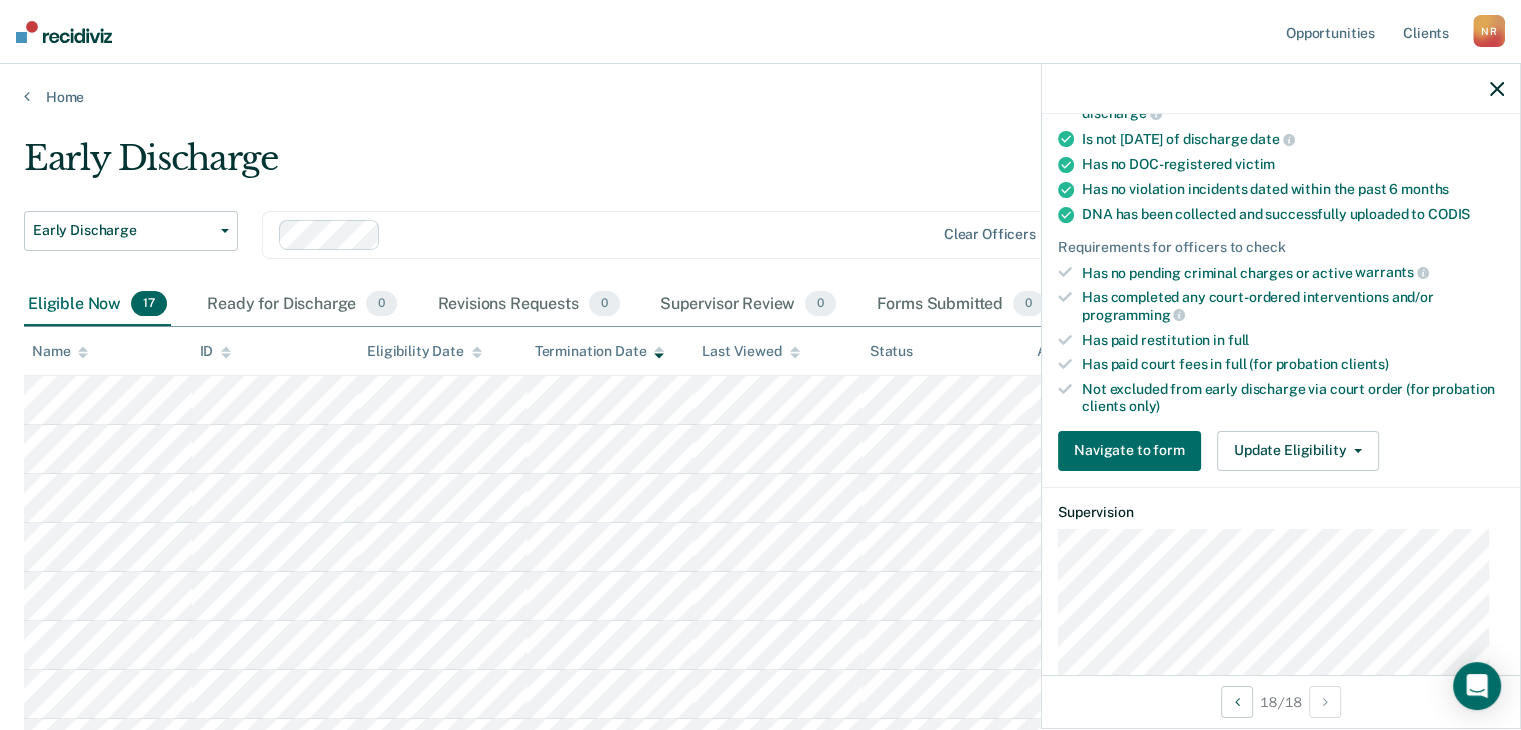 scroll, scrollTop: 249, scrollLeft: 0, axis: vertical 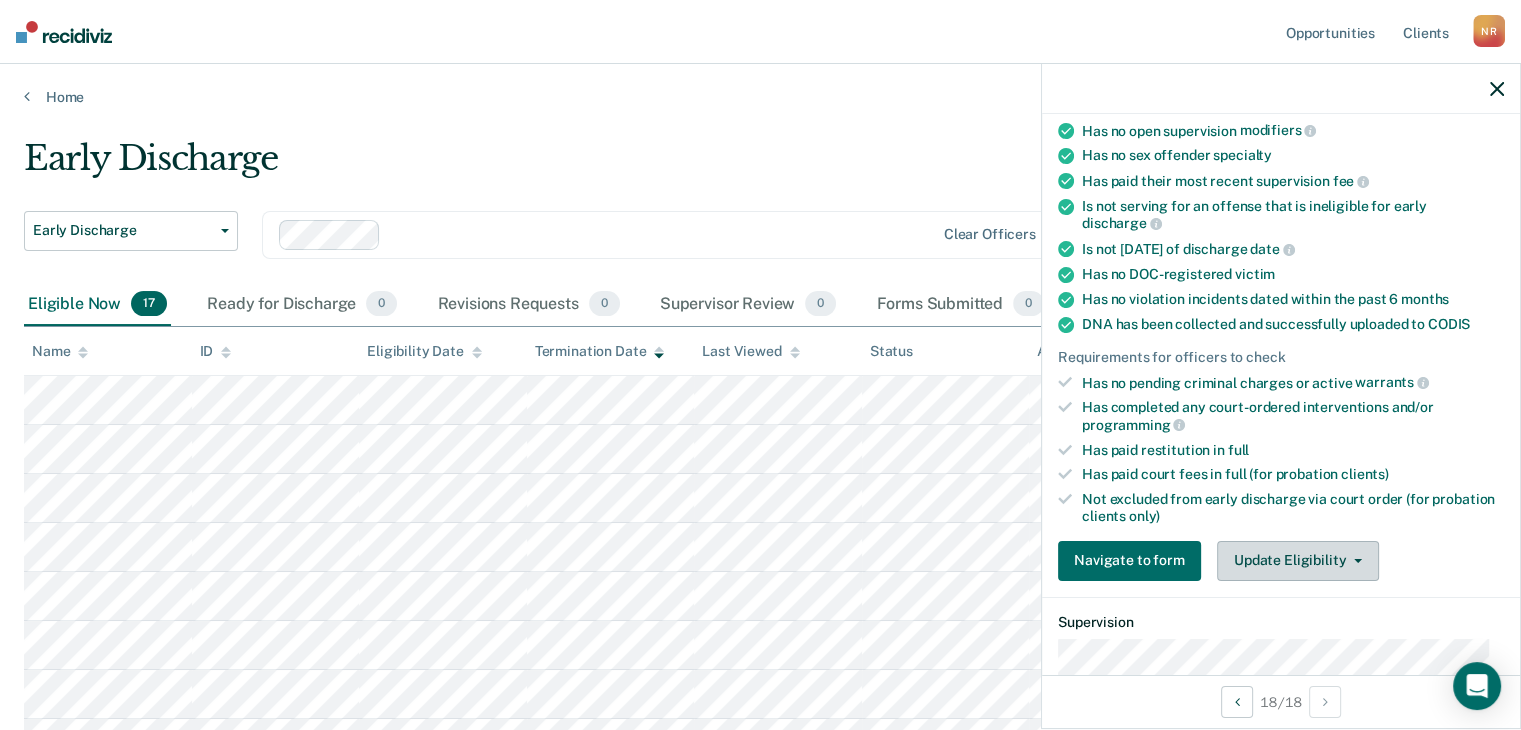 click on "Update Eligibility" at bounding box center [1298, 561] 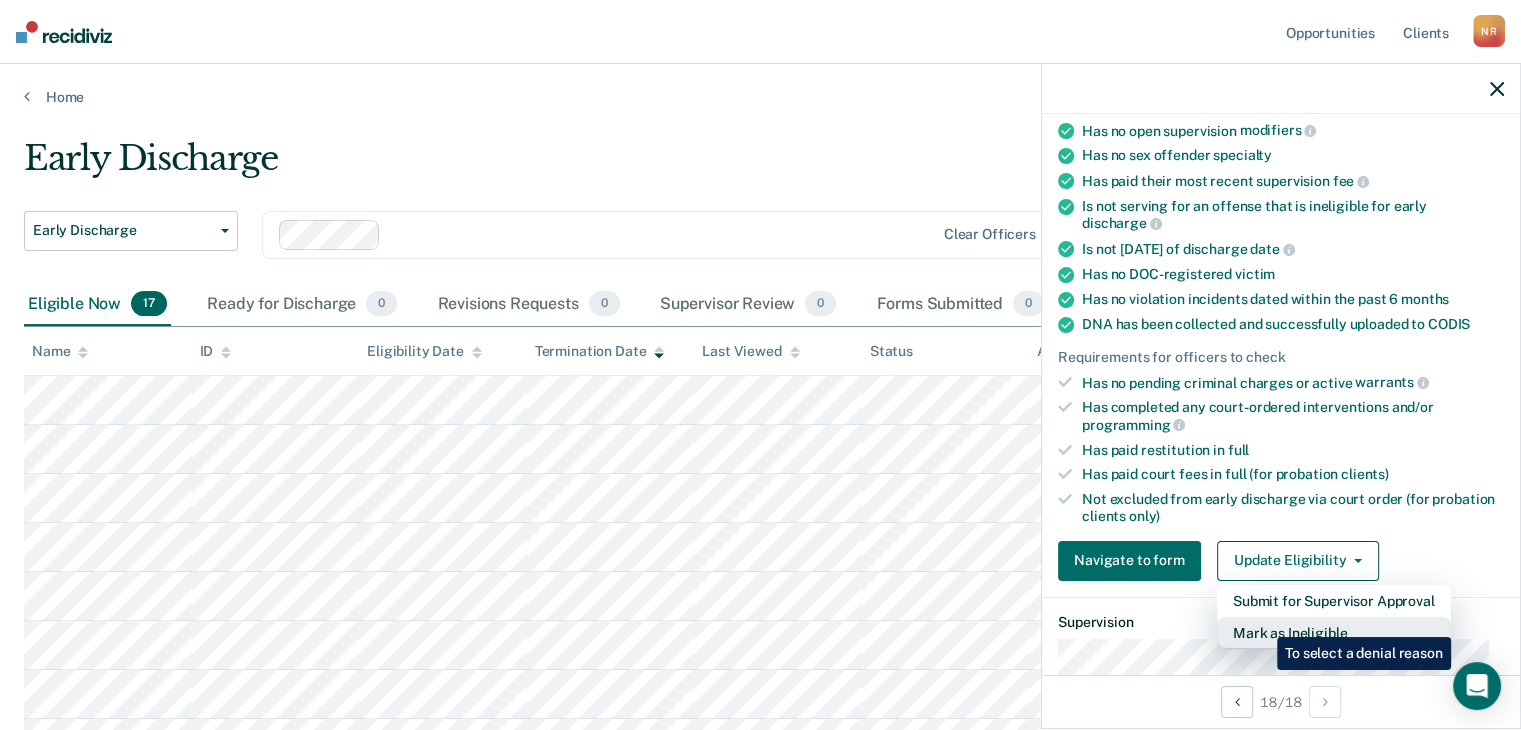 click on "Mark as Ineligible" at bounding box center [1334, 633] 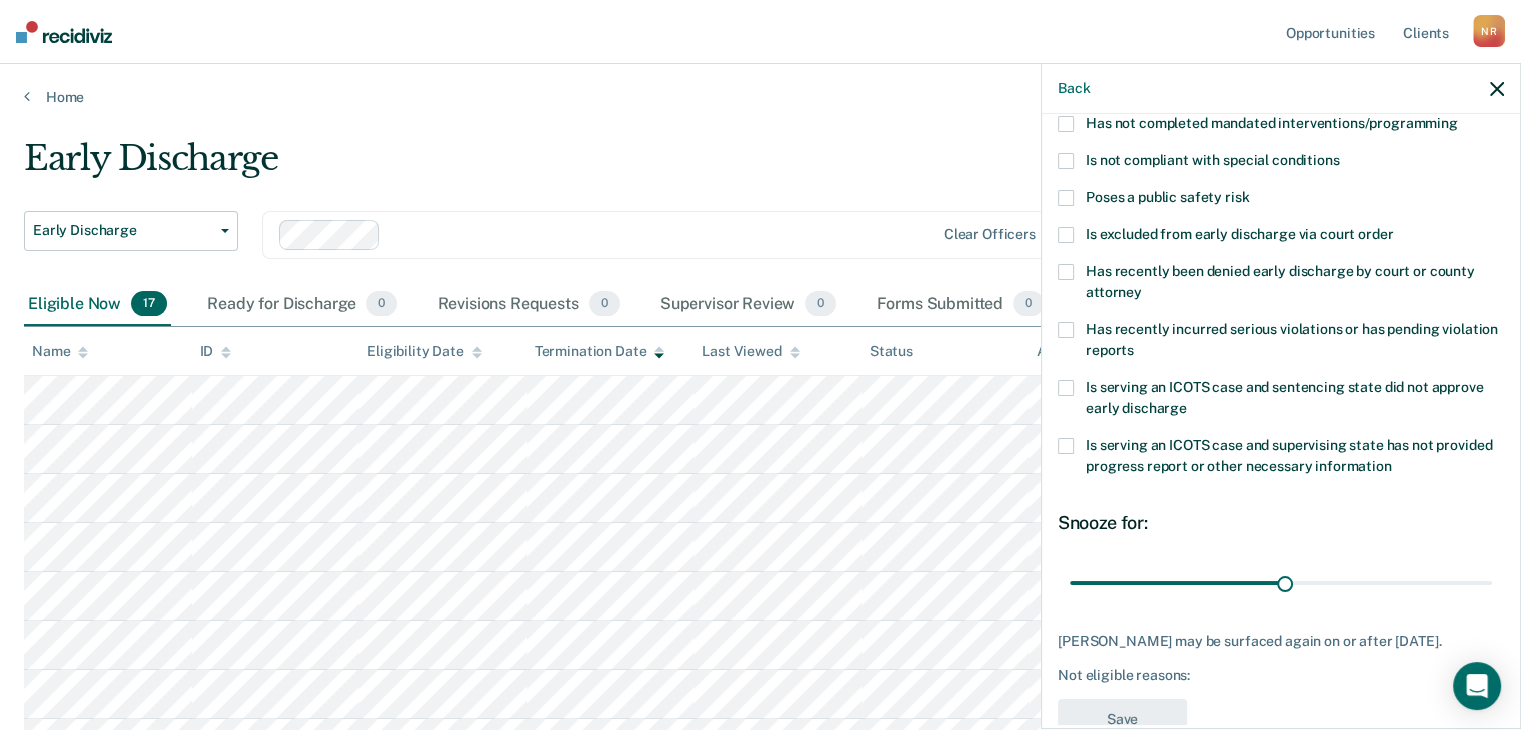 scroll, scrollTop: 189, scrollLeft: 0, axis: vertical 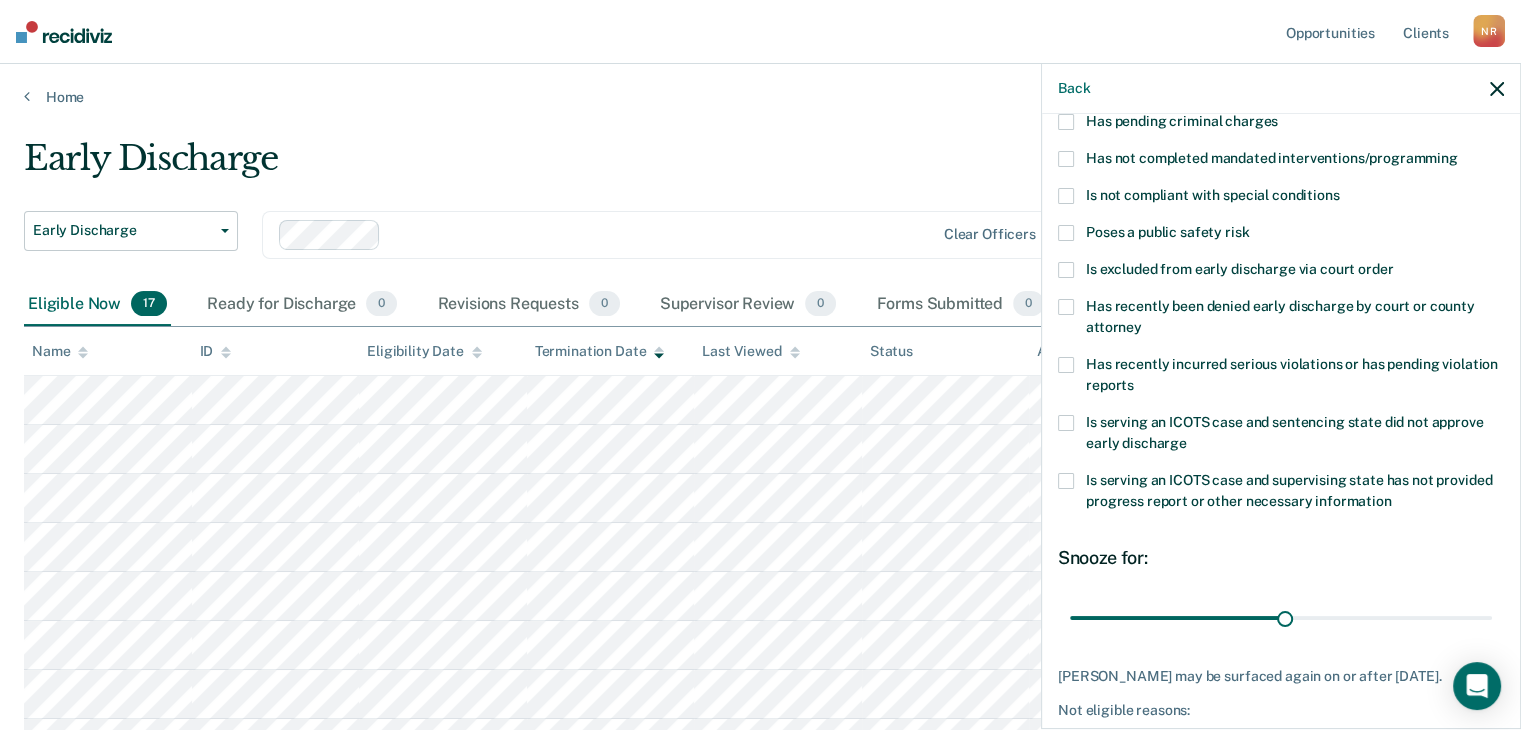 click at bounding box center [1066, 481] 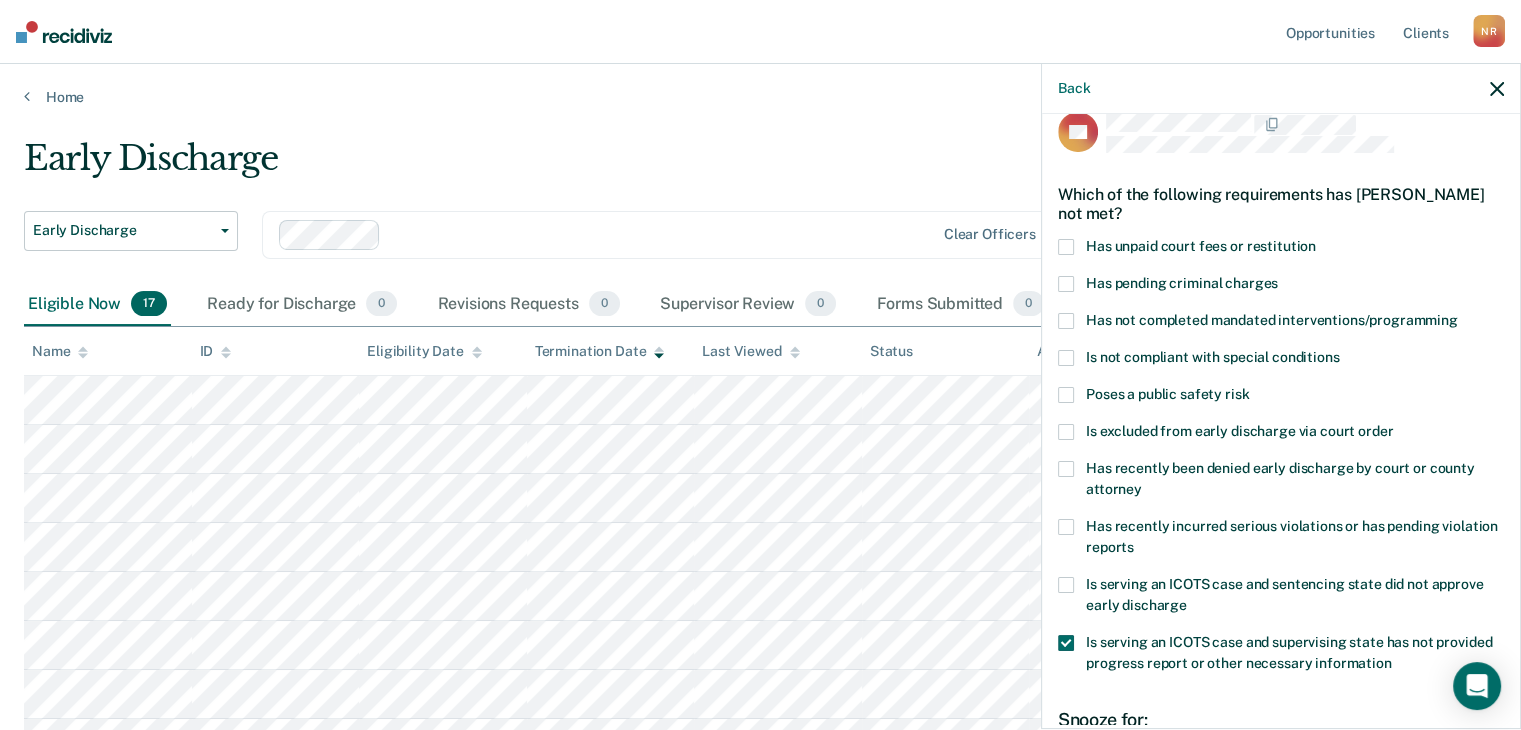 scroll, scrollTop: 0, scrollLeft: 0, axis: both 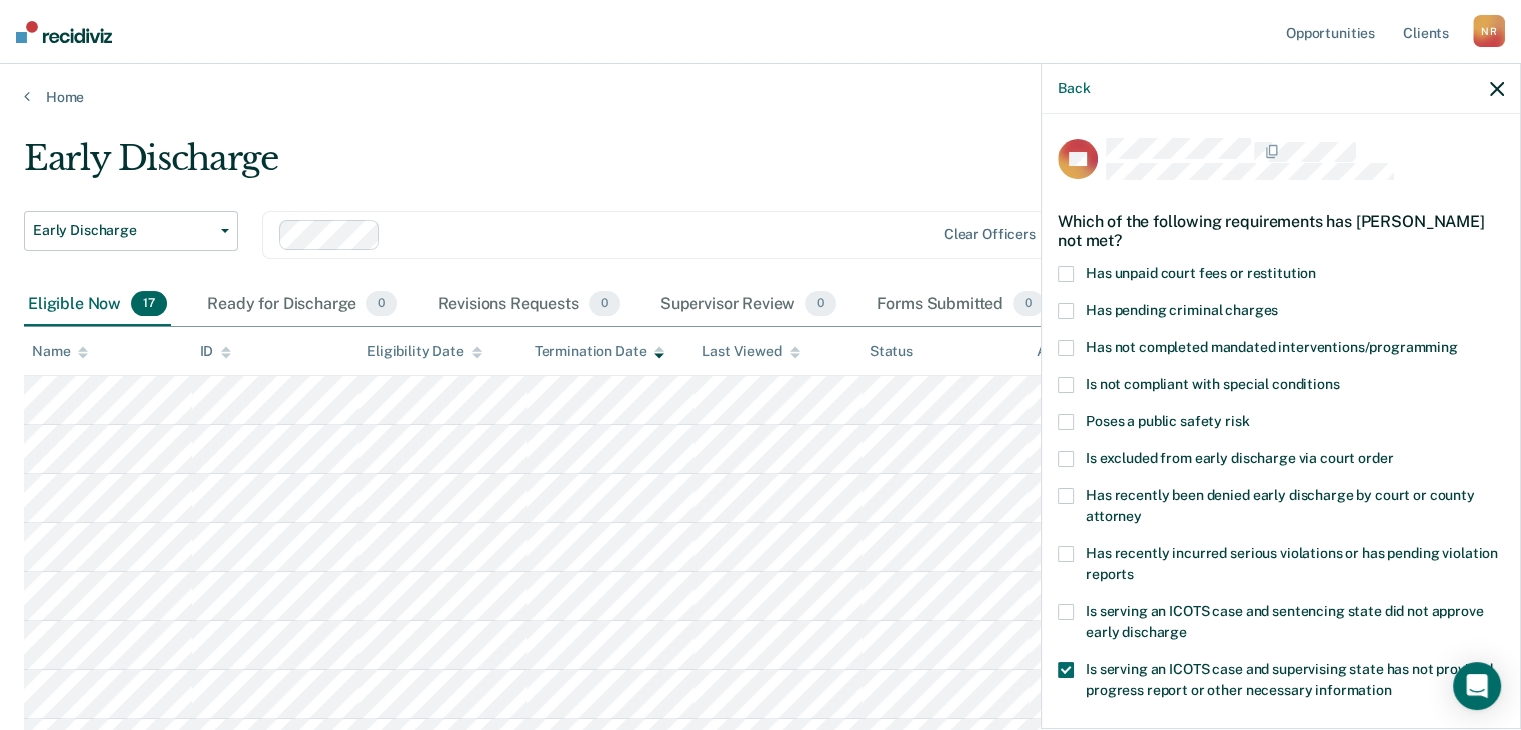 click at bounding box center [1066, 385] 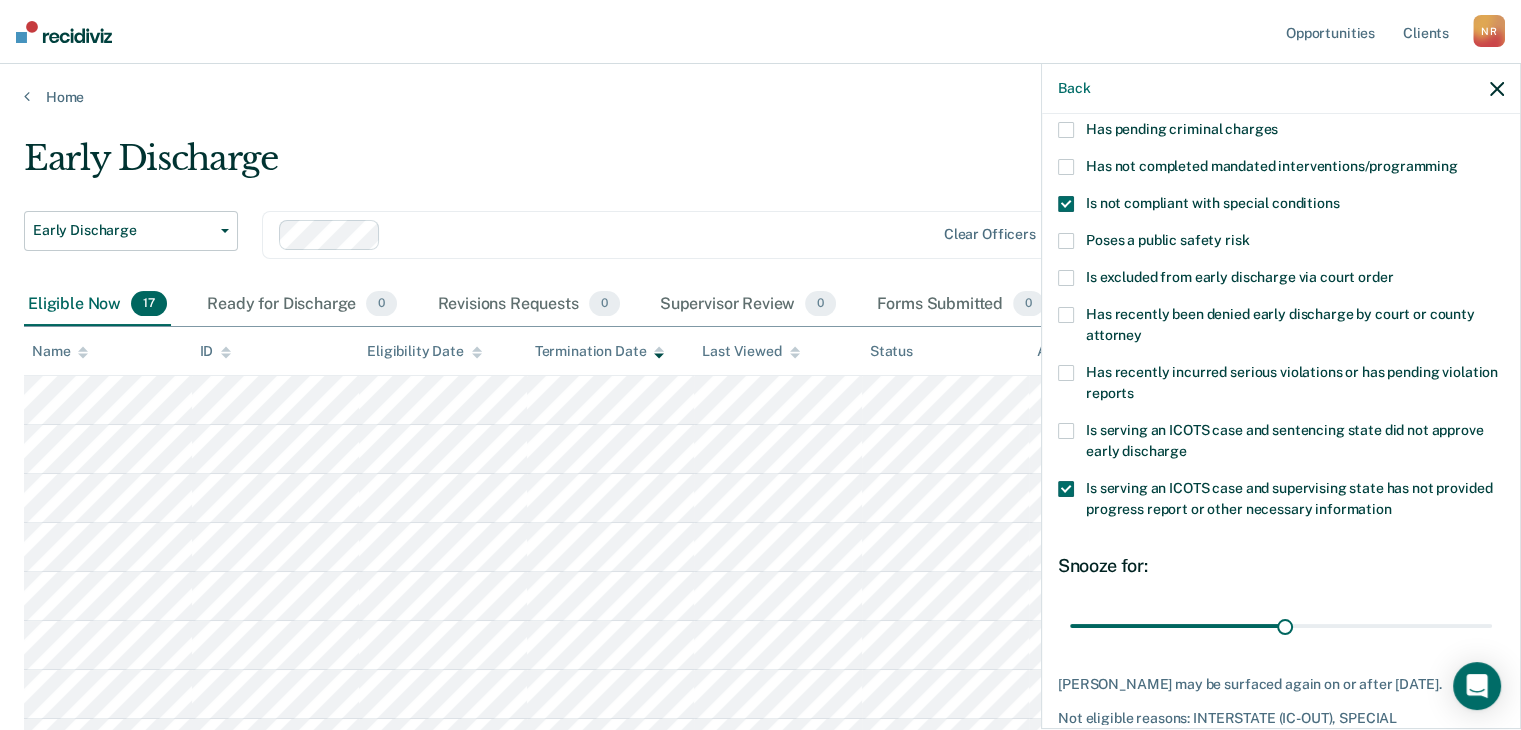 scroll, scrollTop: 289, scrollLeft: 0, axis: vertical 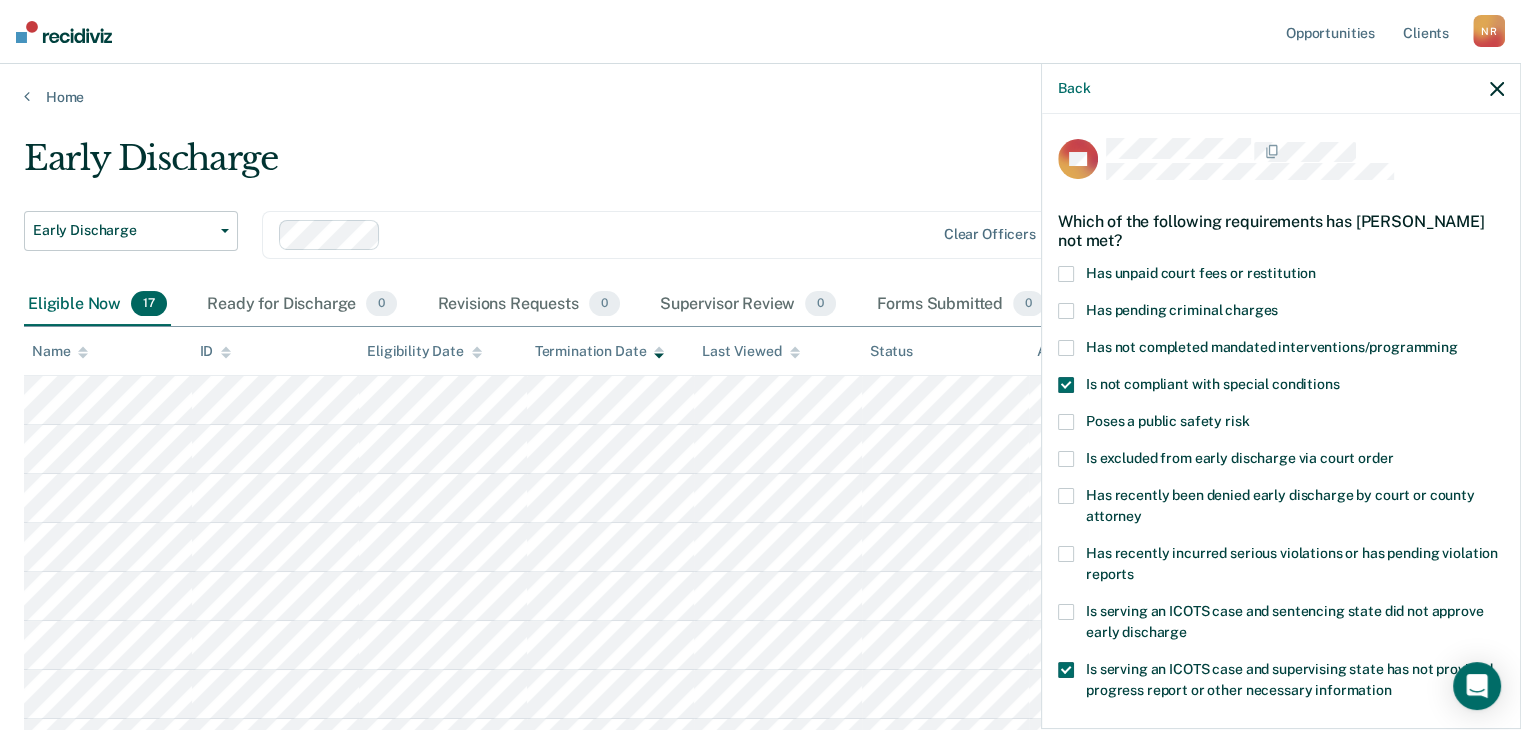 click at bounding box center [1066, 274] 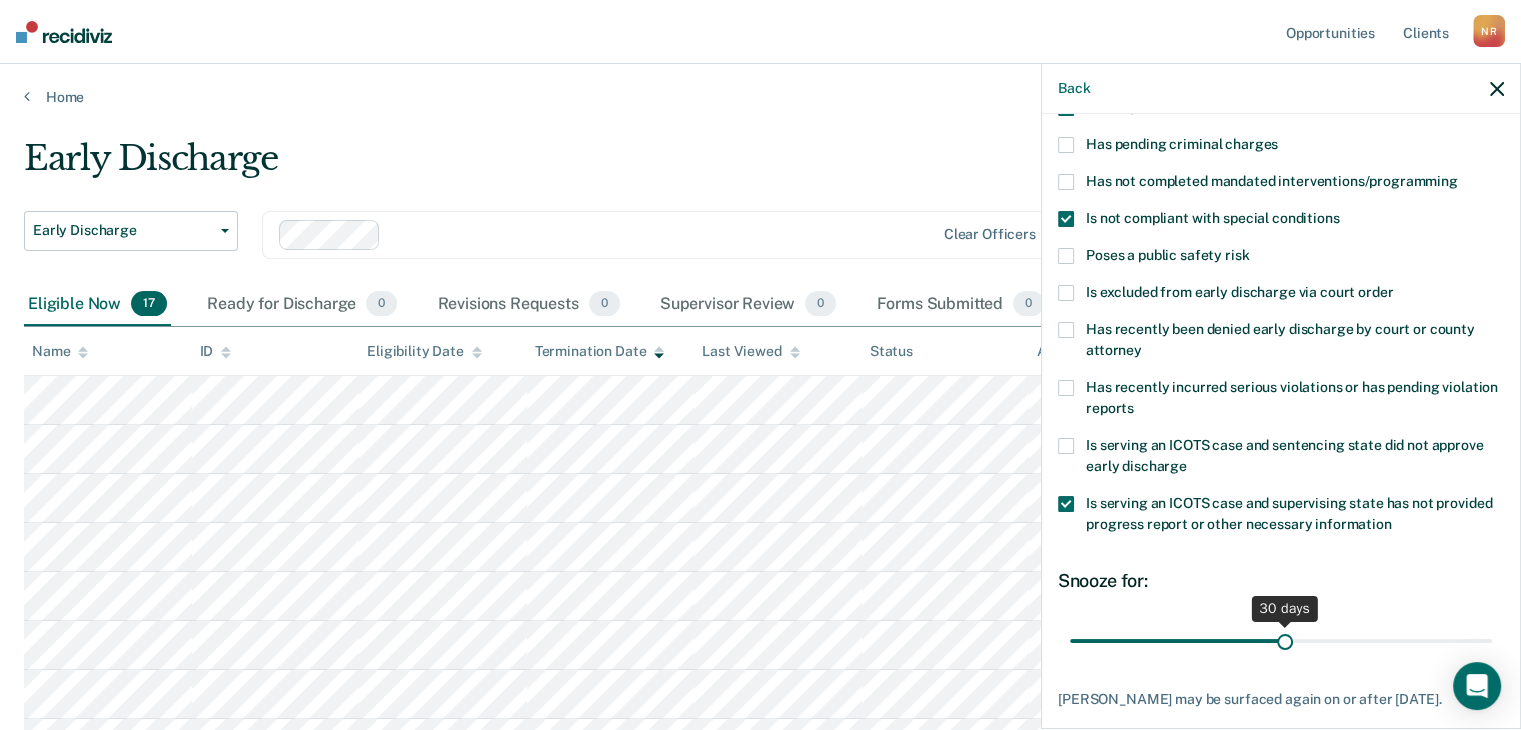scroll, scrollTop: 306, scrollLeft: 0, axis: vertical 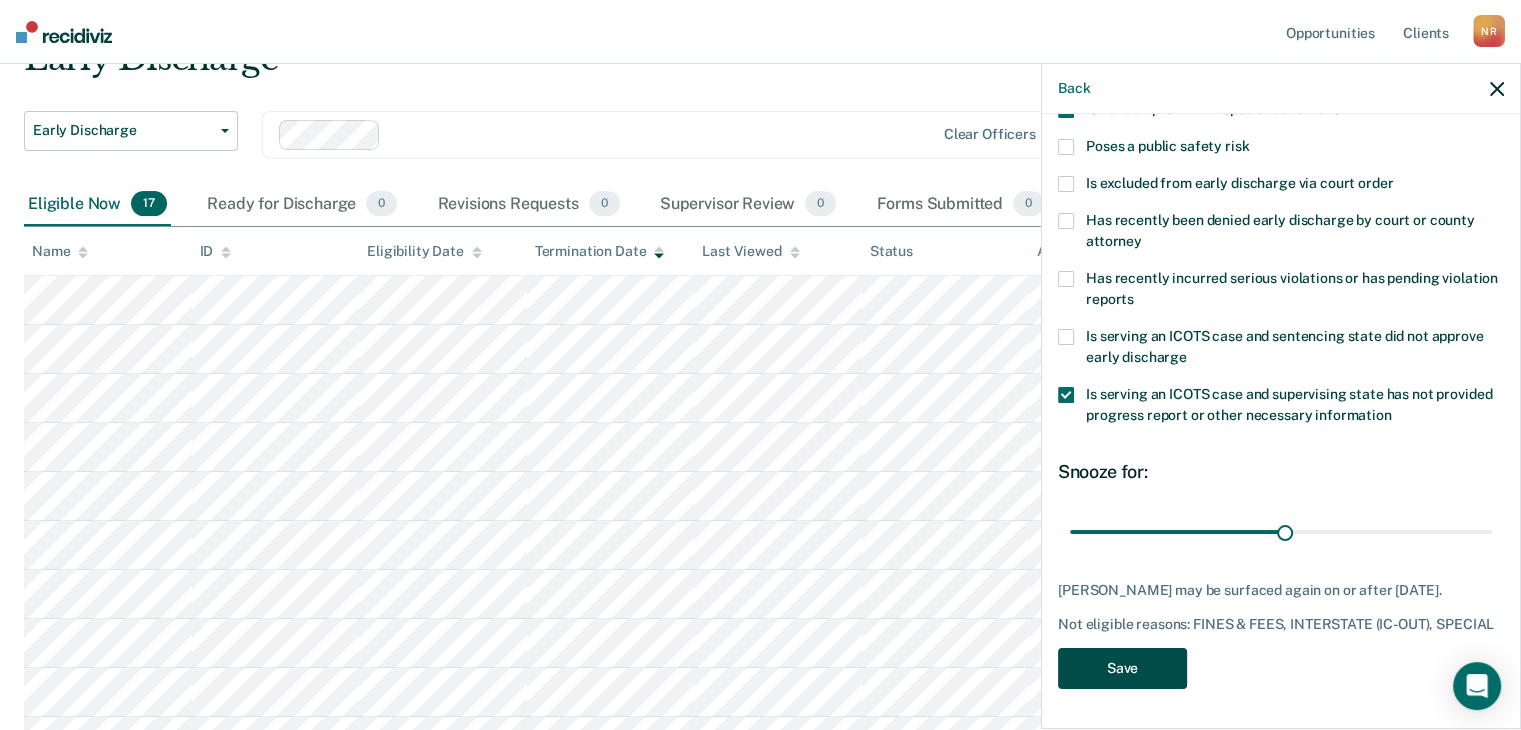 click on "Save" at bounding box center (1122, 668) 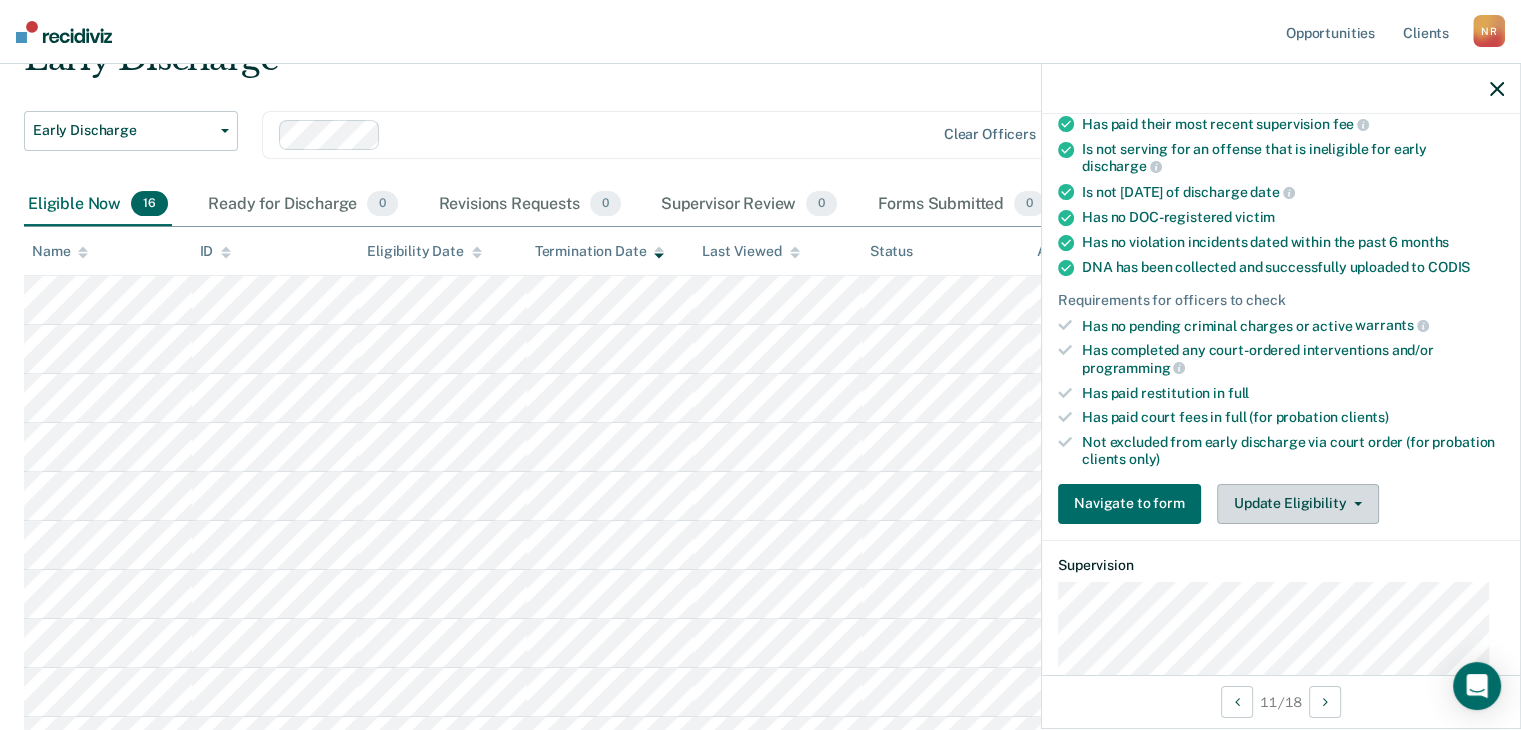 click on "Update Eligibility" at bounding box center [1298, 504] 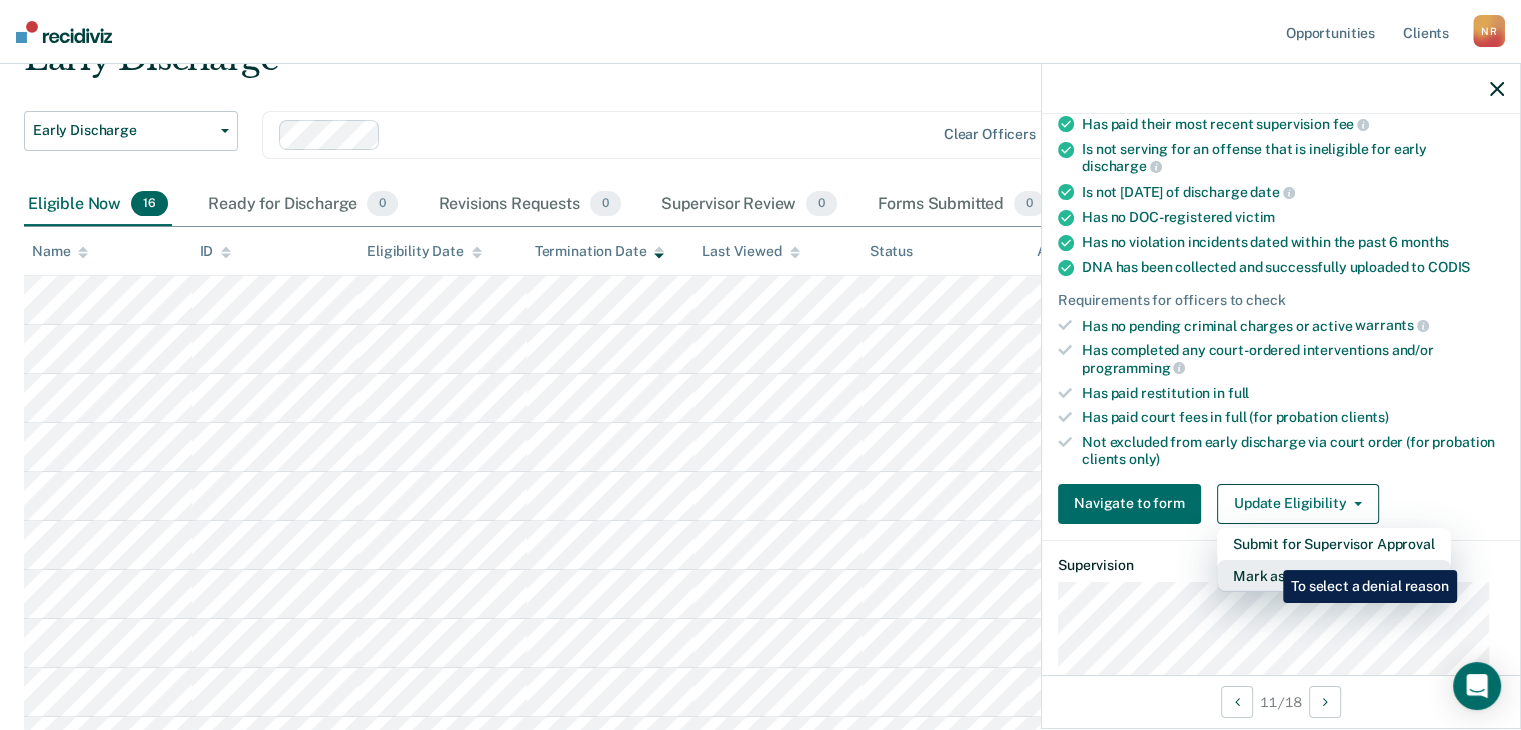 click on "Mark as Ineligible" at bounding box center [1334, 576] 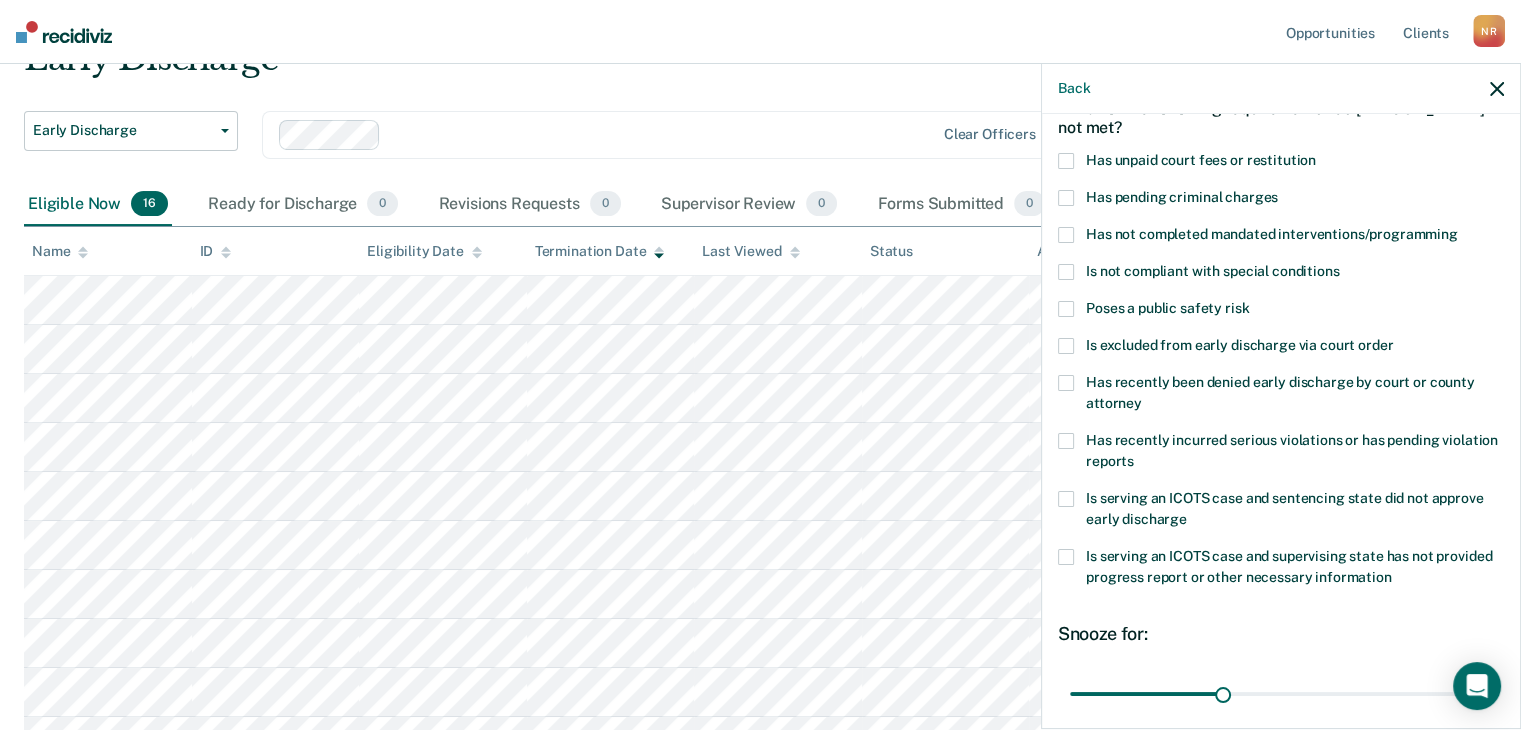 scroll, scrollTop: 0, scrollLeft: 0, axis: both 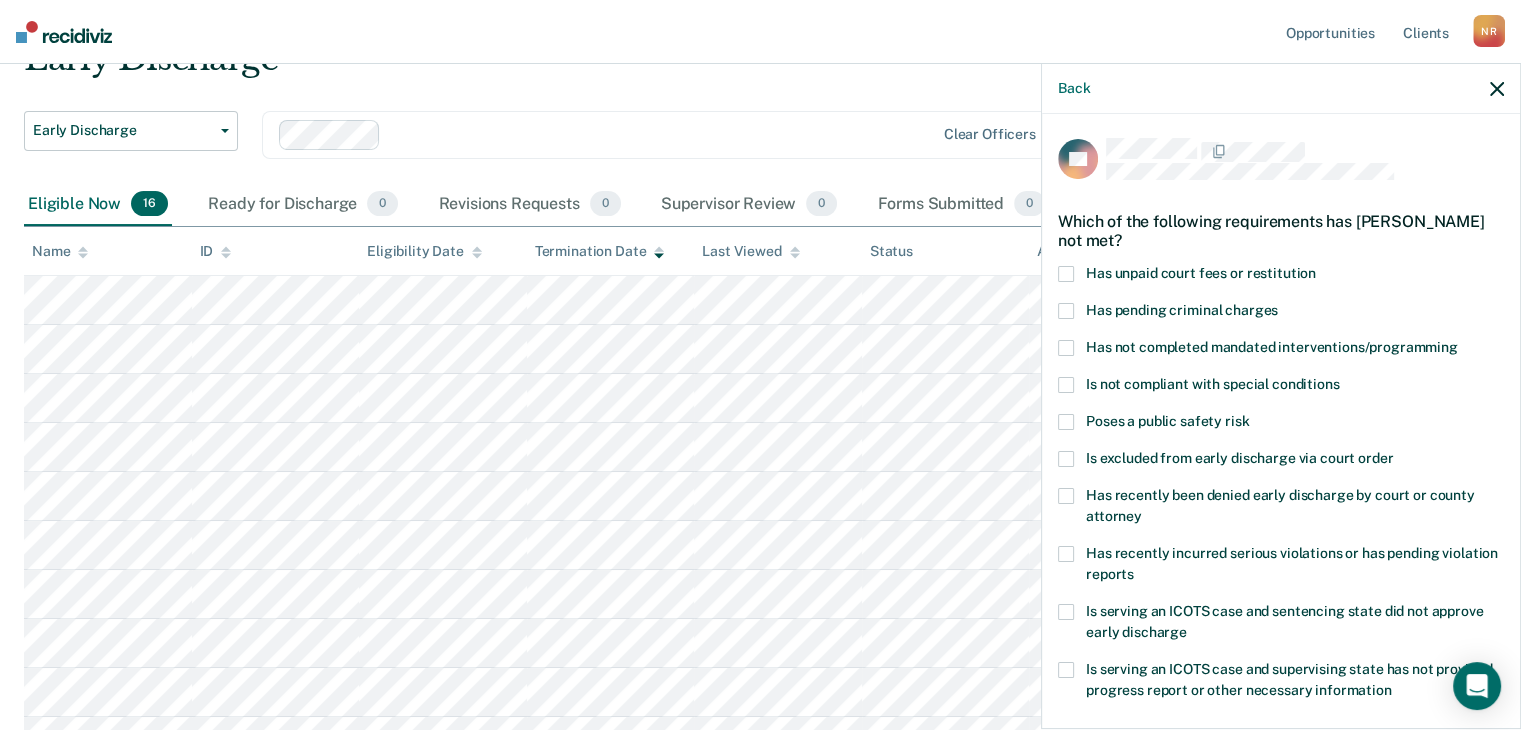 click at bounding box center [1066, 274] 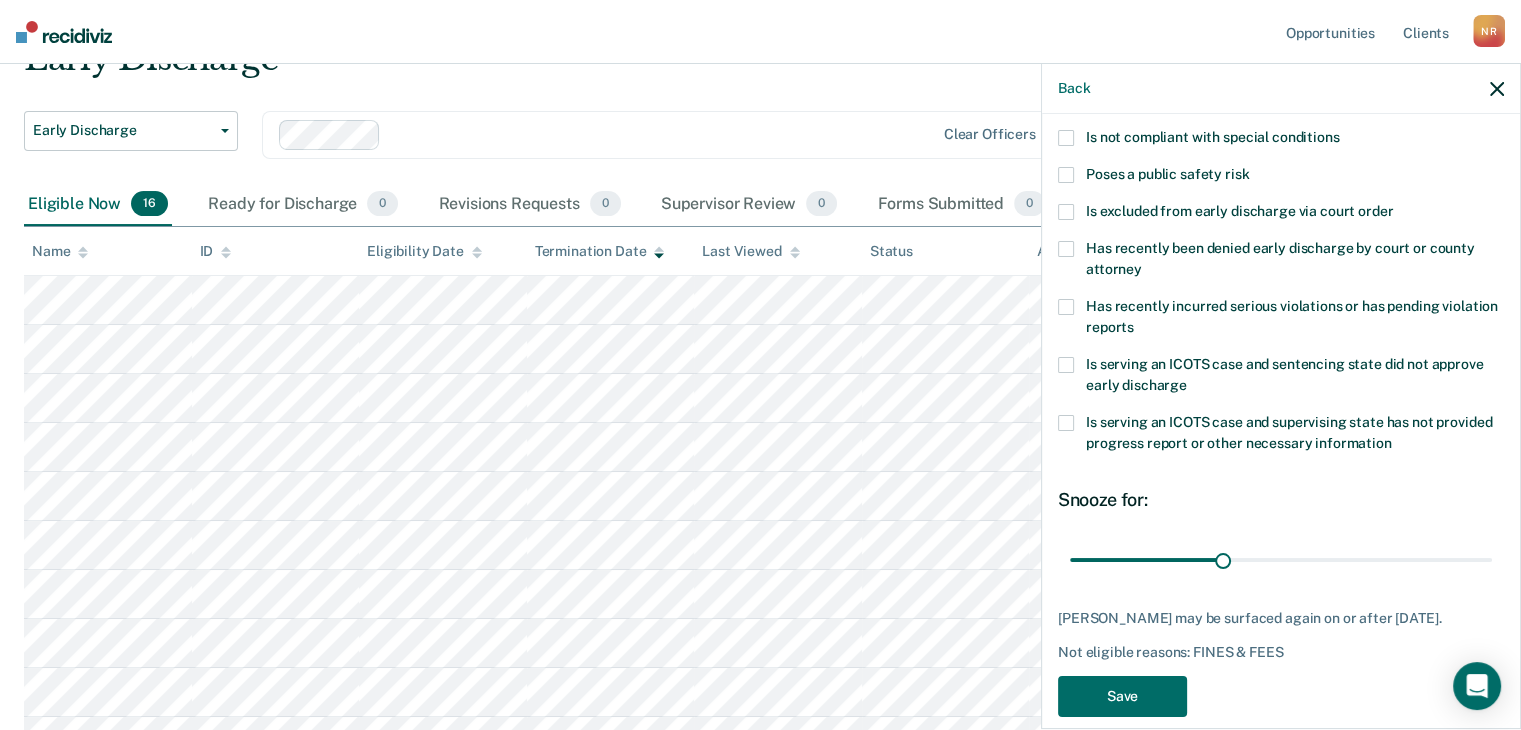 scroll, scrollTop: 272, scrollLeft: 0, axis: vertical 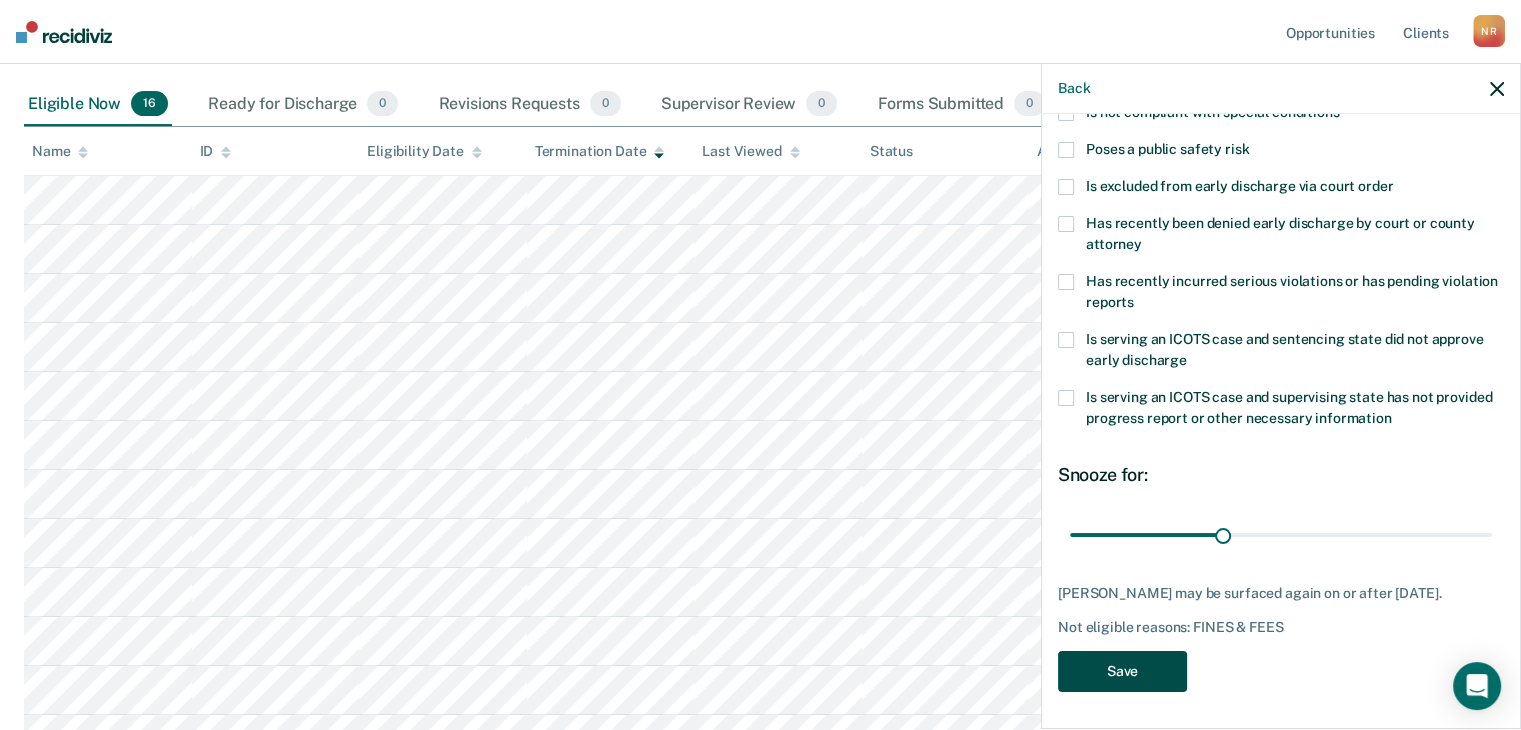 click on "Save" at bounding box center (1122, 671) 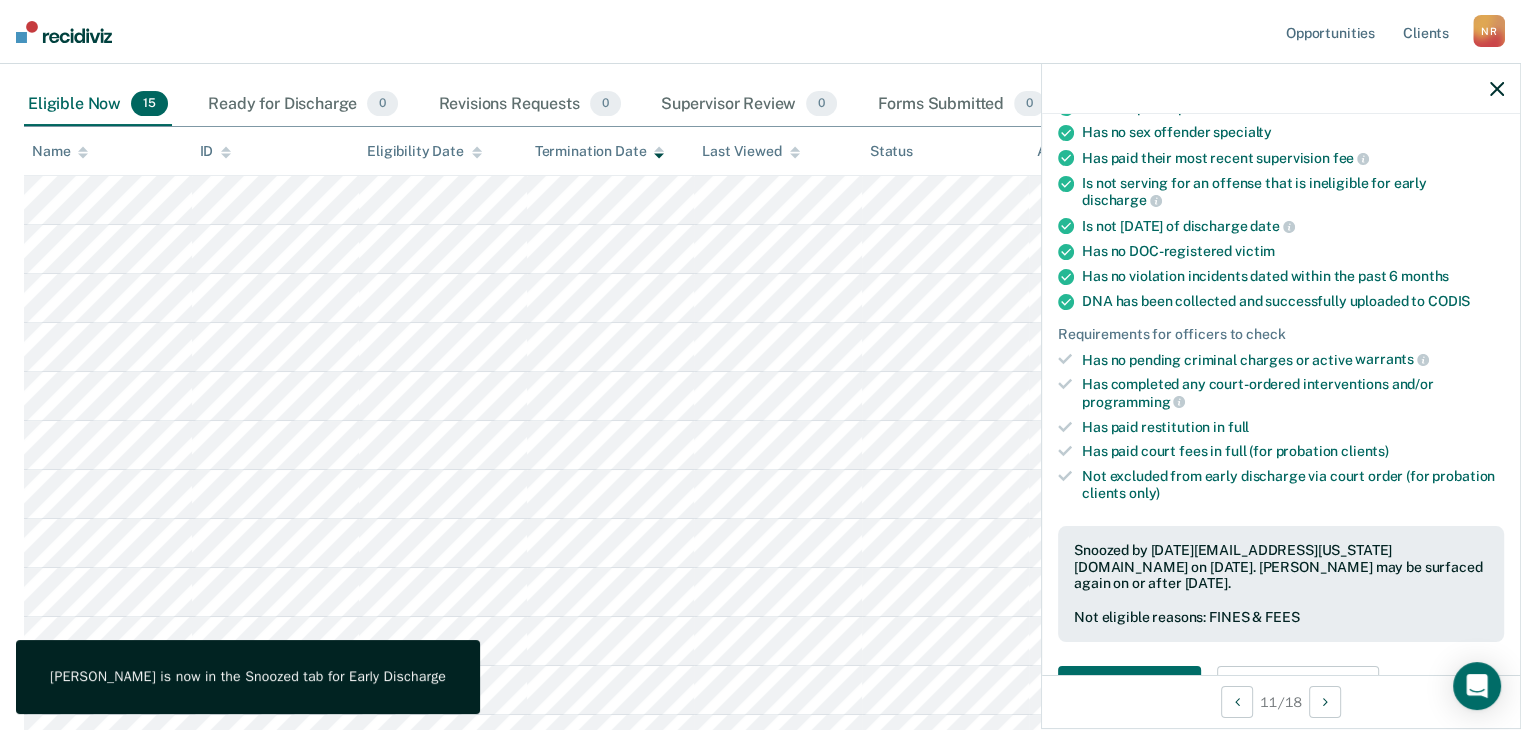 scroll, scrollTop: 100, scrollLeft: 0, axis: vertical 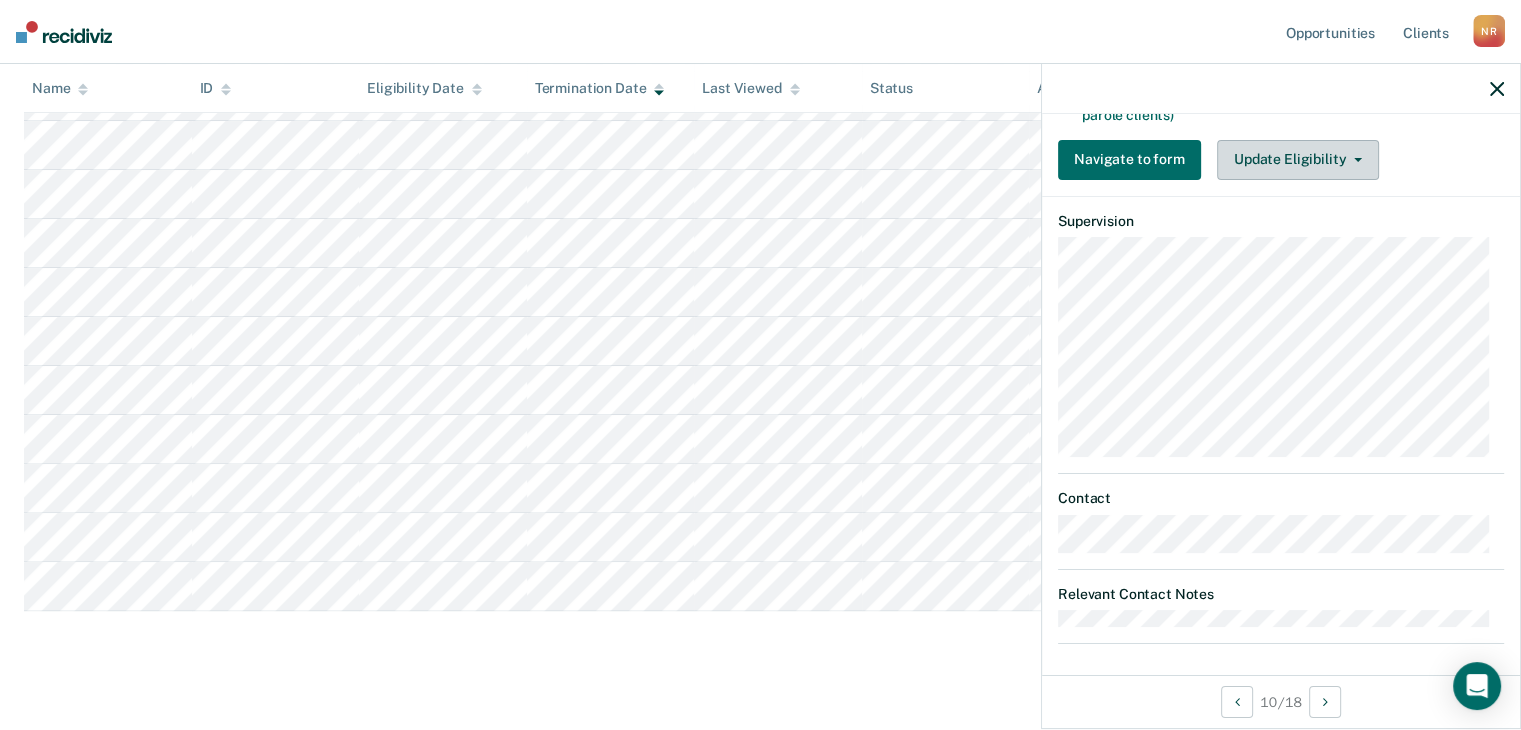 click on "Update Eligibility" at bounding box center [1298, 160] 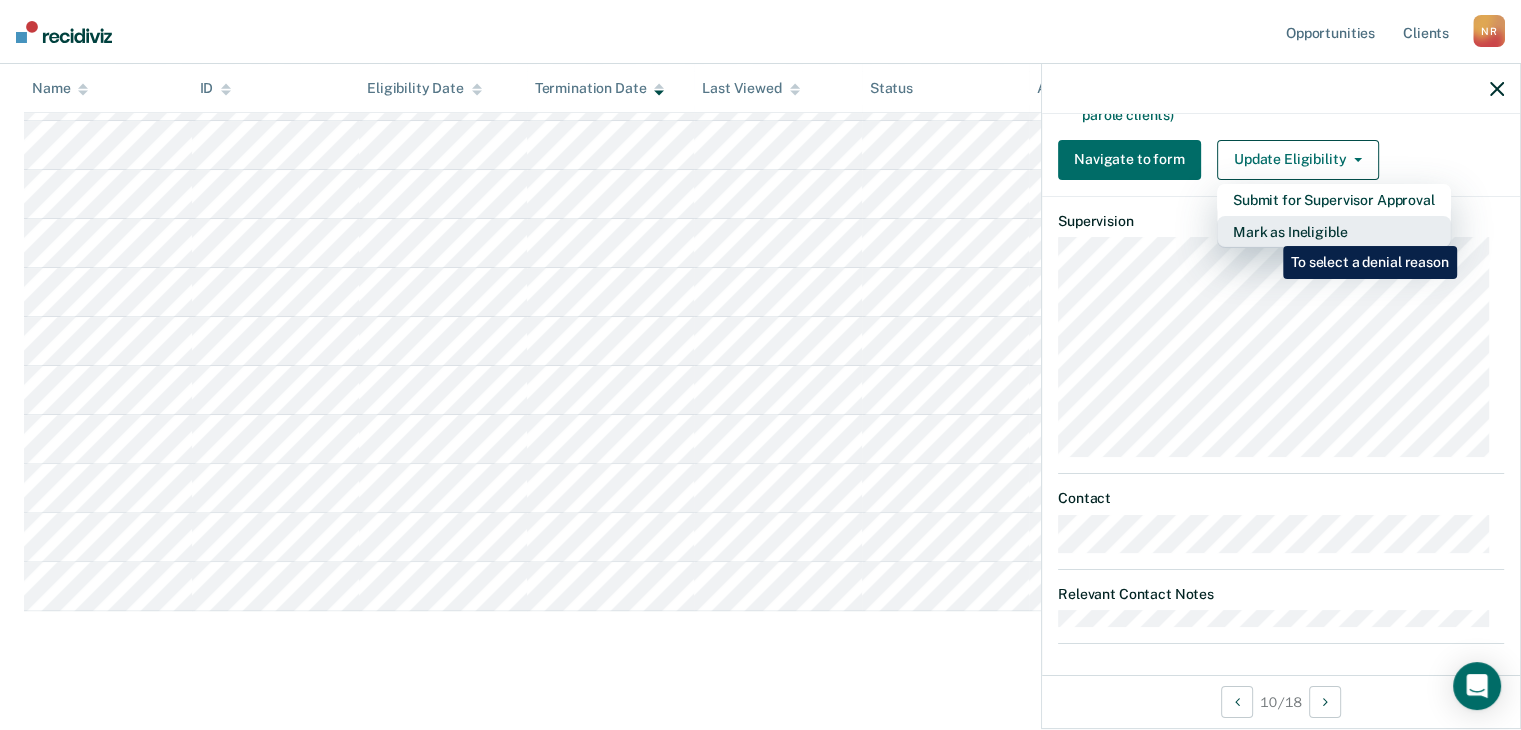 click on "Mark as Ineligible" at bounding box center (1334, 232) 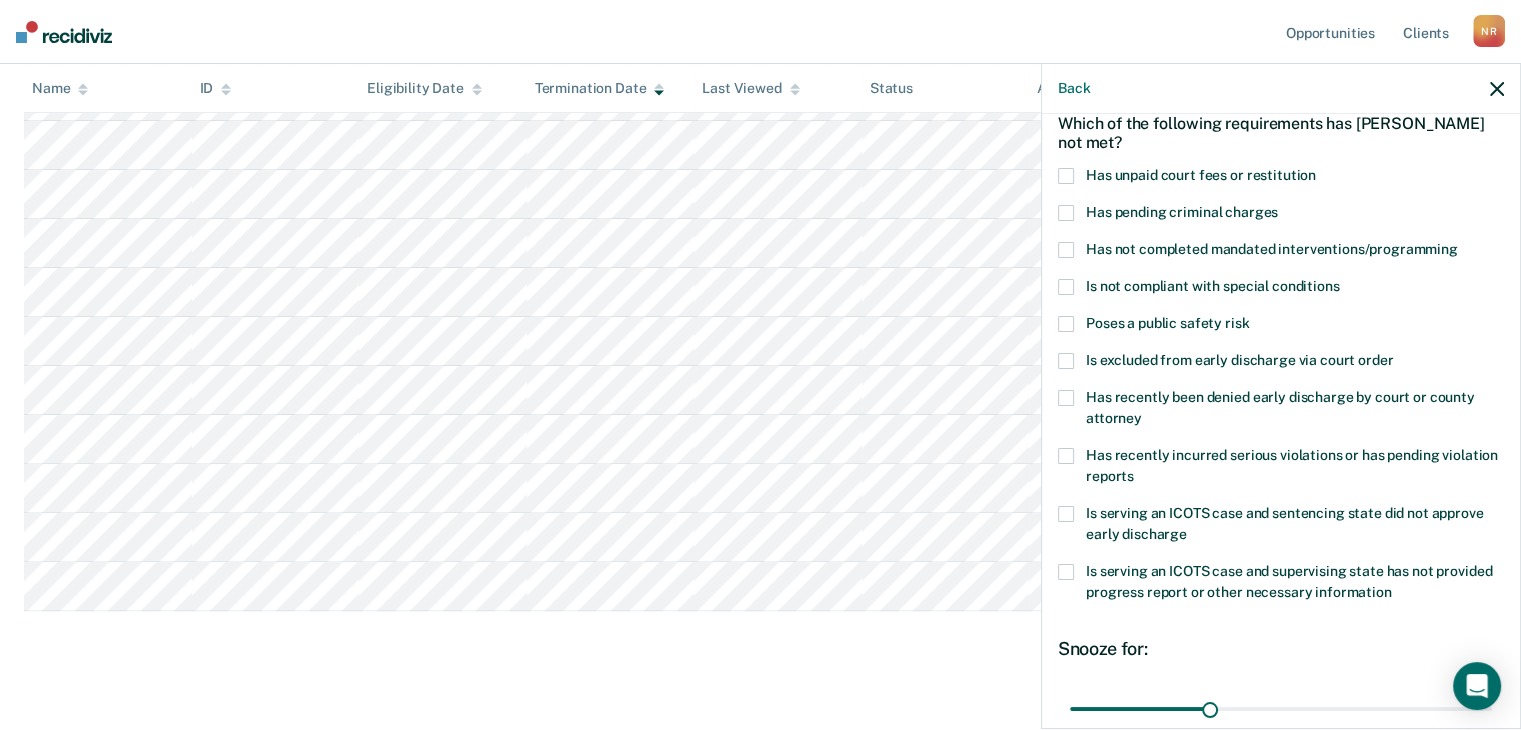 scroll, scrollTop: 0, scrollLeft: 0, axis: both 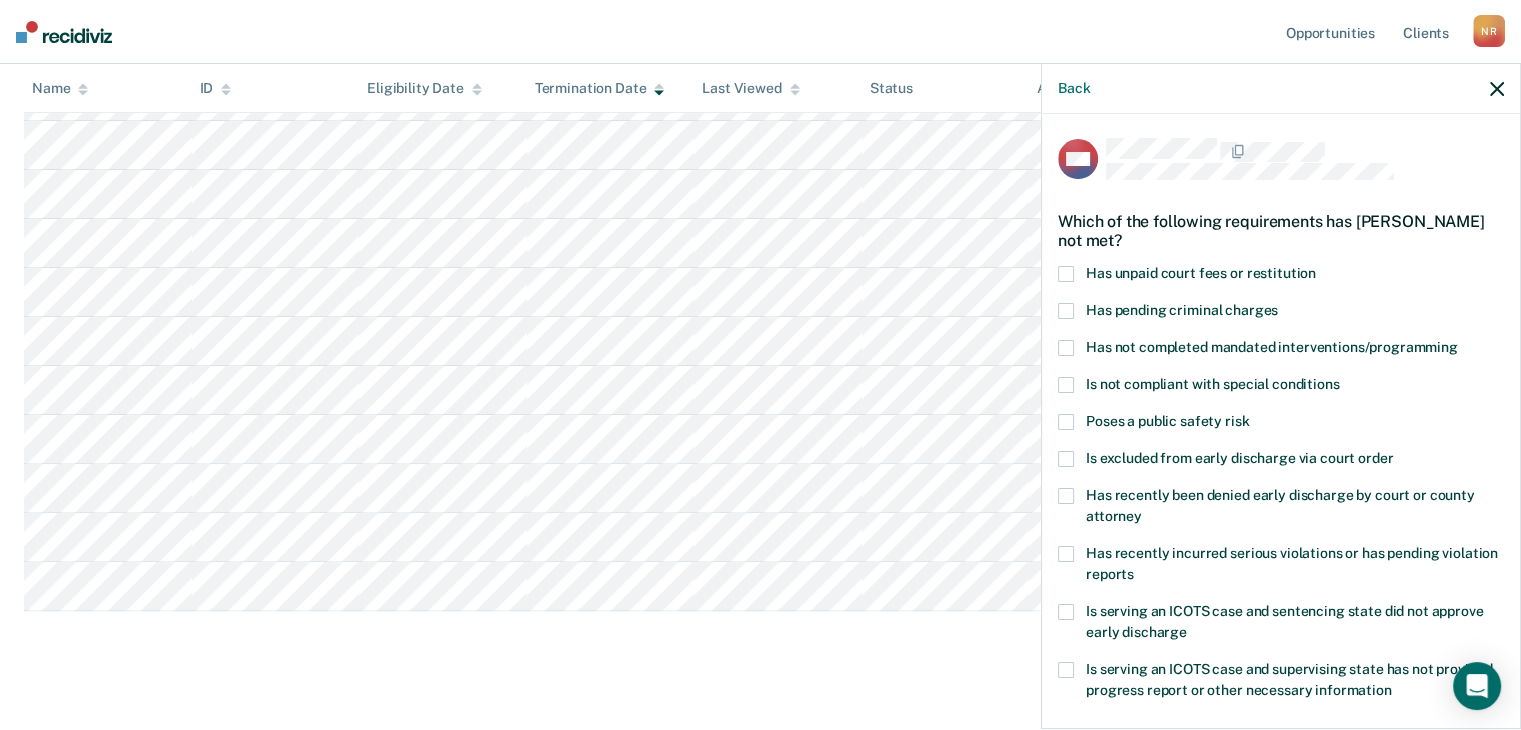 click at bounding box center (1066, 274) 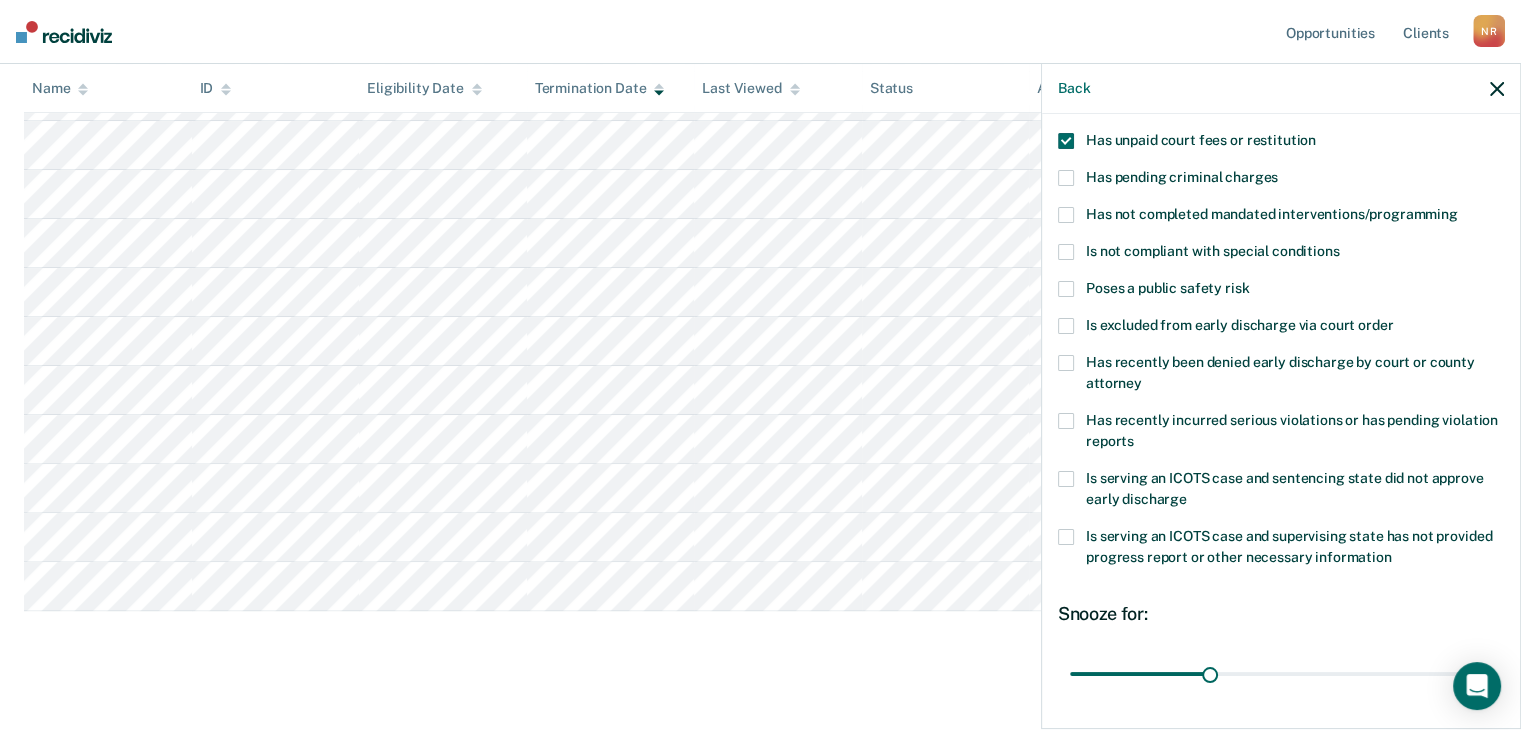 scroll 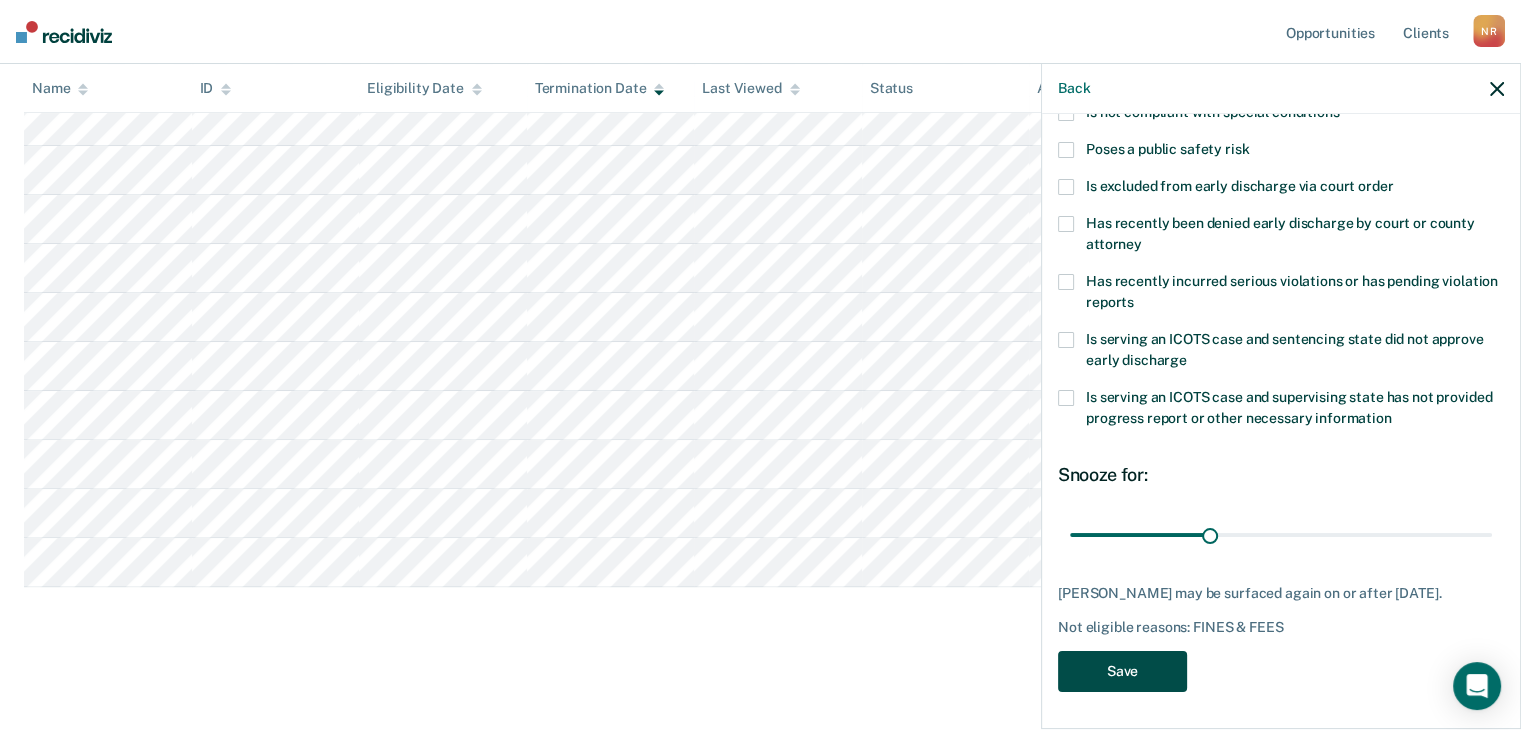 click on "Save" at bounding box center [1122, 671] 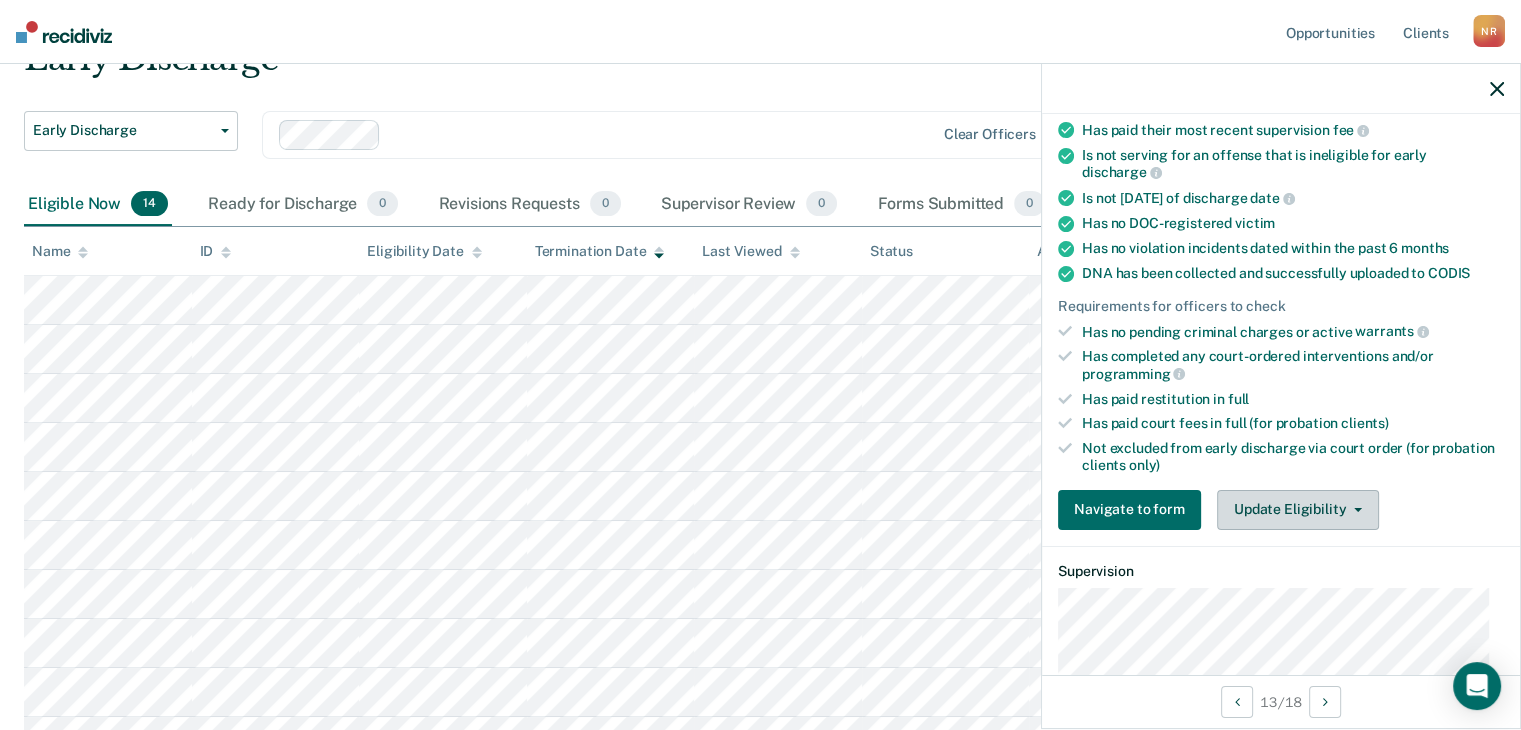 click on "Update Eligibility" at bounding box center (1298, 510) 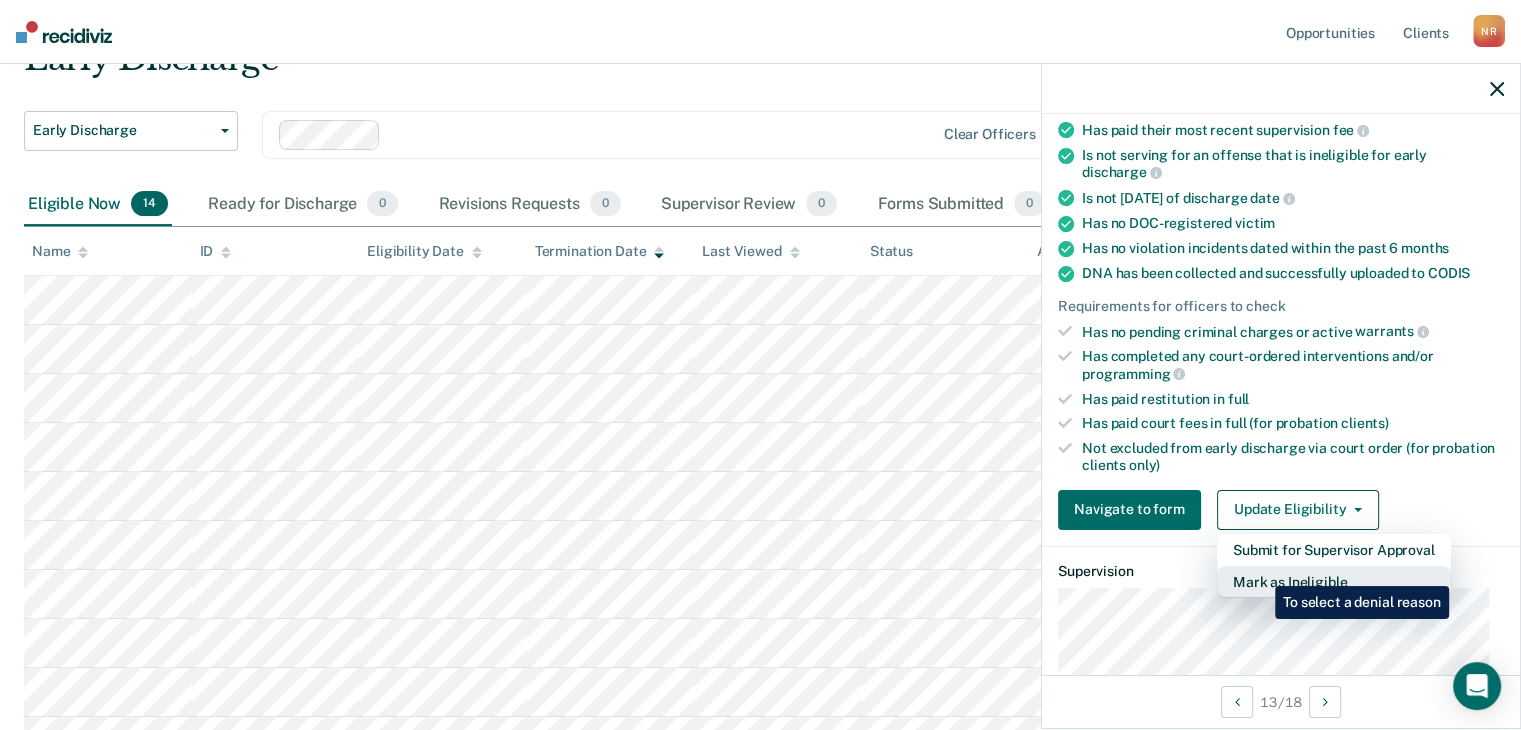 click on "Mark as Ineligible" at bounding box center [1334, 582] 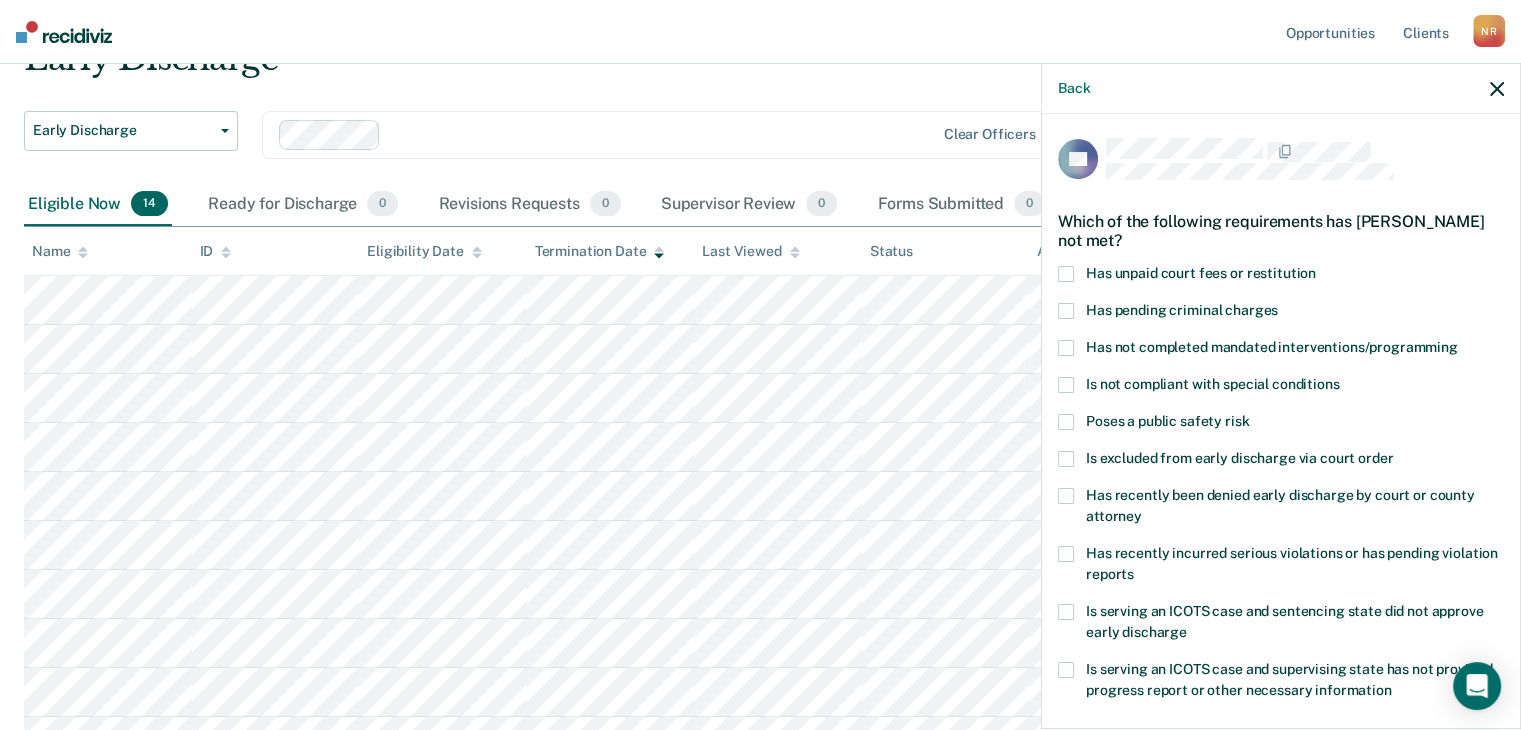 click at bounding box center (1066, 274) 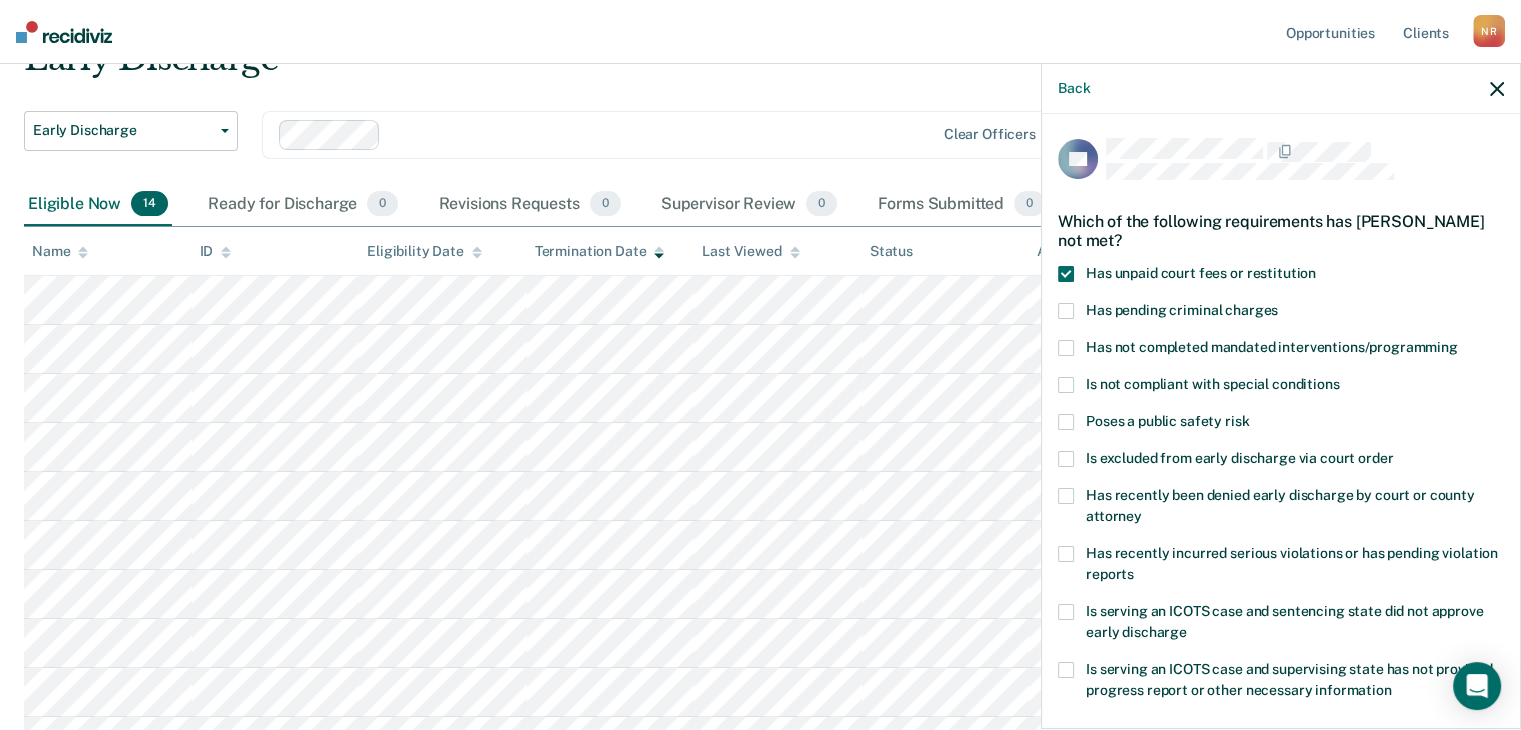 click at bounding box center [1066, 385] 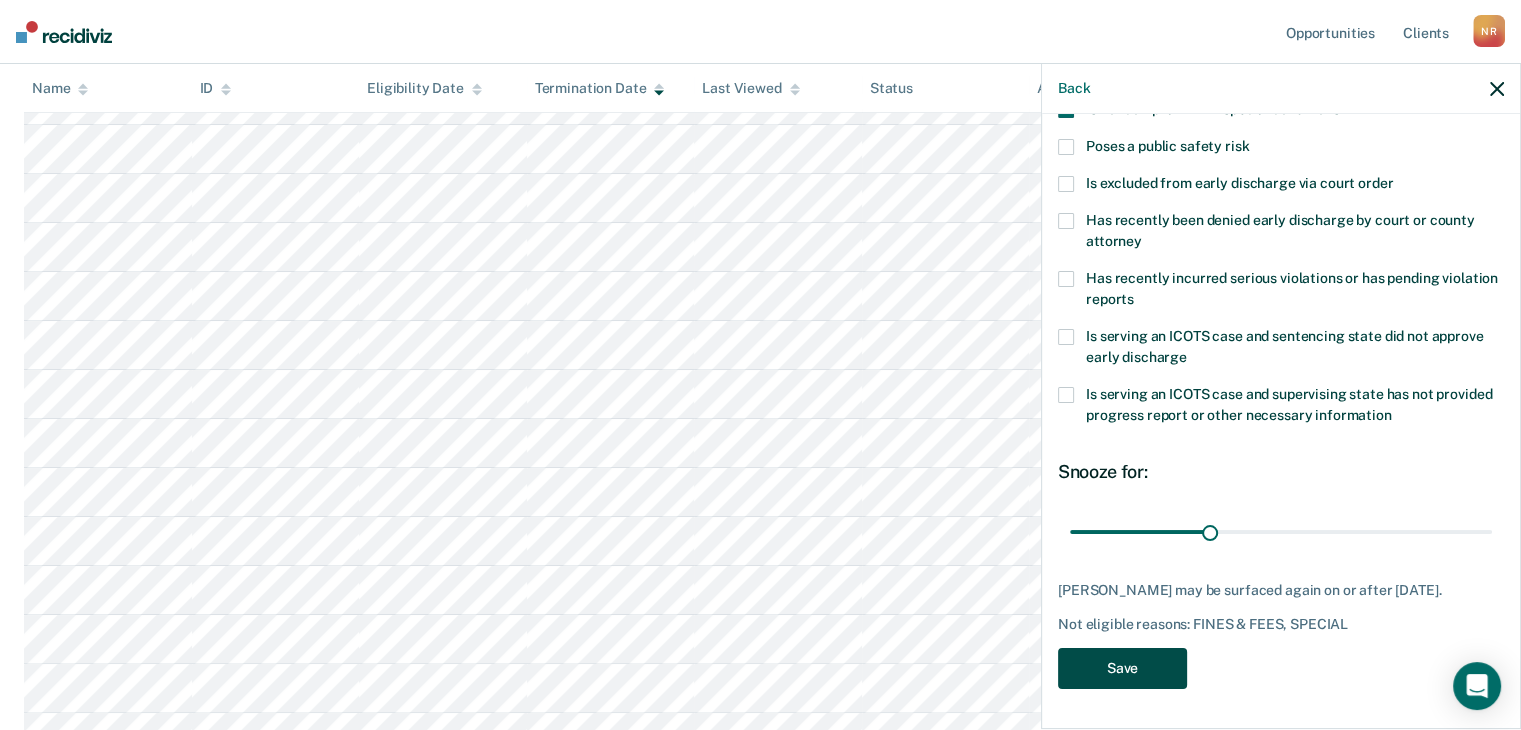 click on "Save" at bounding box center [1122, 668] 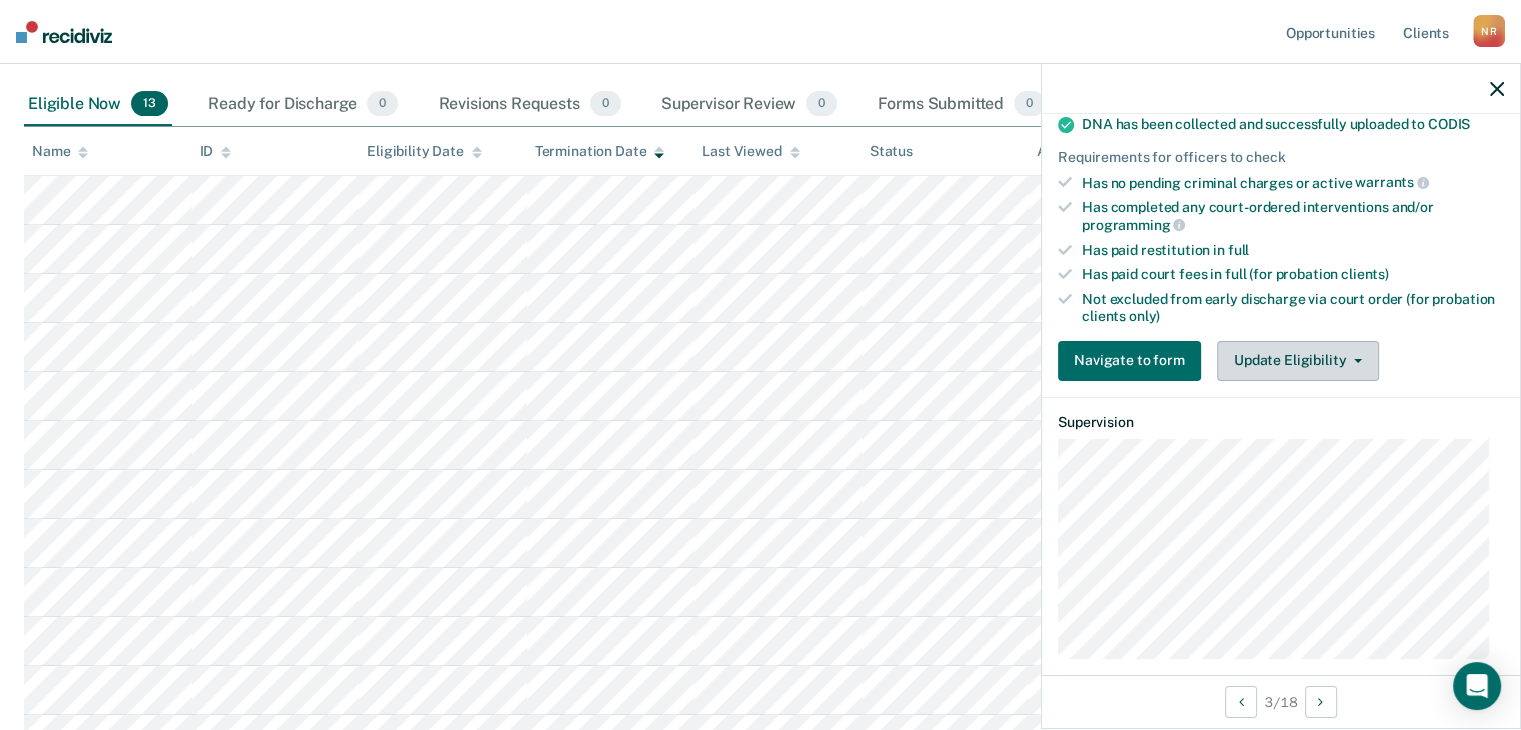 click on "Update Eligibility" at bounding box center (1298, 361) 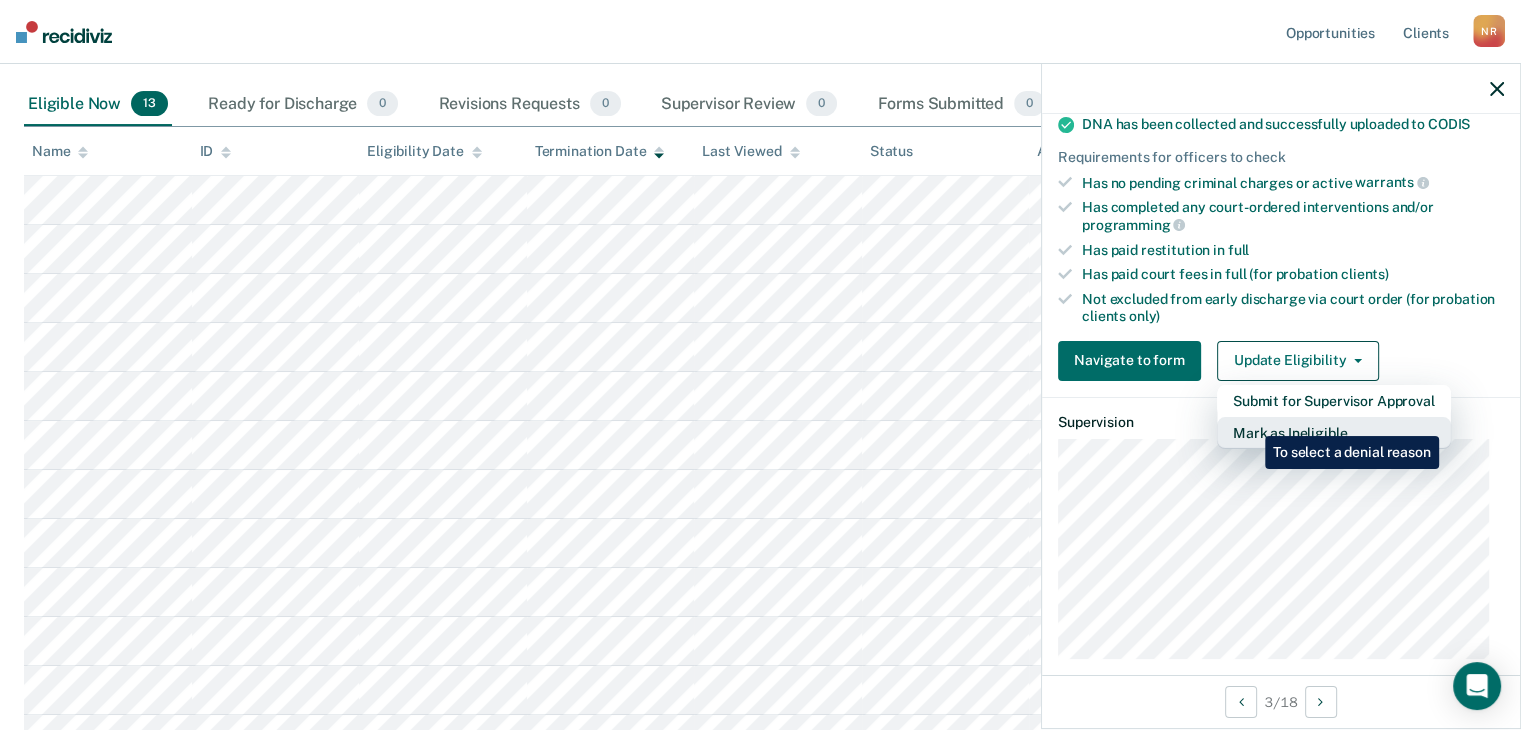 click on "Mark as Ineligible" at bounding box center (1334, 433) 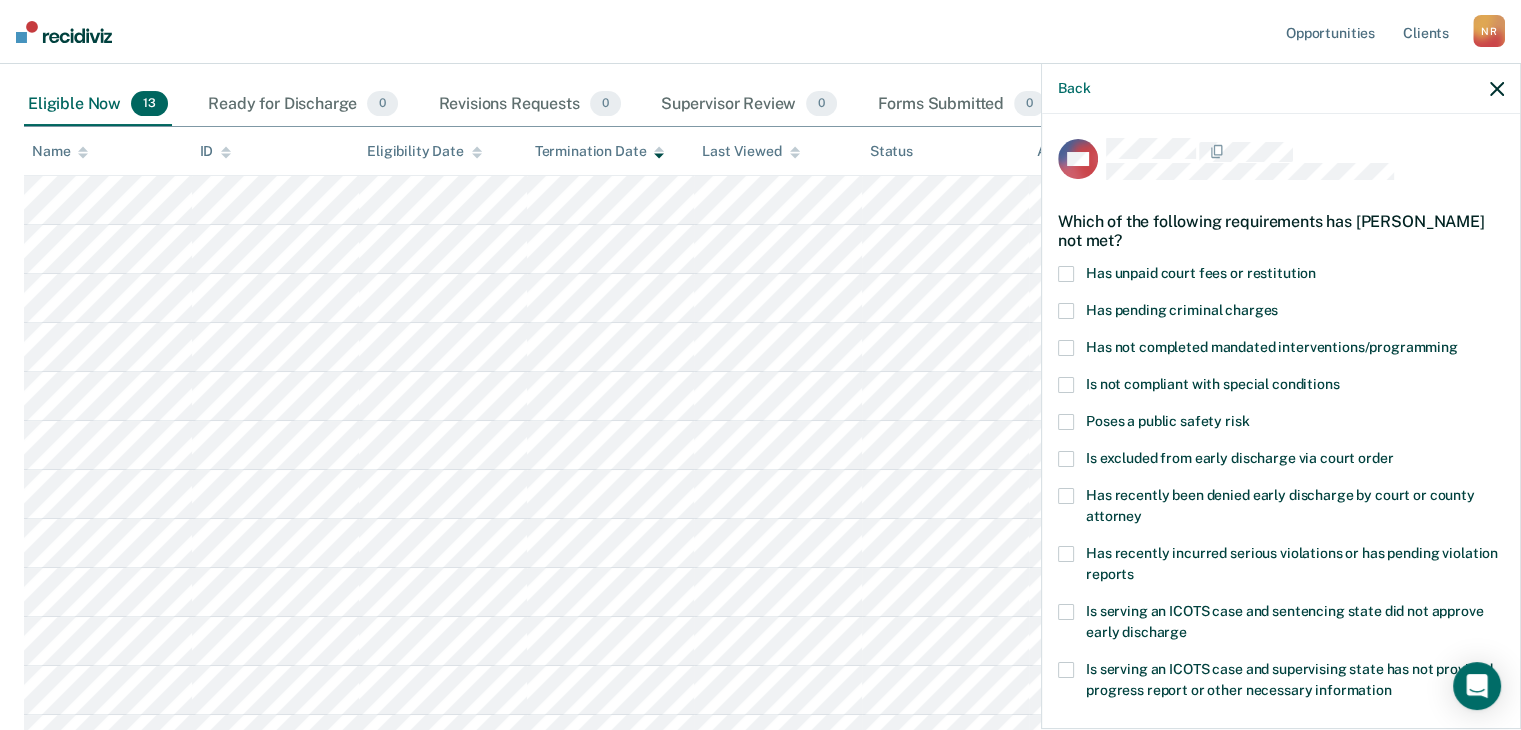 click at bounding box center (1066, 274) 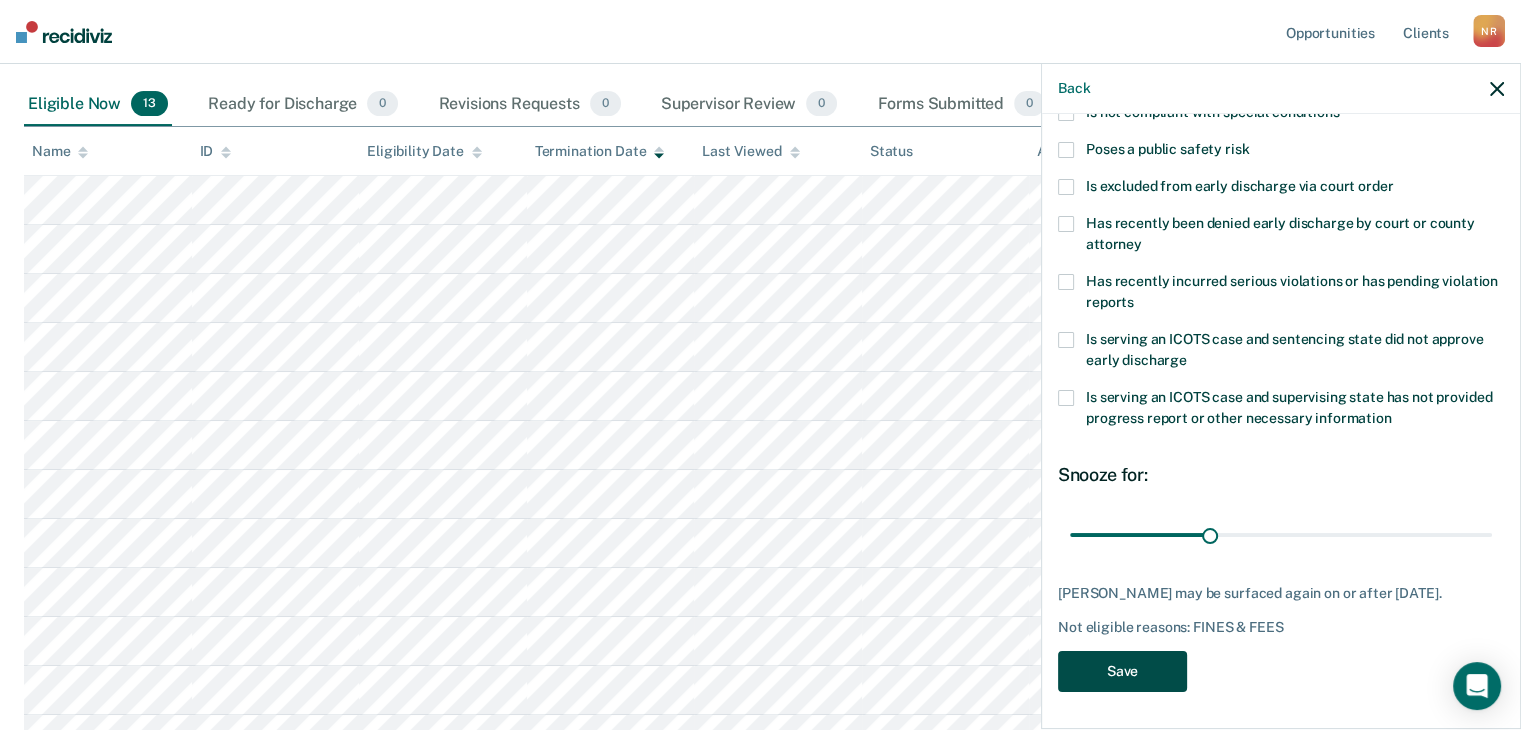 click on "Save" at bounding box center (1122, 671) 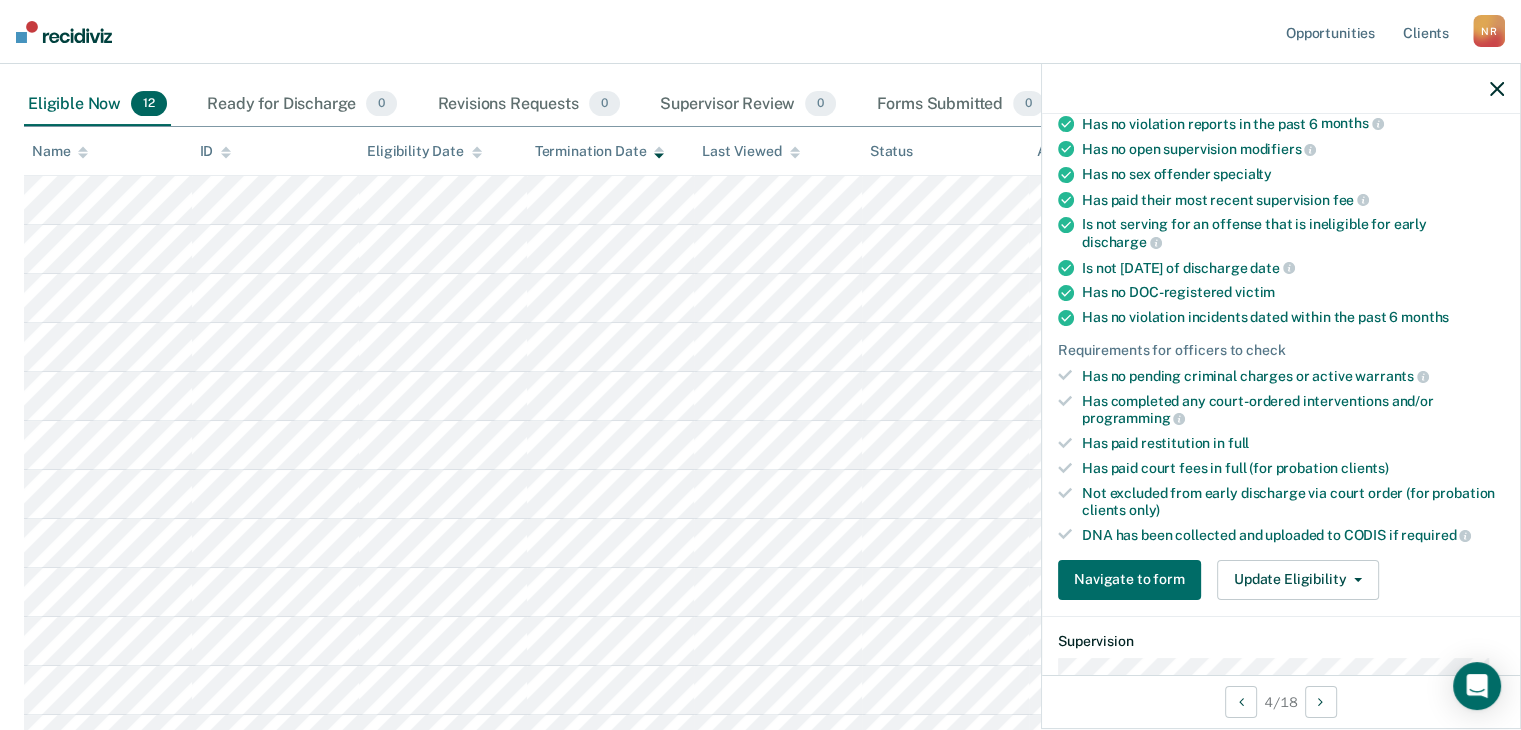 scroll, scrollTop: 314, scrollLeft: 0, axis: vertical 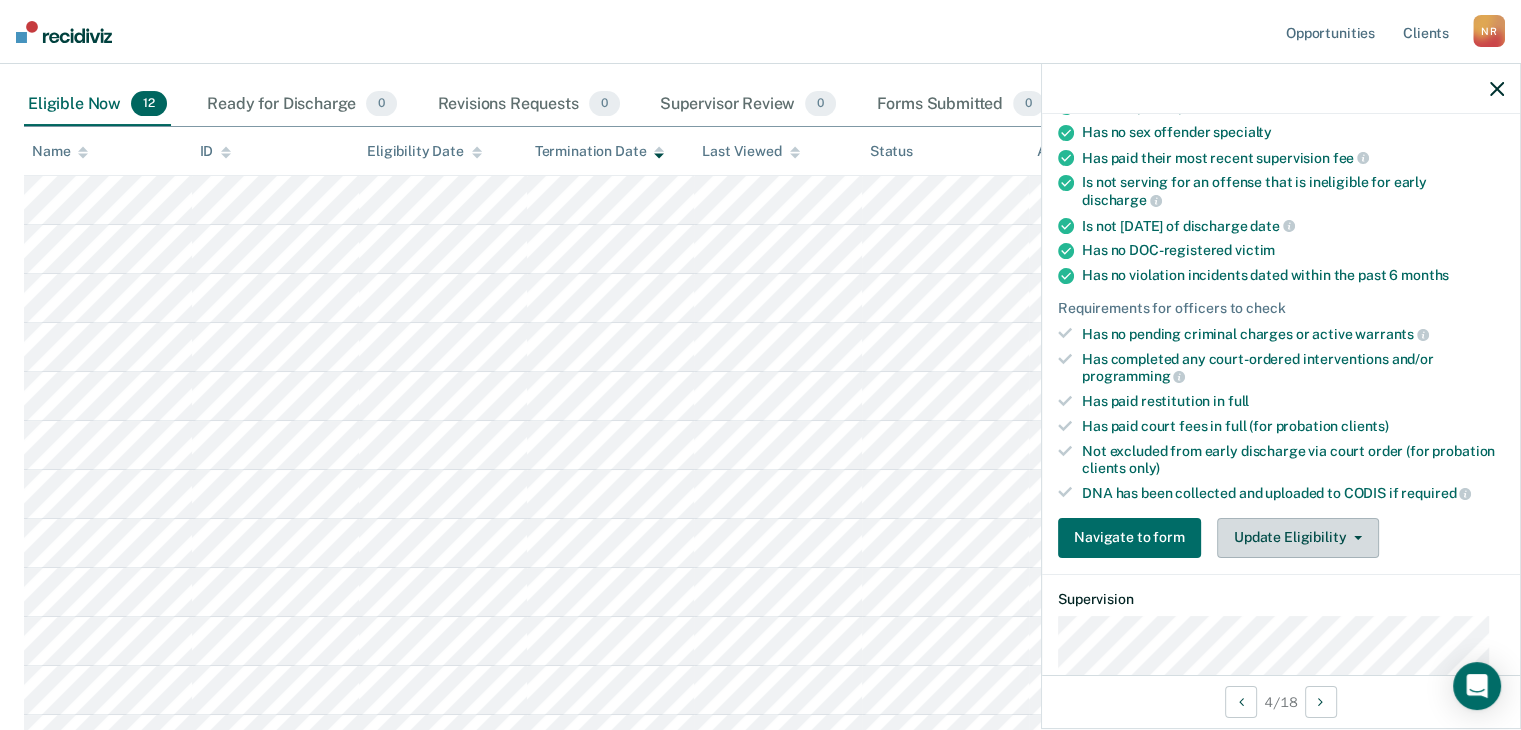 click on "Update Eligibility" at bounding box center [1298, 538] 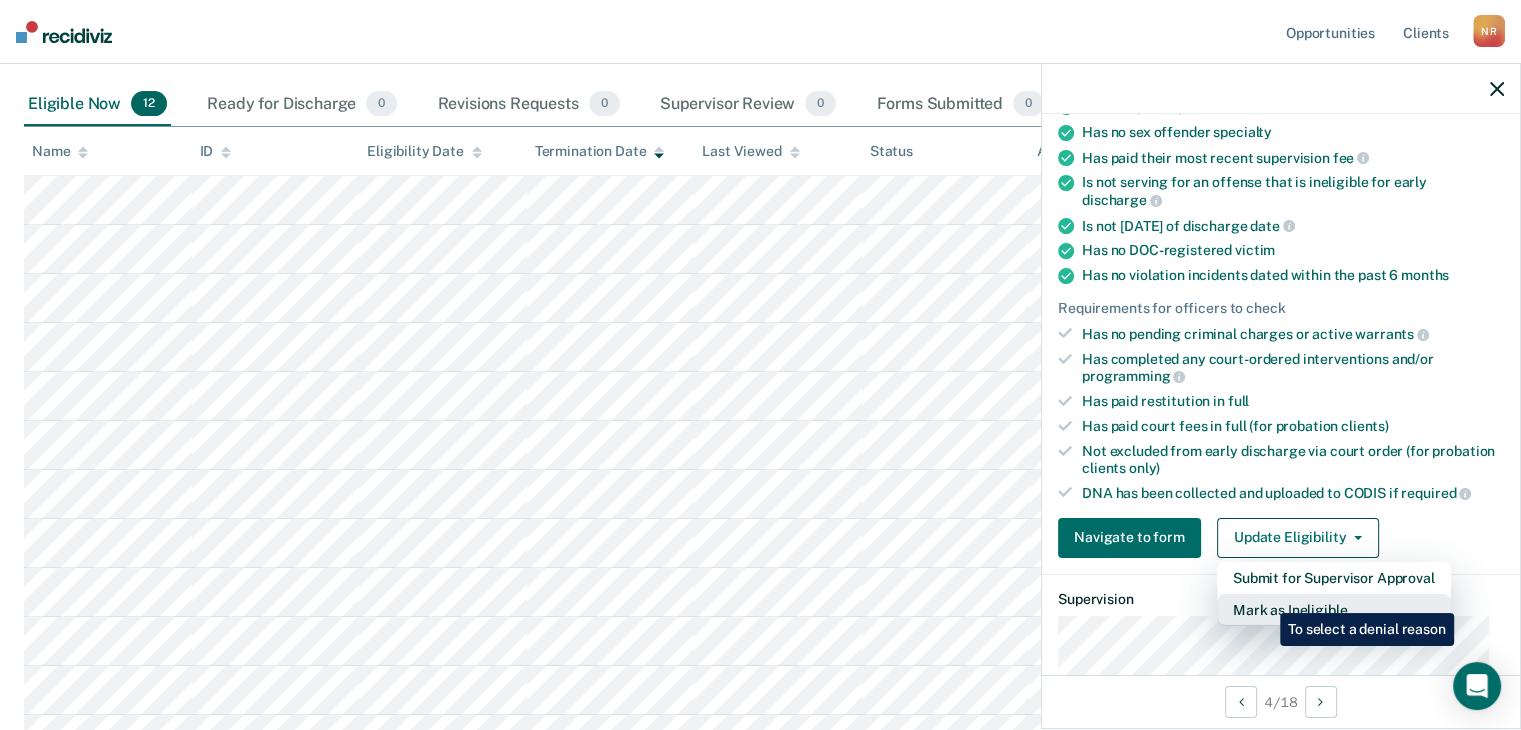 click on "Mark as Ineligible" at bounding box center [1334, 610] 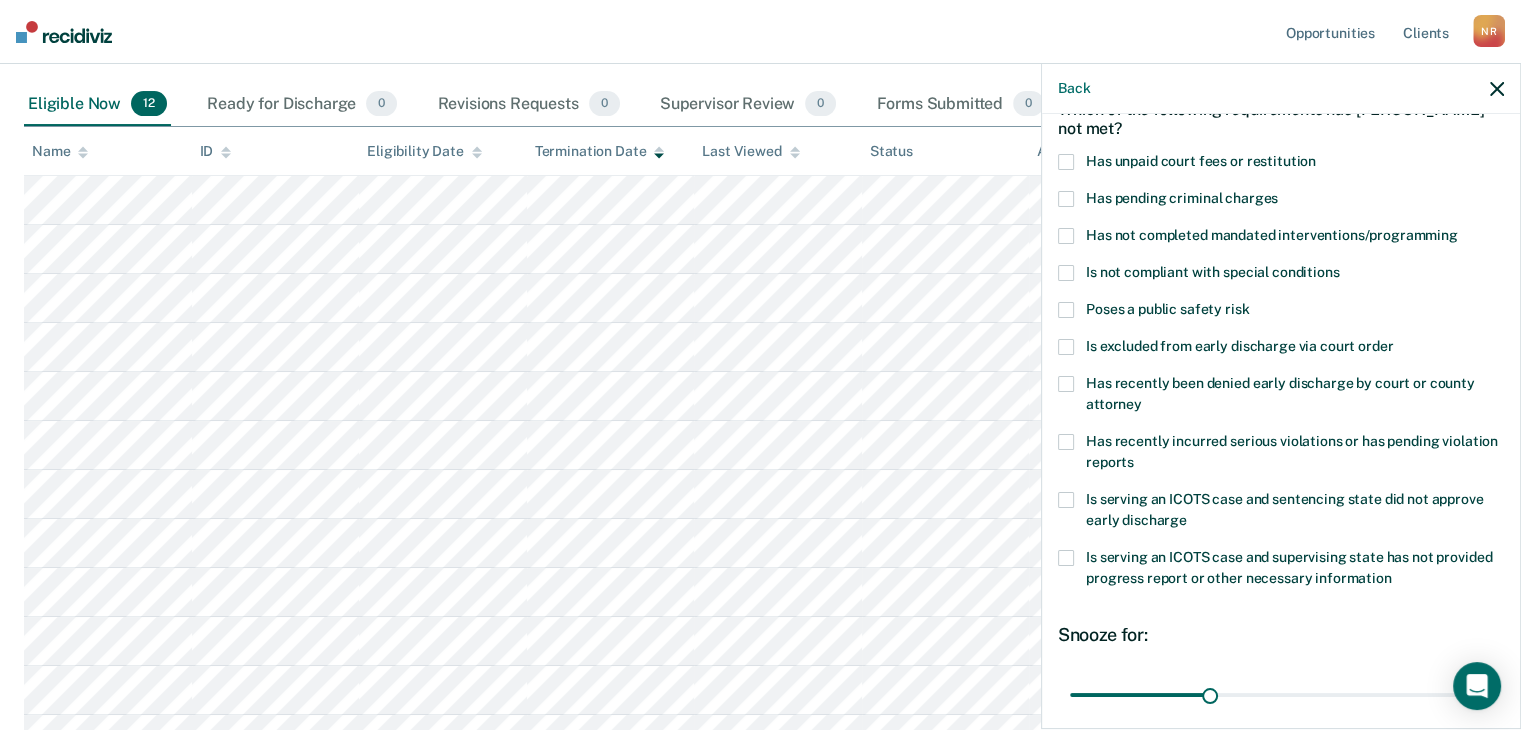 scroll, scrollTop: 0, scrollLeft: 0, axis: both 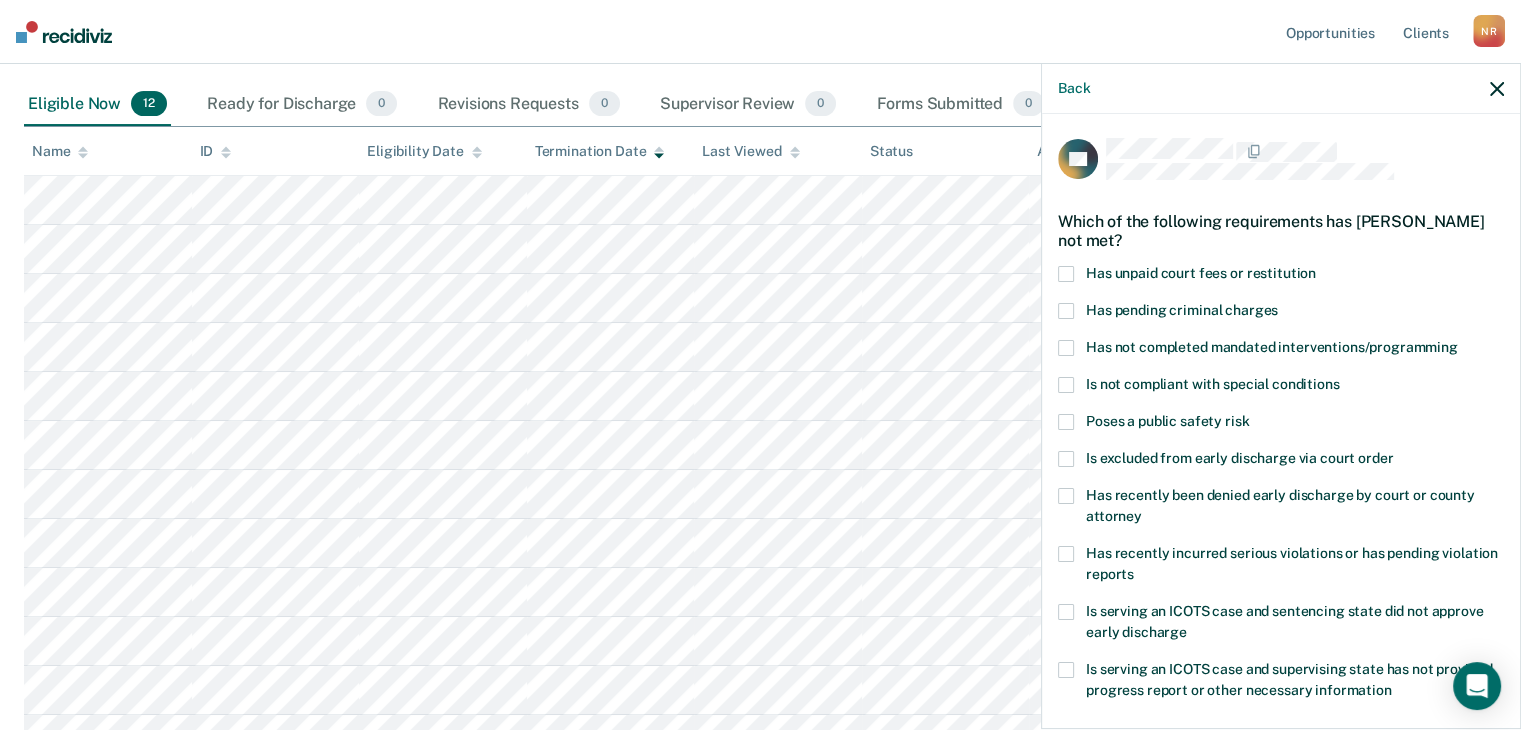 click at bounding box center [1066, 274] 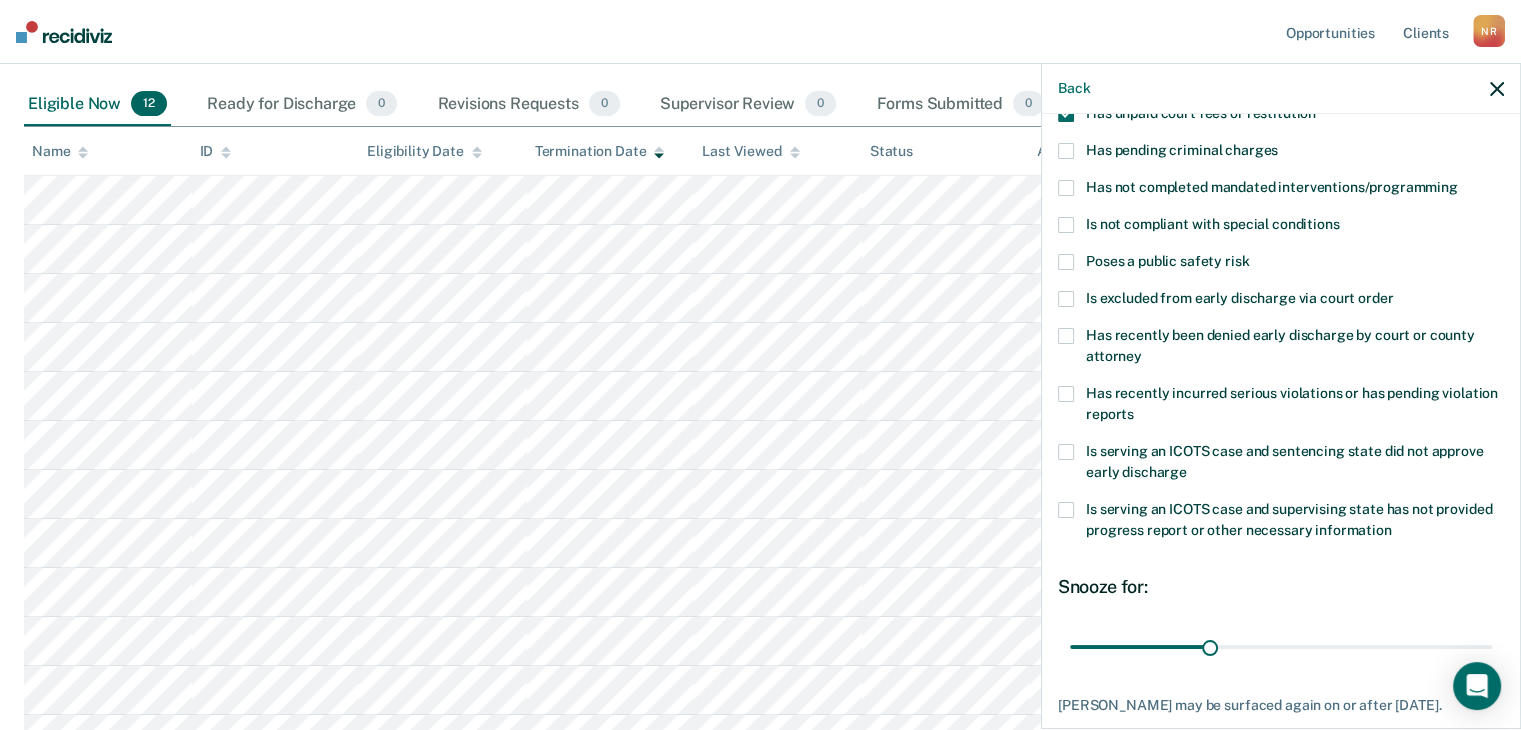 scroll, scrollTop: 272, scrollLeft: 0, axis: vertical 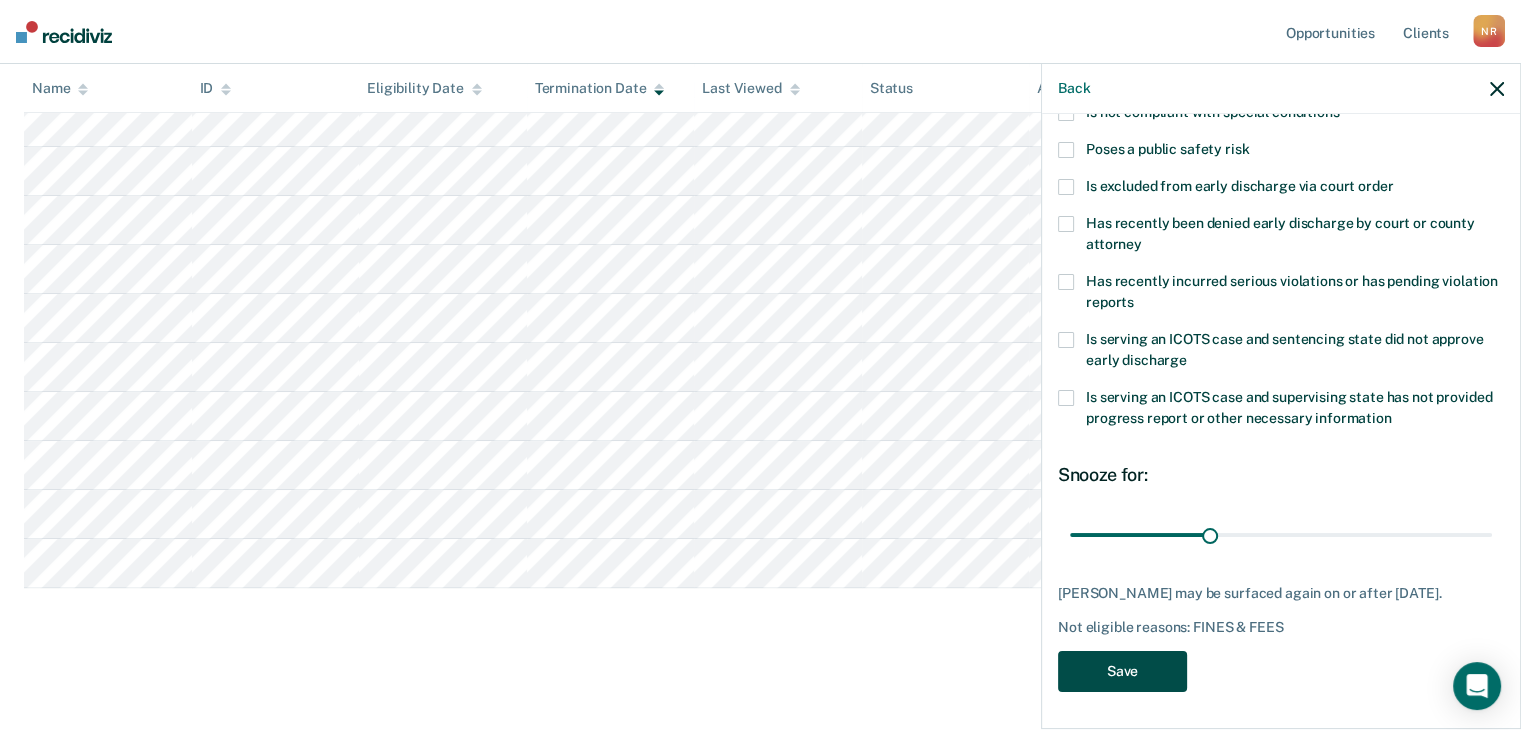 click on "Save" at bounding box center [1122, 671] 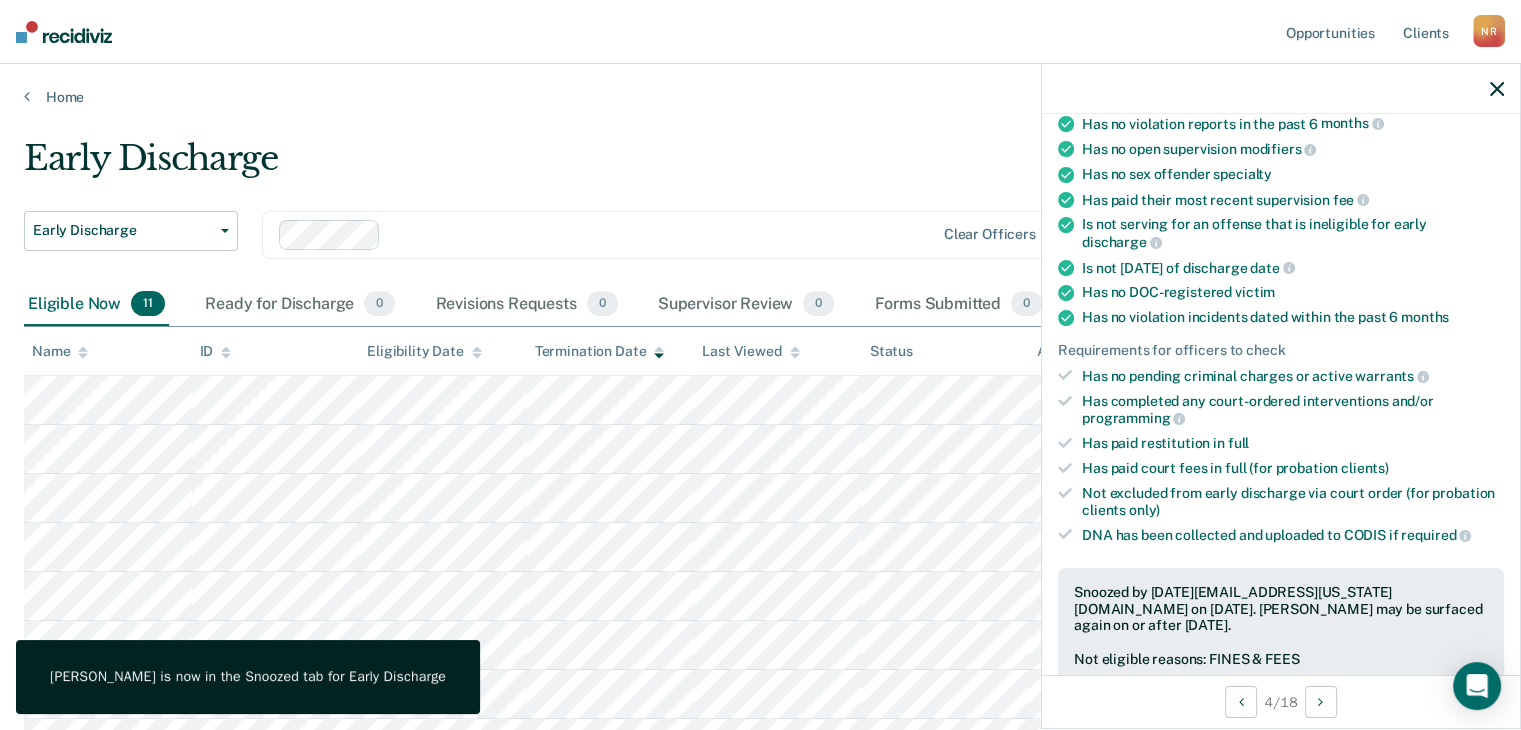 scroll, scrollTop: 200, scrollLeft: 0, axis: vertical 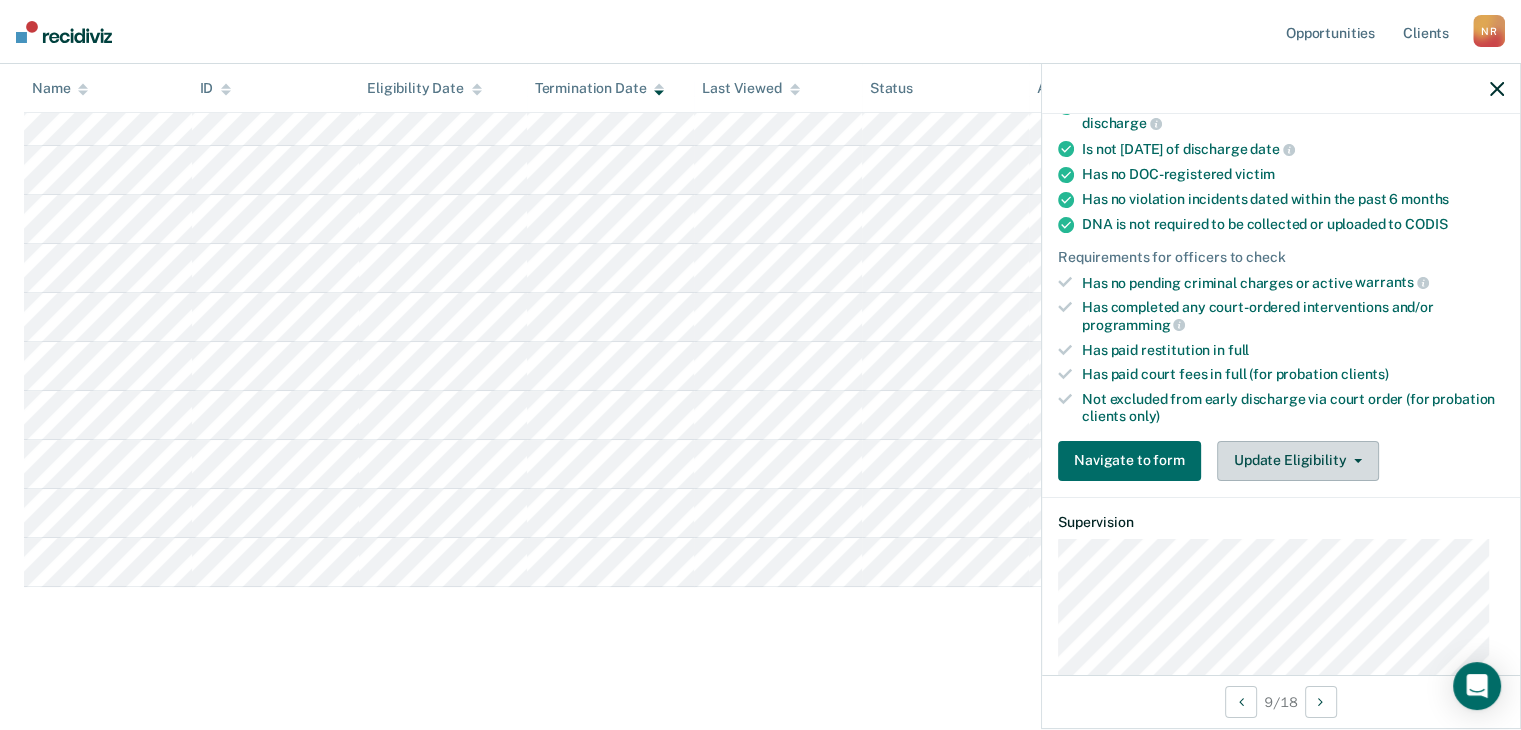 click on "Update Eligibility" at bounding box center [1298, 461] 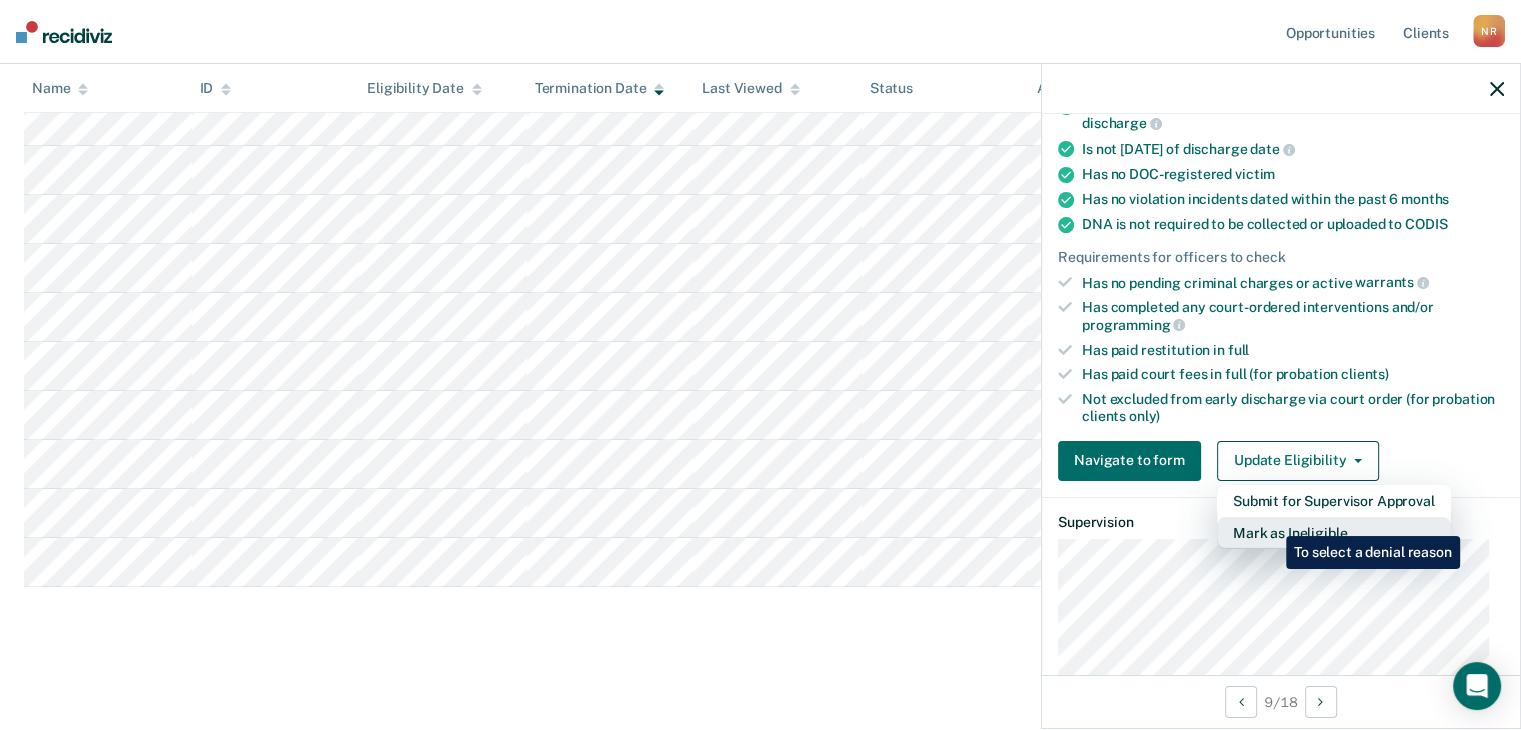 click on "Mark as Ineligible" at bounding box center (1334, 533) 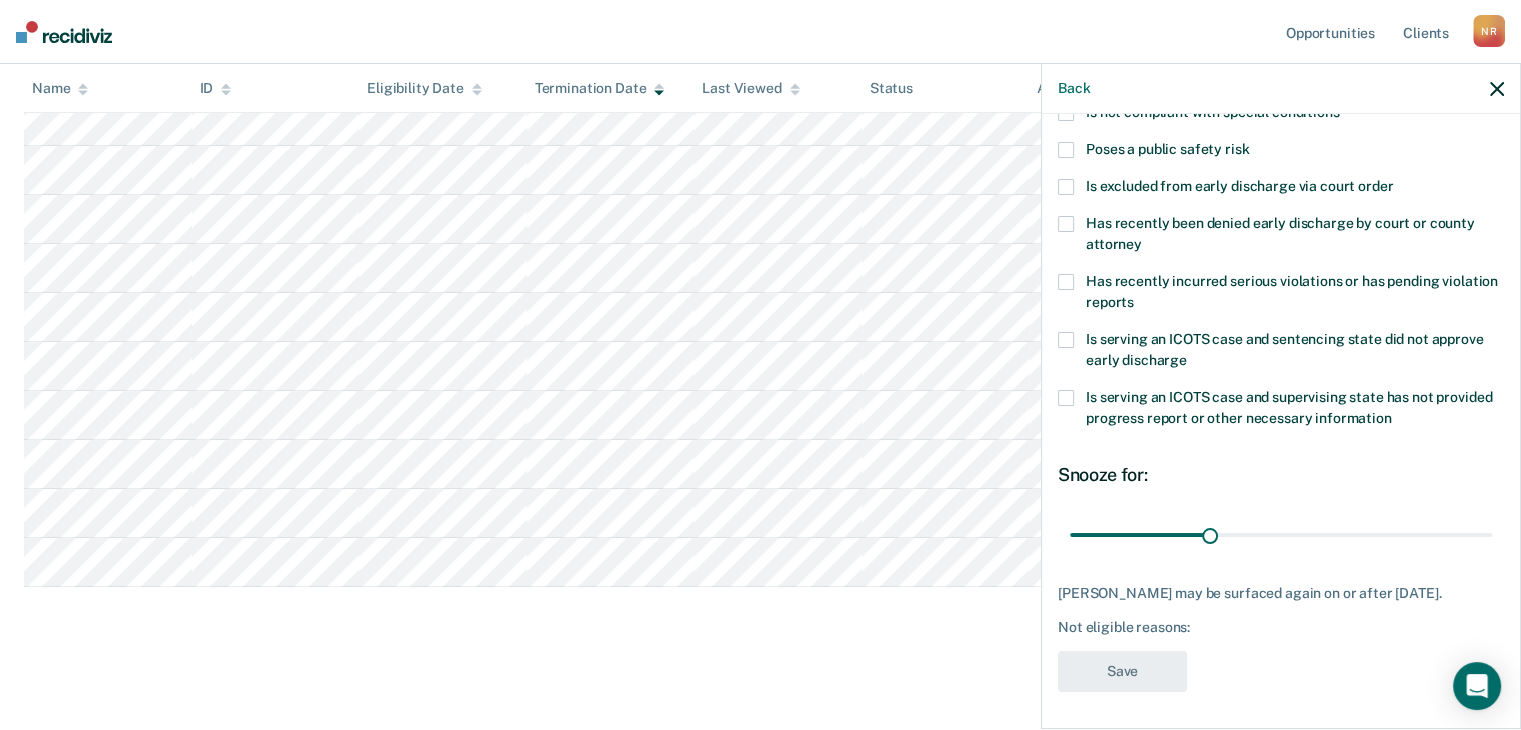 scroll, scrollTop: 0, scrollLeft: 0, axis: both 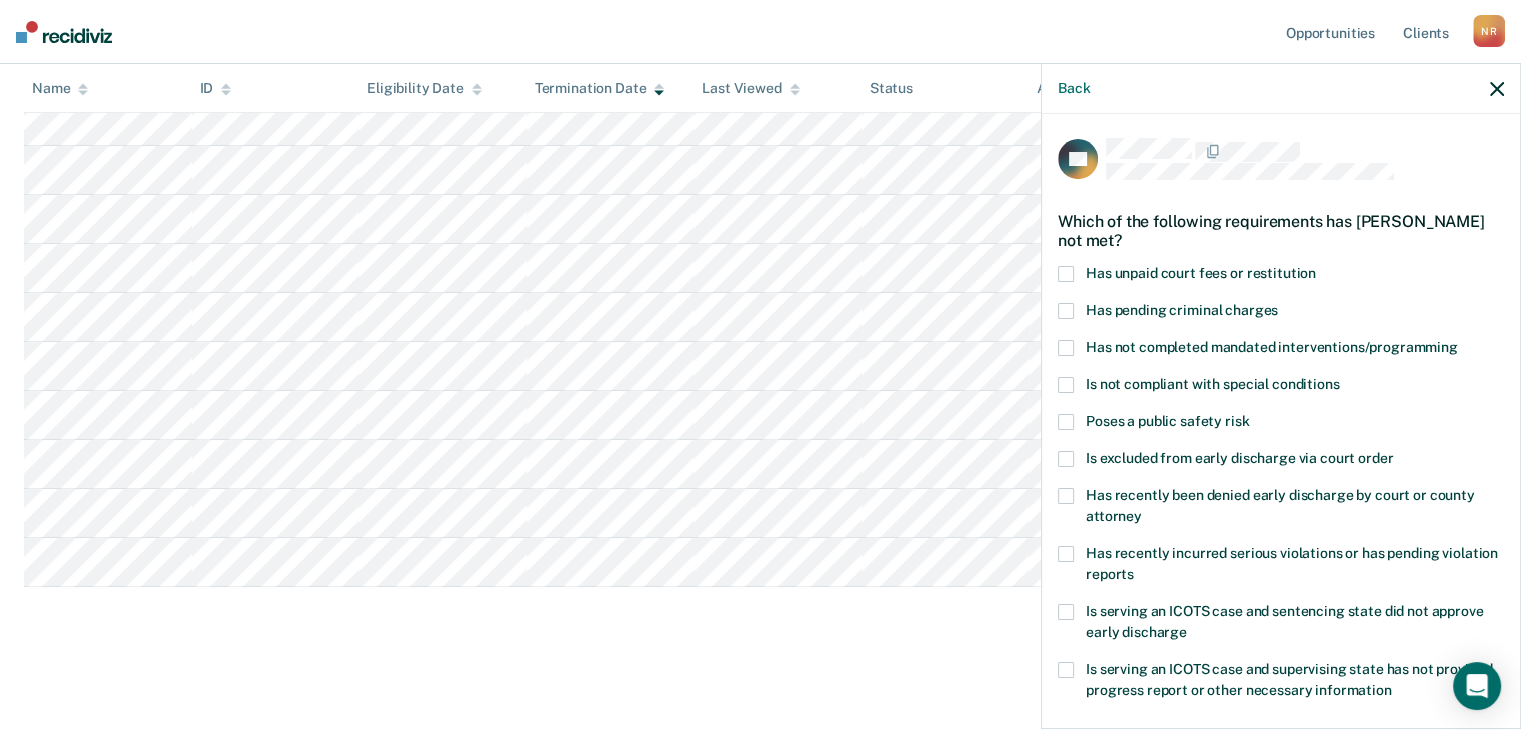 click at bounding box center (1066, 385) 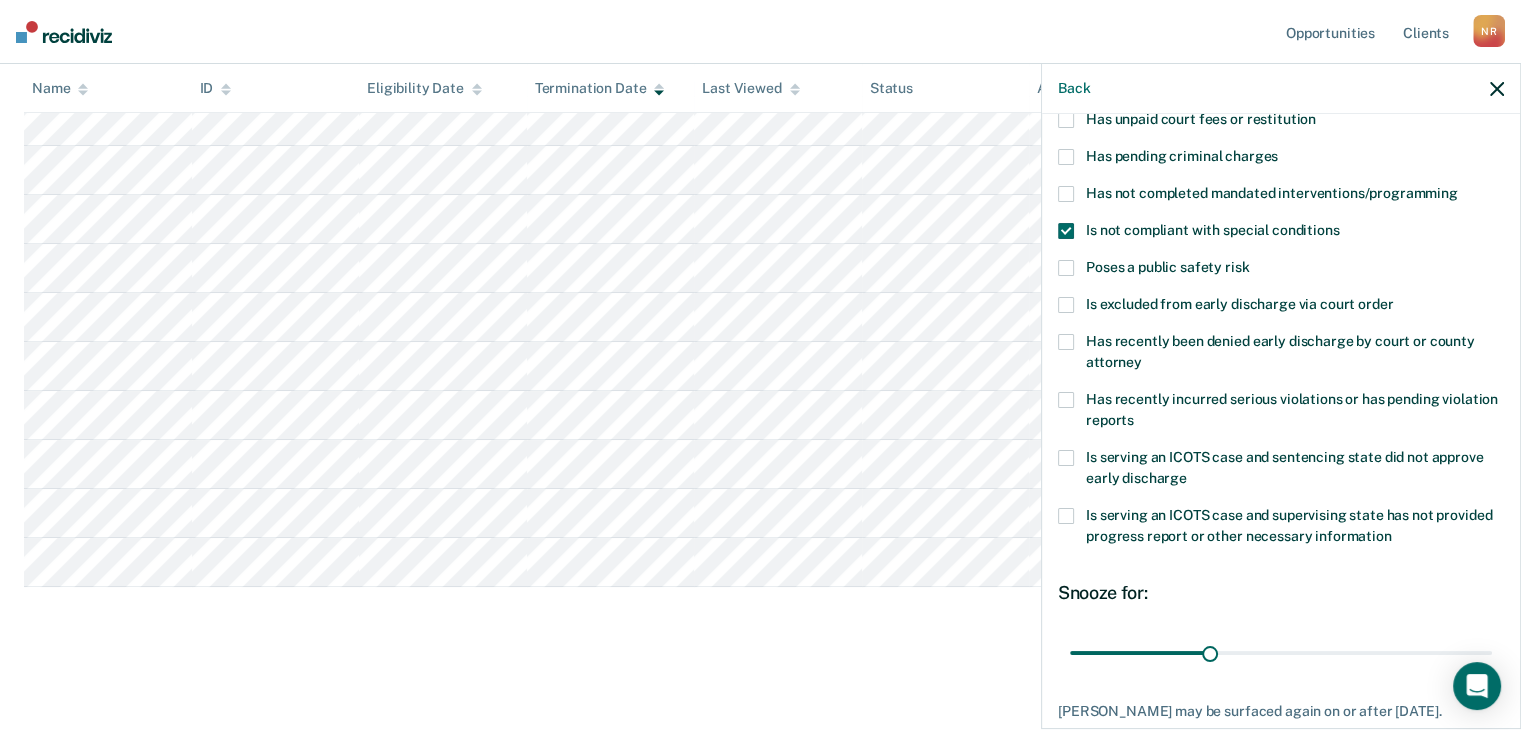 scroll, scrollTop: 272, scrollLeft: 0, axis: vertical 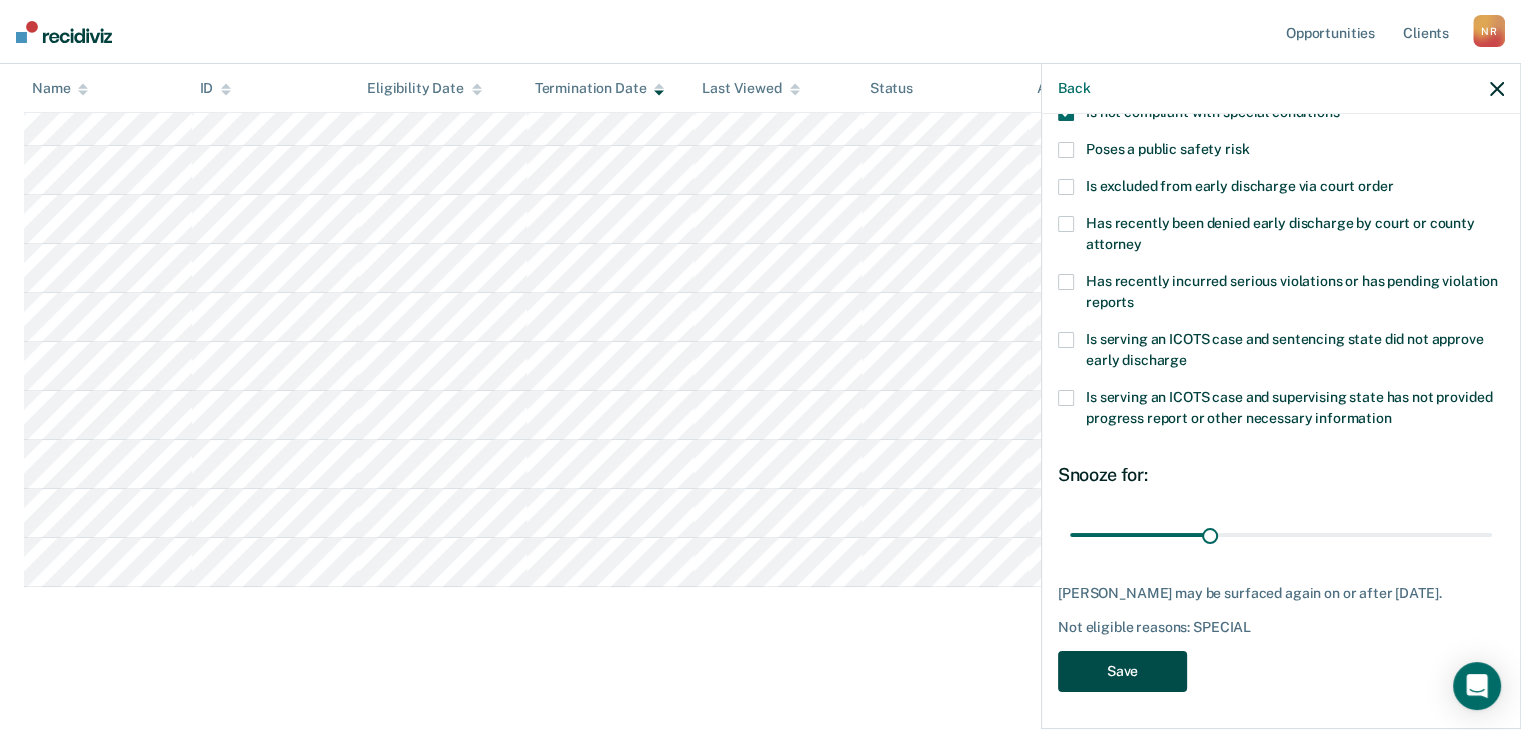 click on "Save" at bounding box center (1122, 671) 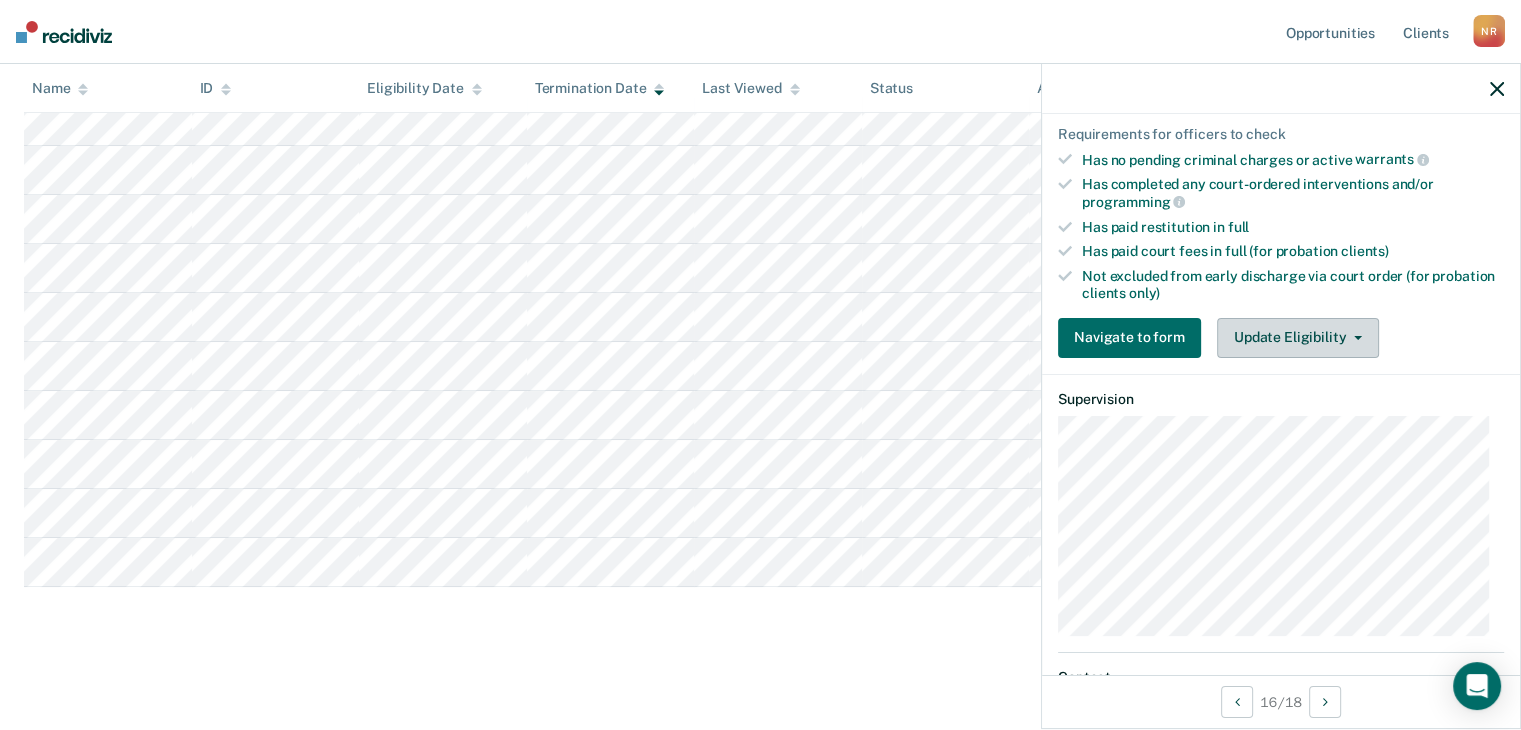 scroll, scrollTop: 472, scrollLeft: 0, axis: vertical 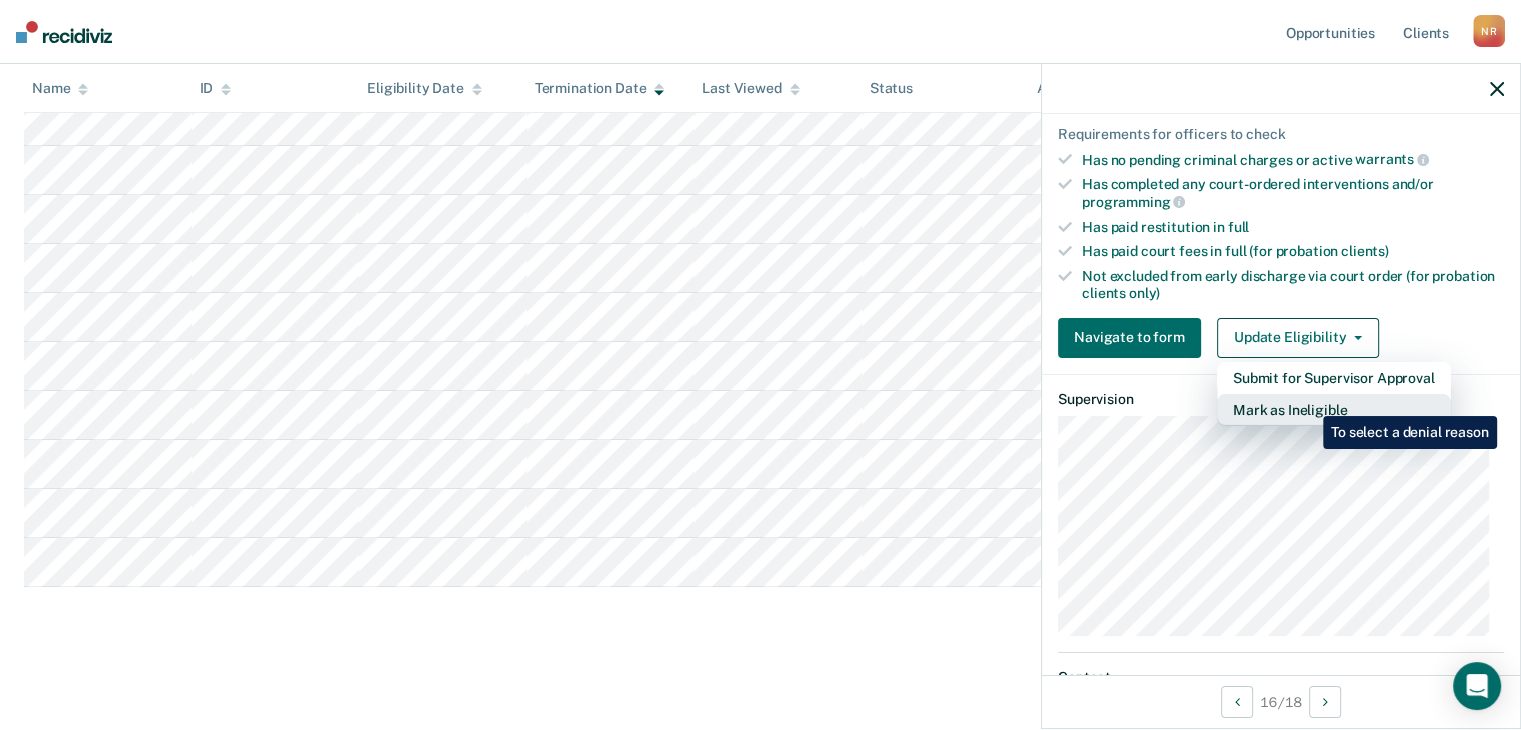 click on "Mark as Ineligible" at bounding box center (1334, 410) 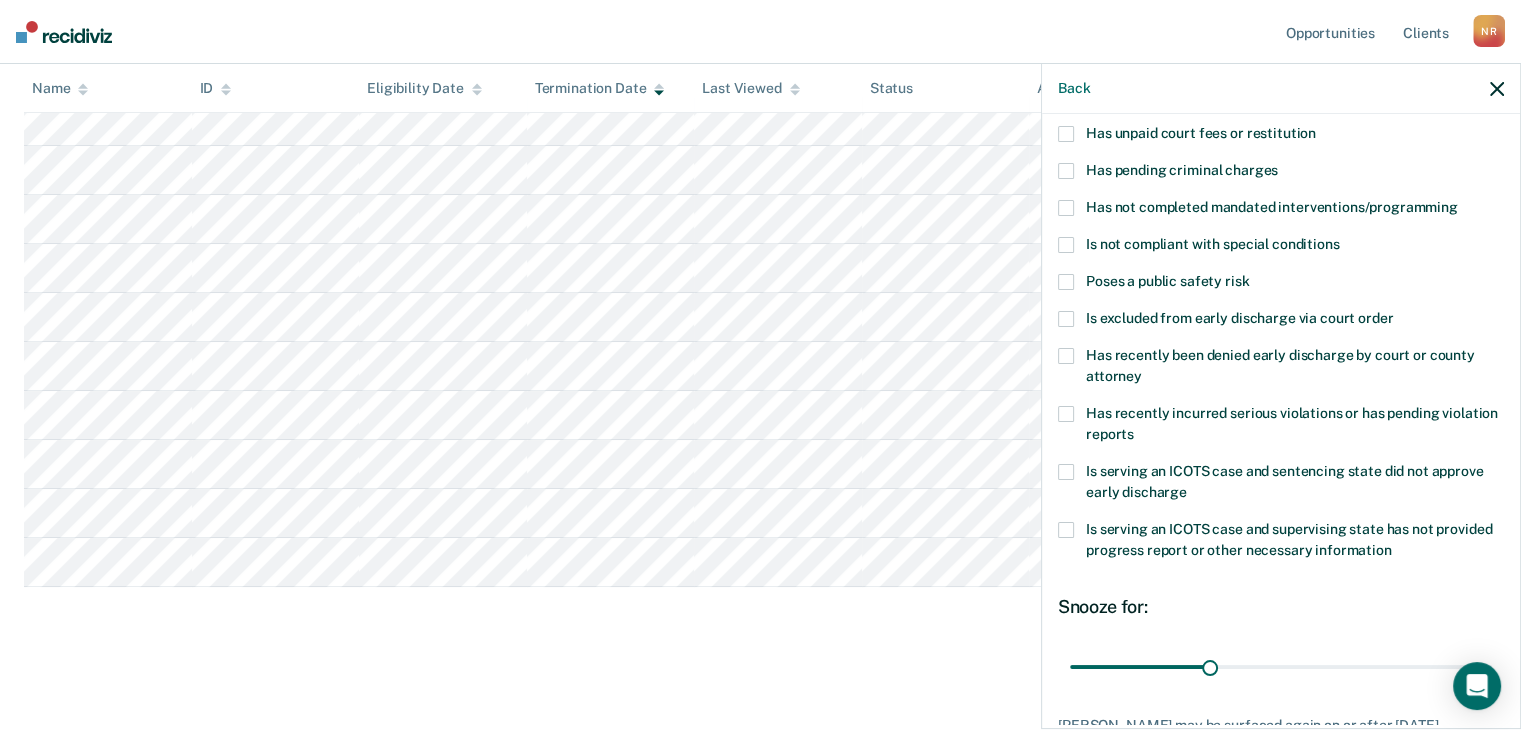 scroll, scrollTop: 0, scrollLeft: 0, axis: both 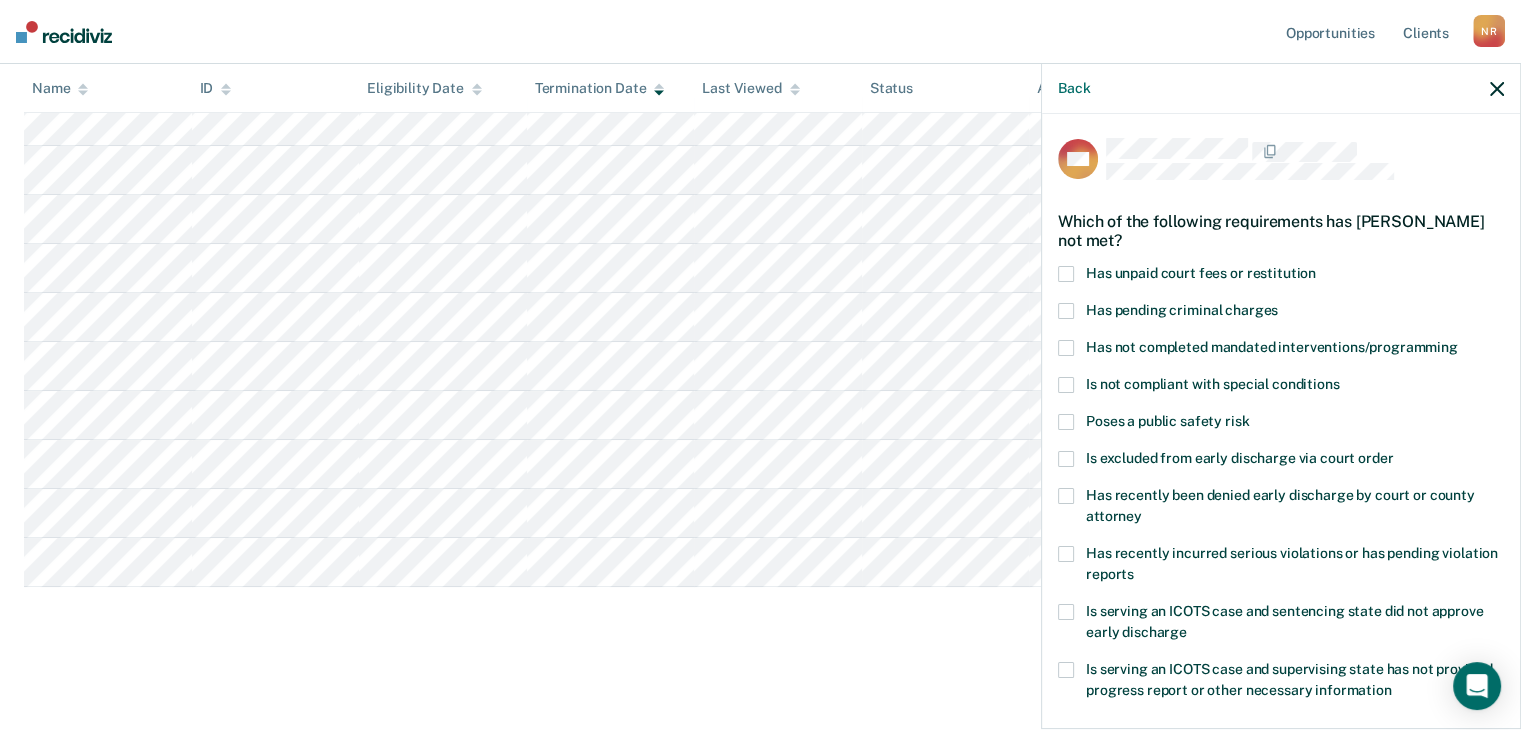 drag, startPoint x: 1063, startPoint y: 272, endPoint x: 1061, endPoint y: 285, distance: 13.152946 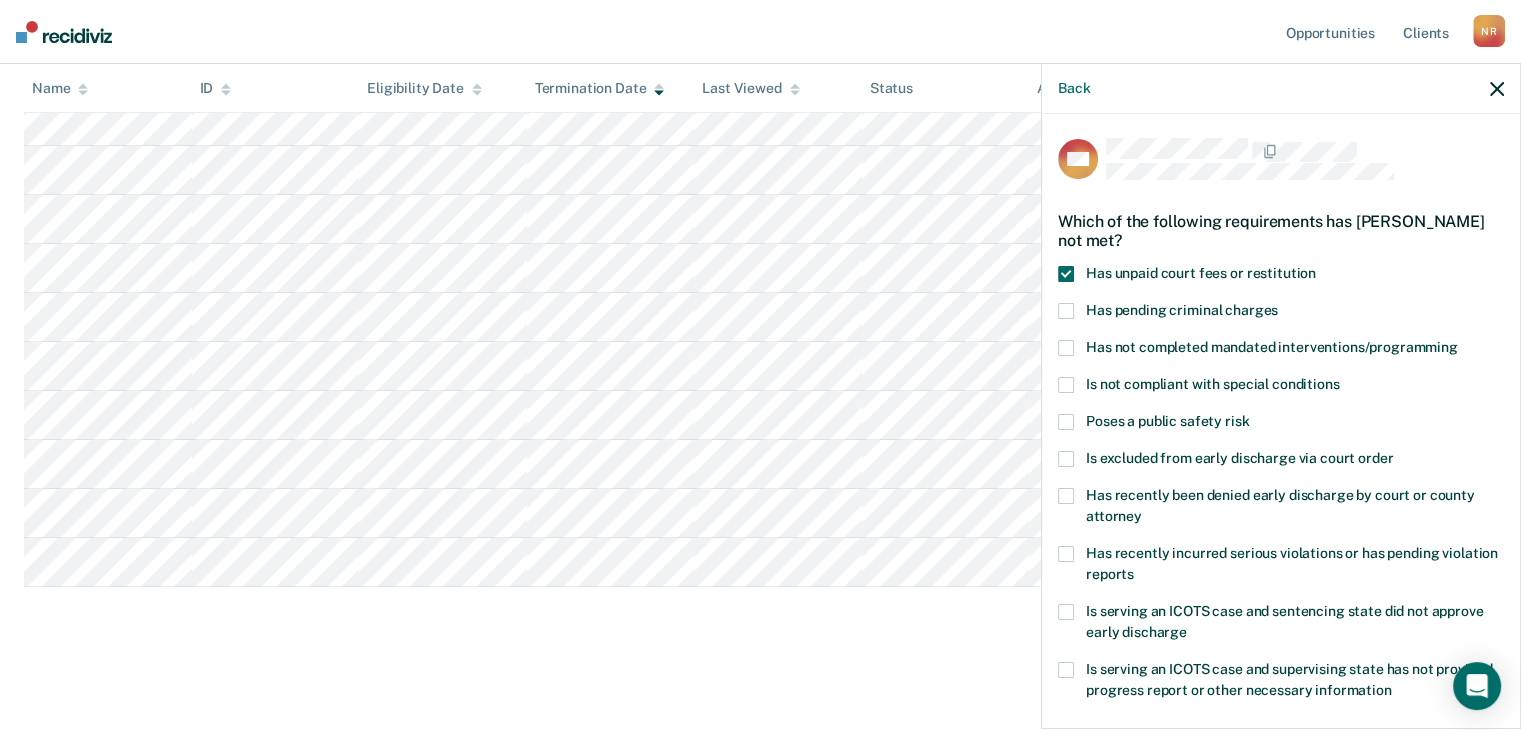 click at bounding box center [1066, 385] 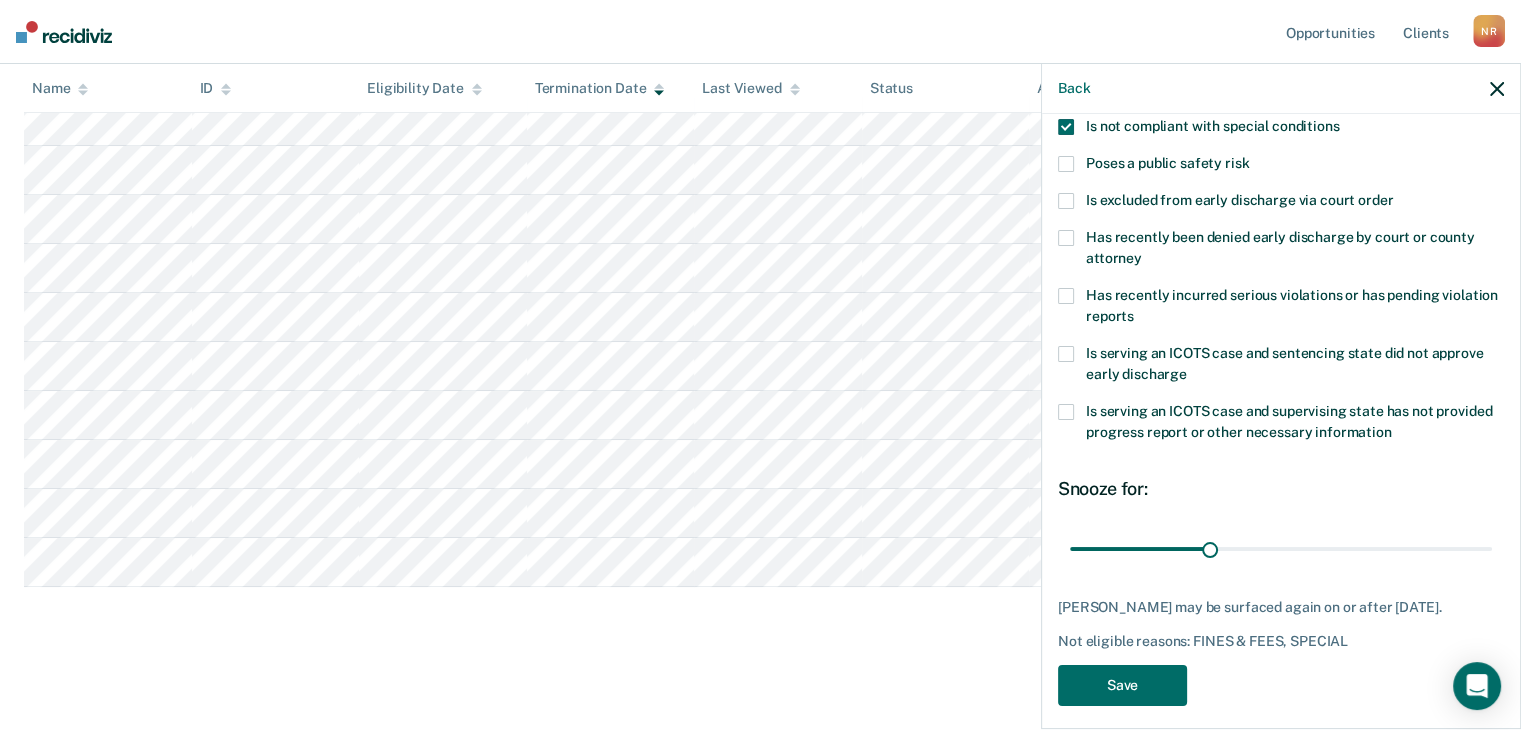 scroll, scrollTop: 289, scrollLeft: 0, axis: vertical 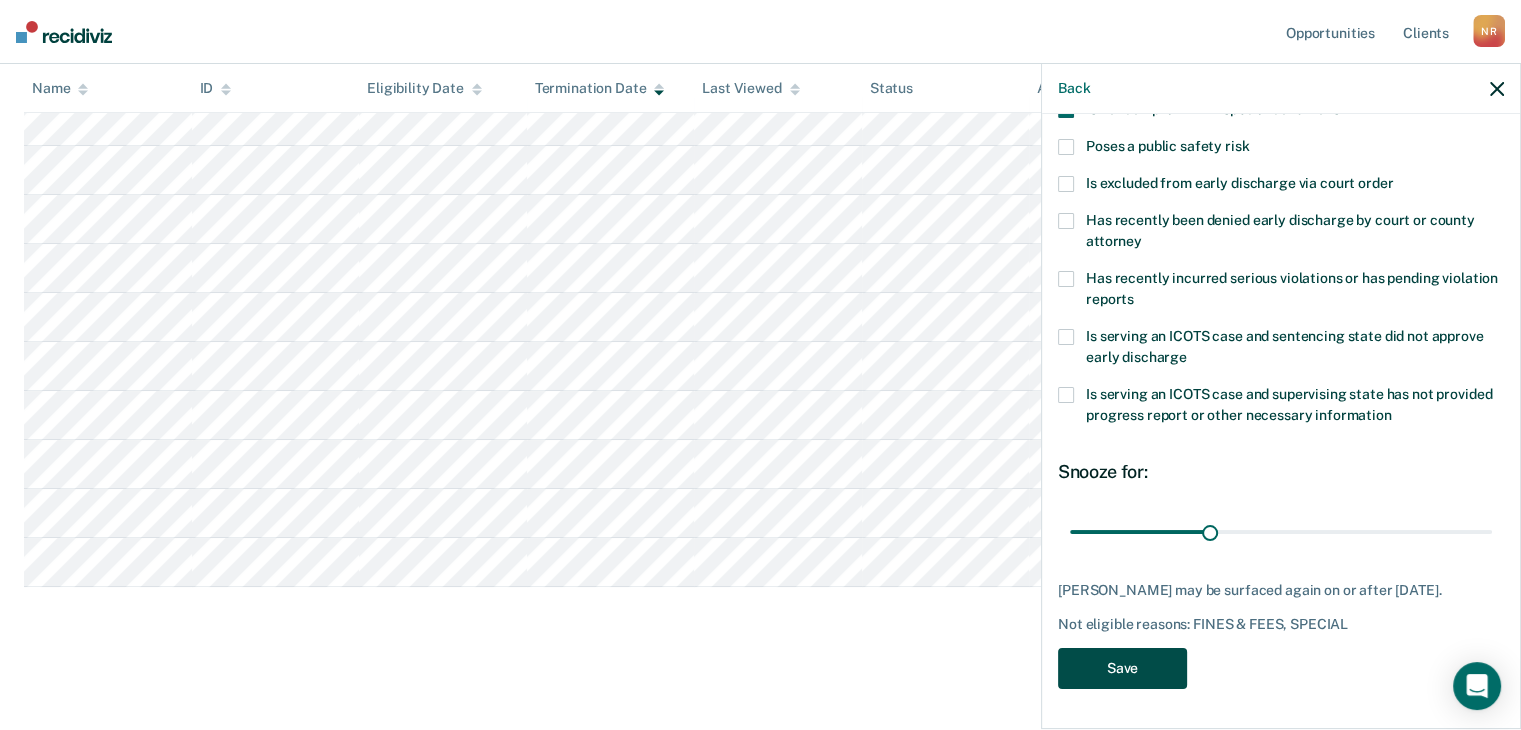 click on "Save" at bounding box center (1122, 668) 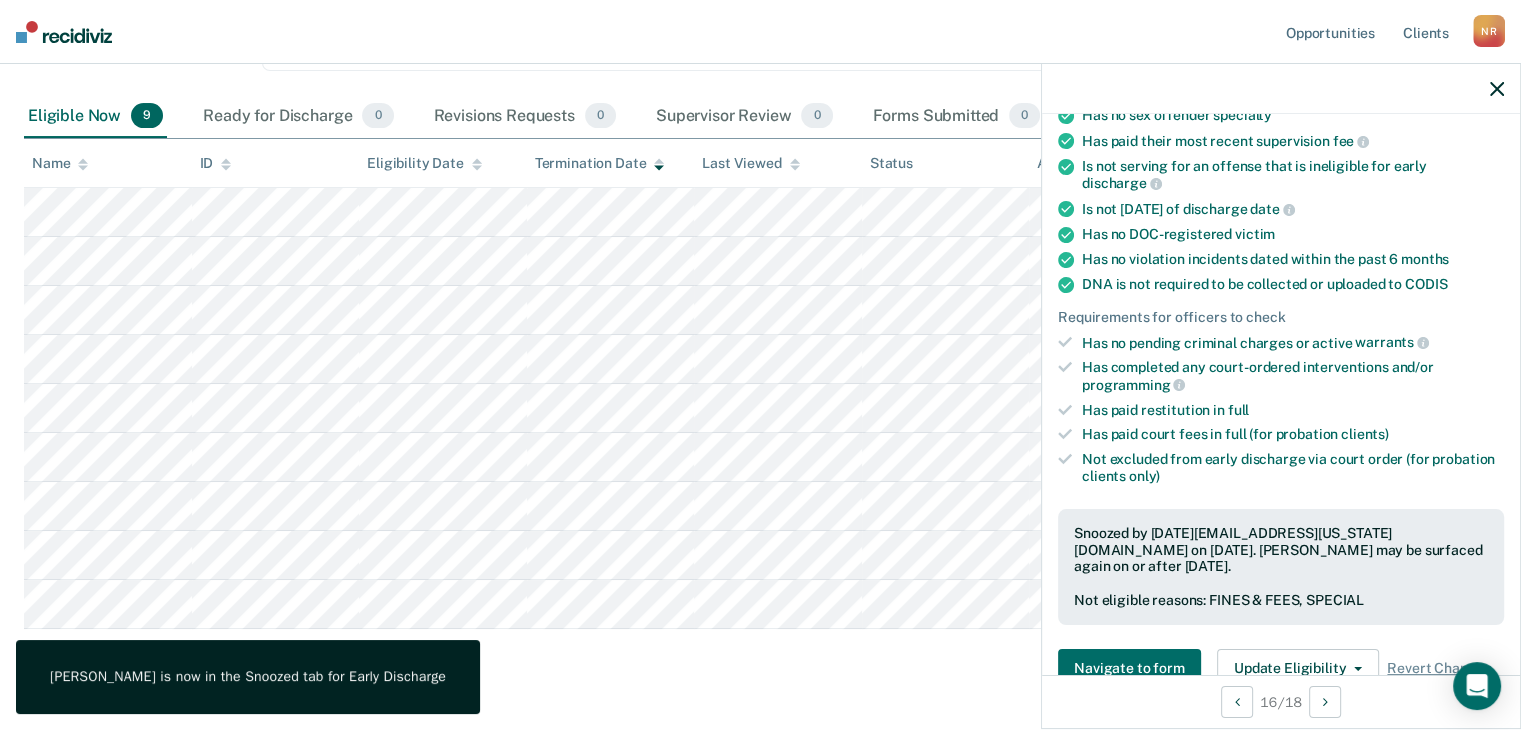 scroll, scrollTop: 200, scrollLeft: 0, axis: vertical 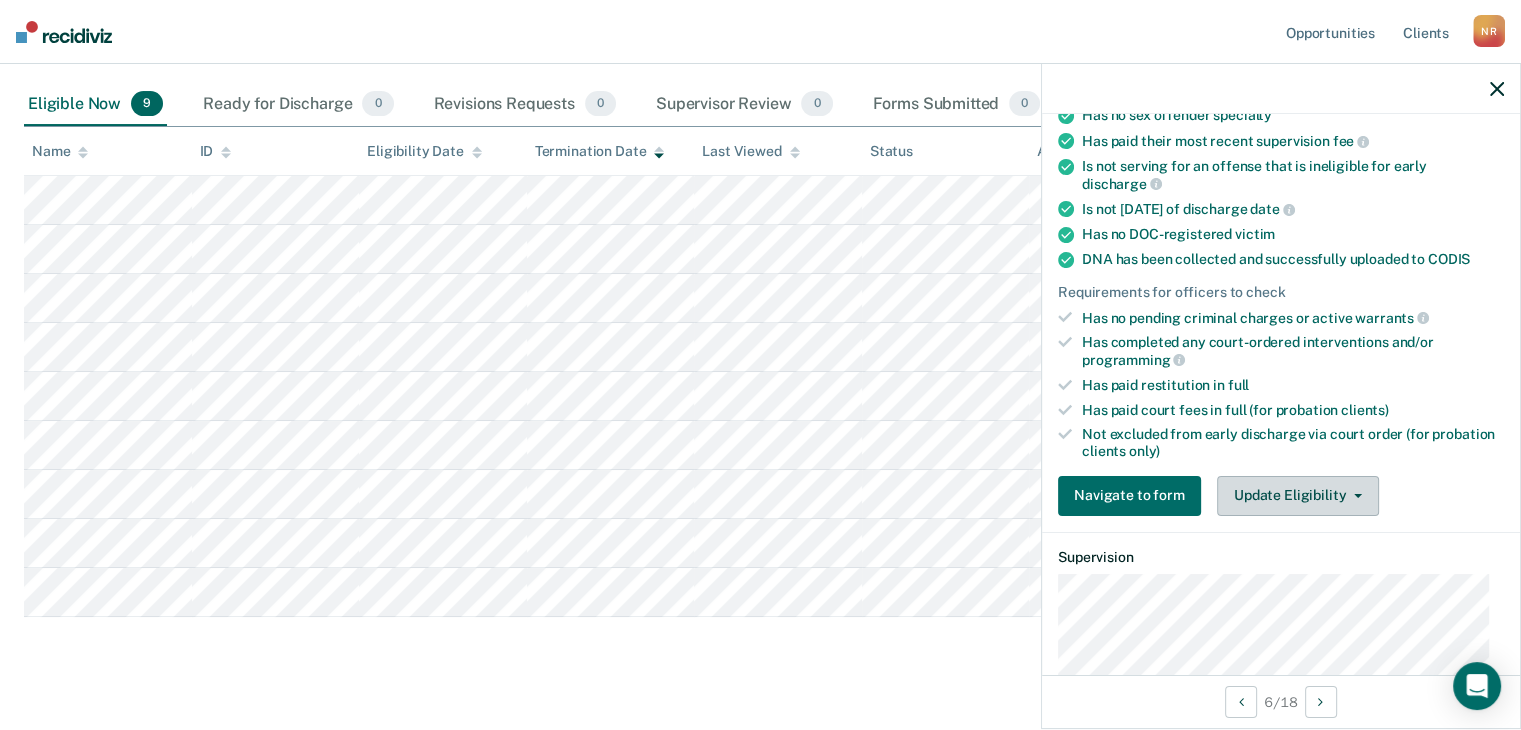 click on "Update Eligibility" at bounding box center (1298, 496) 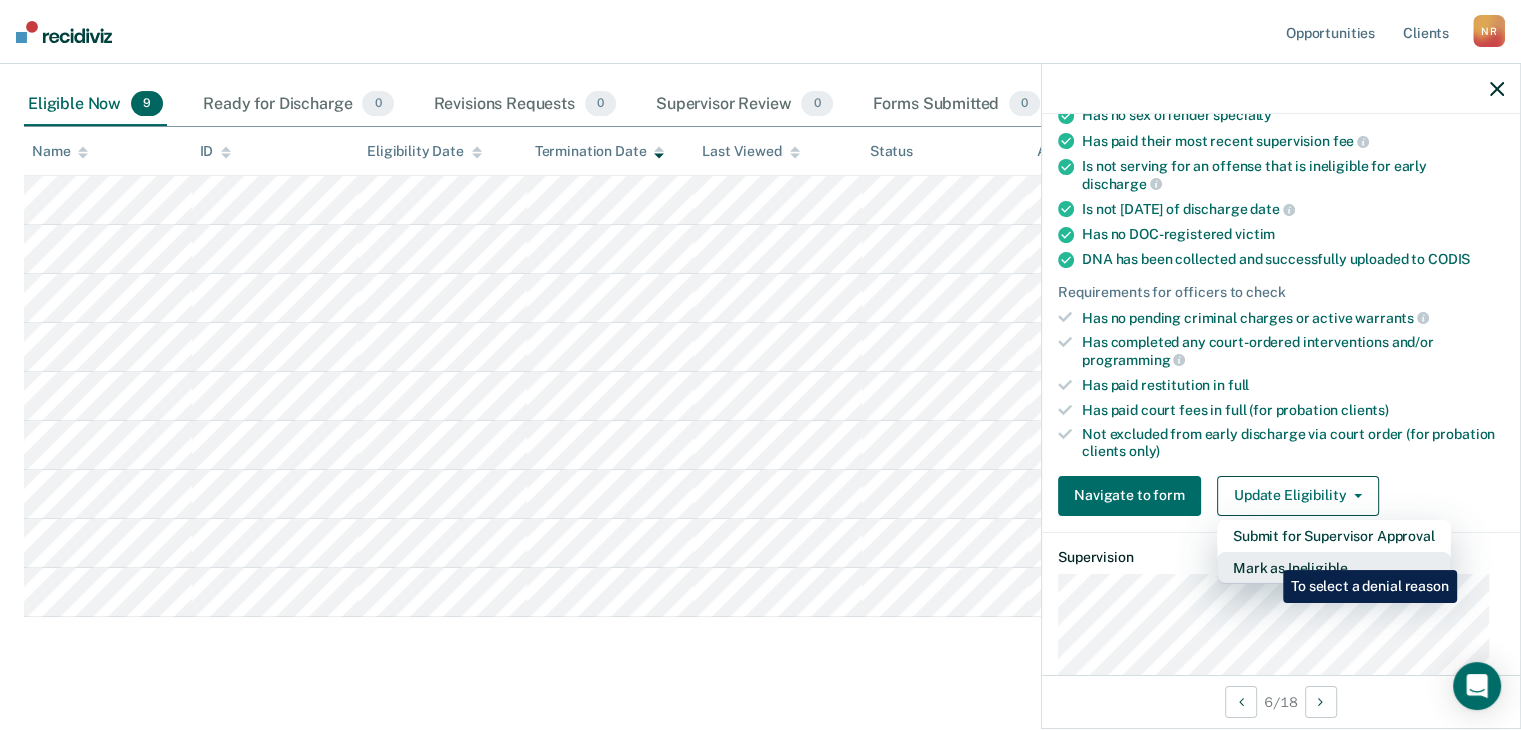 click on "Mark as Ineligible" at bounding box center (1334, 568) 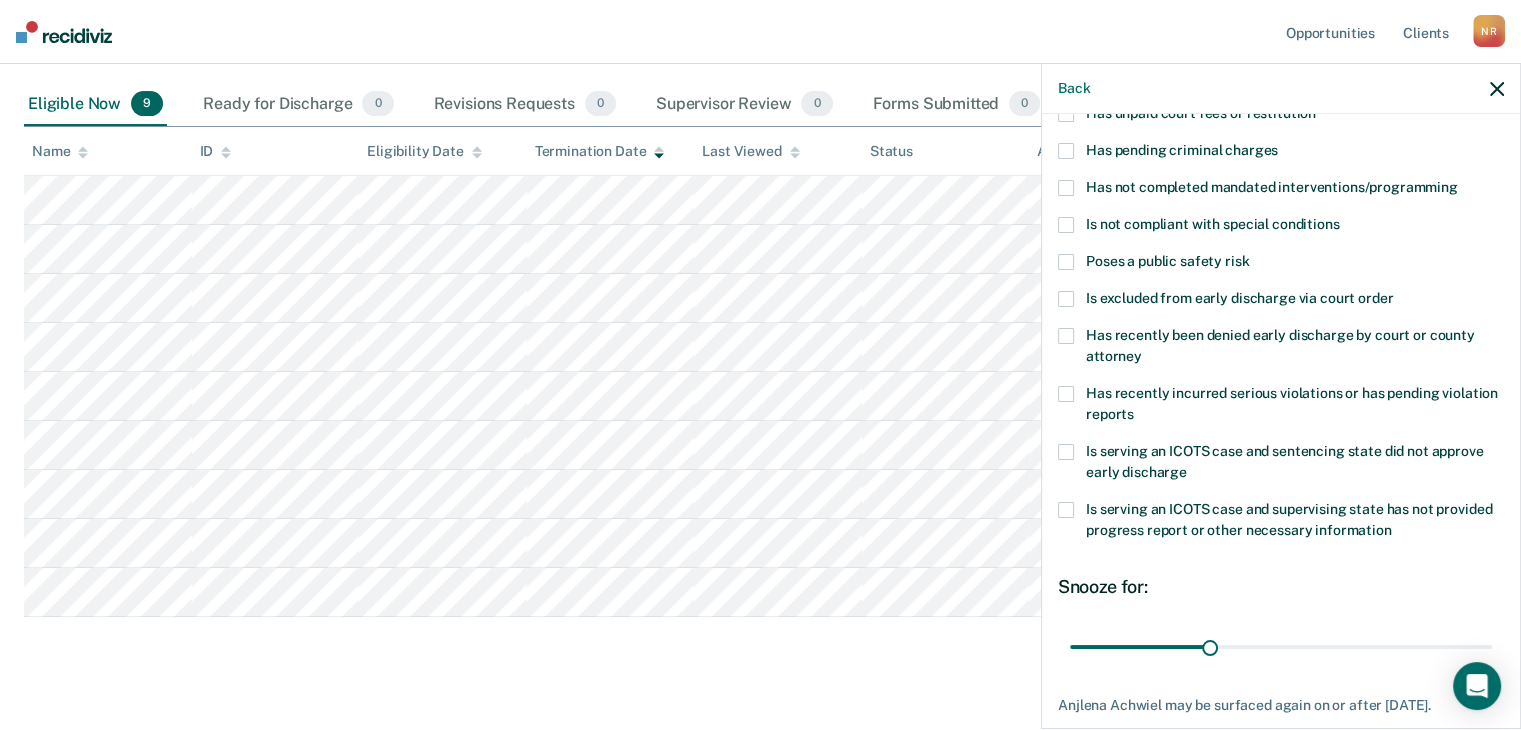 scroll, scrollTop: 0, scrollLeft: 0, axis: both 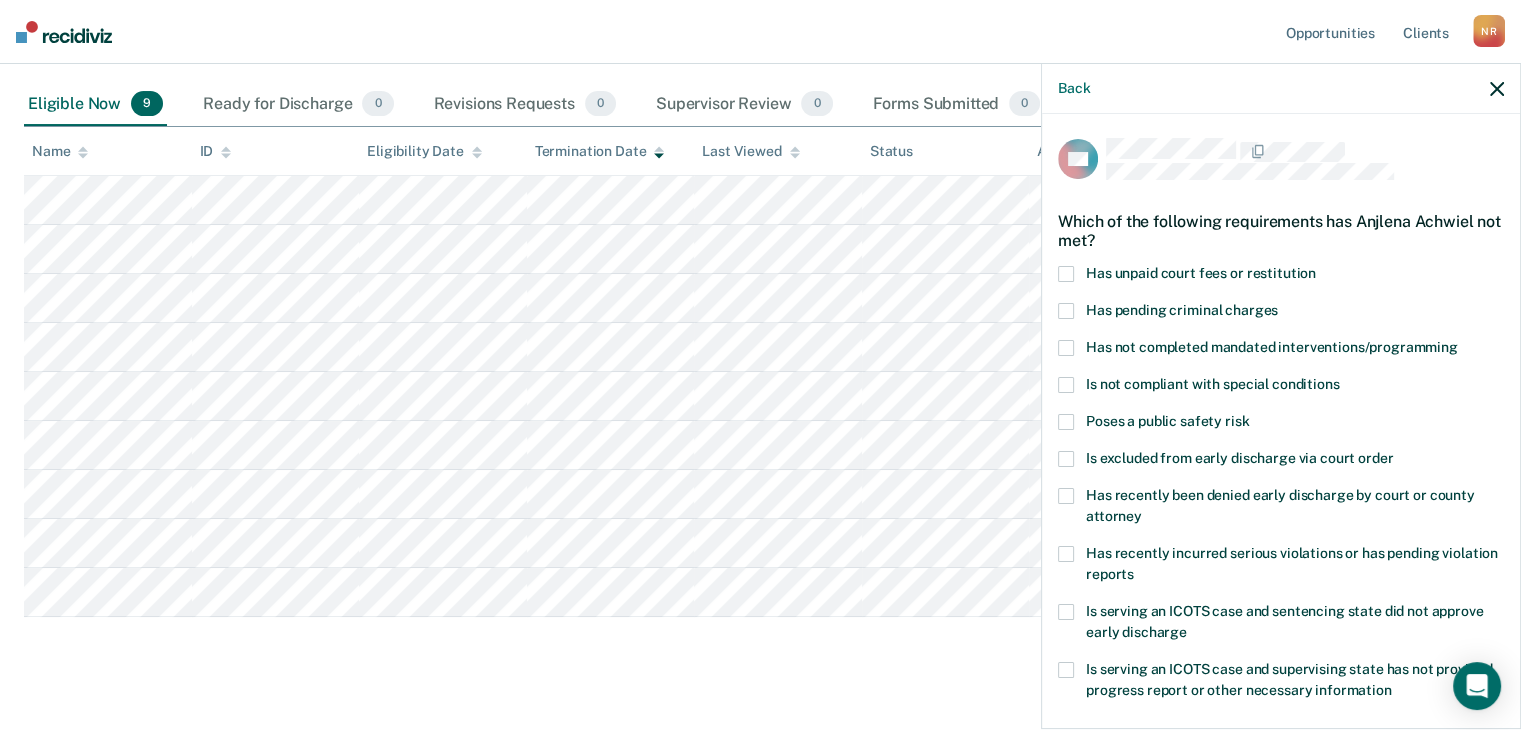 click at bounding box center (1066, 274) 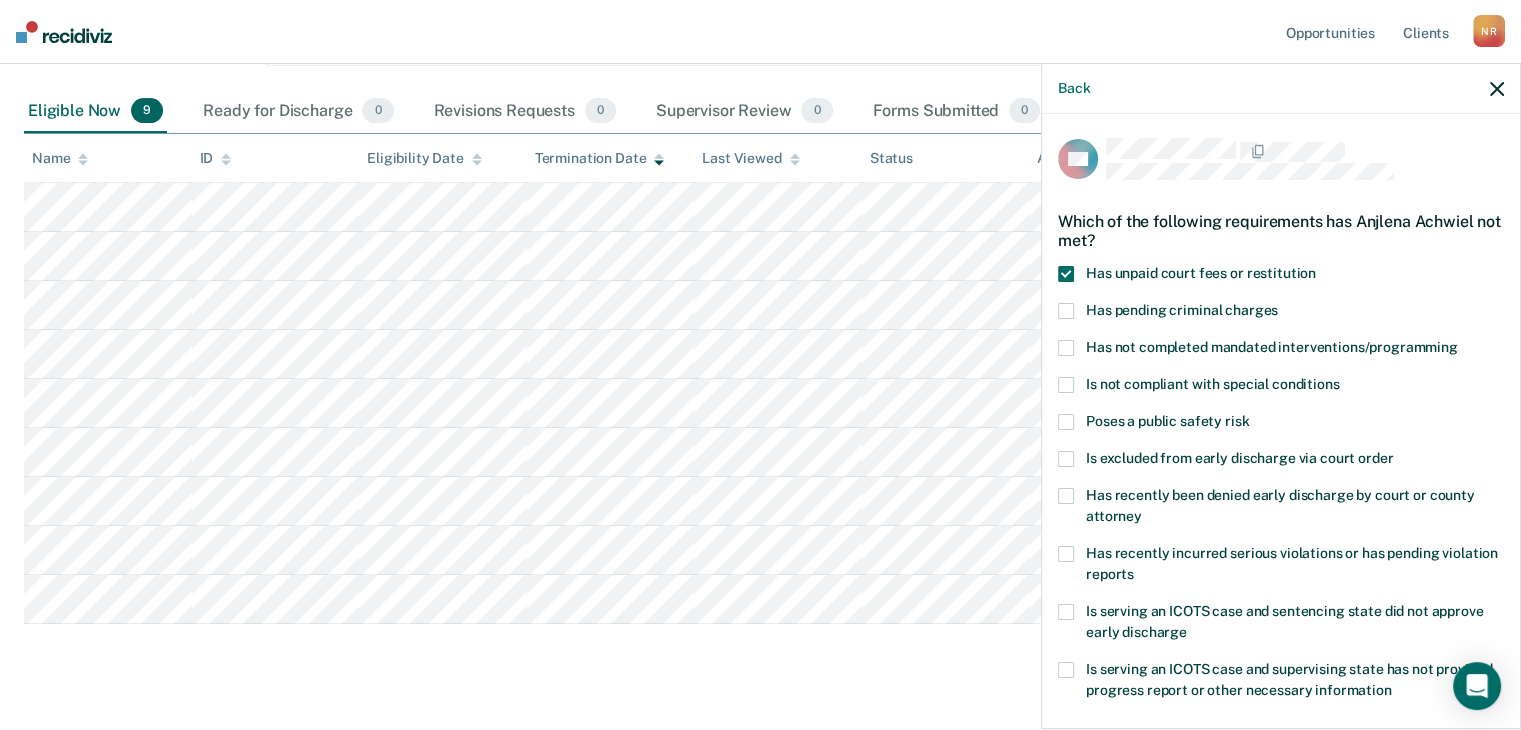 scroll, scrollTop: 200, scrollLeft: 0, axis: vertical 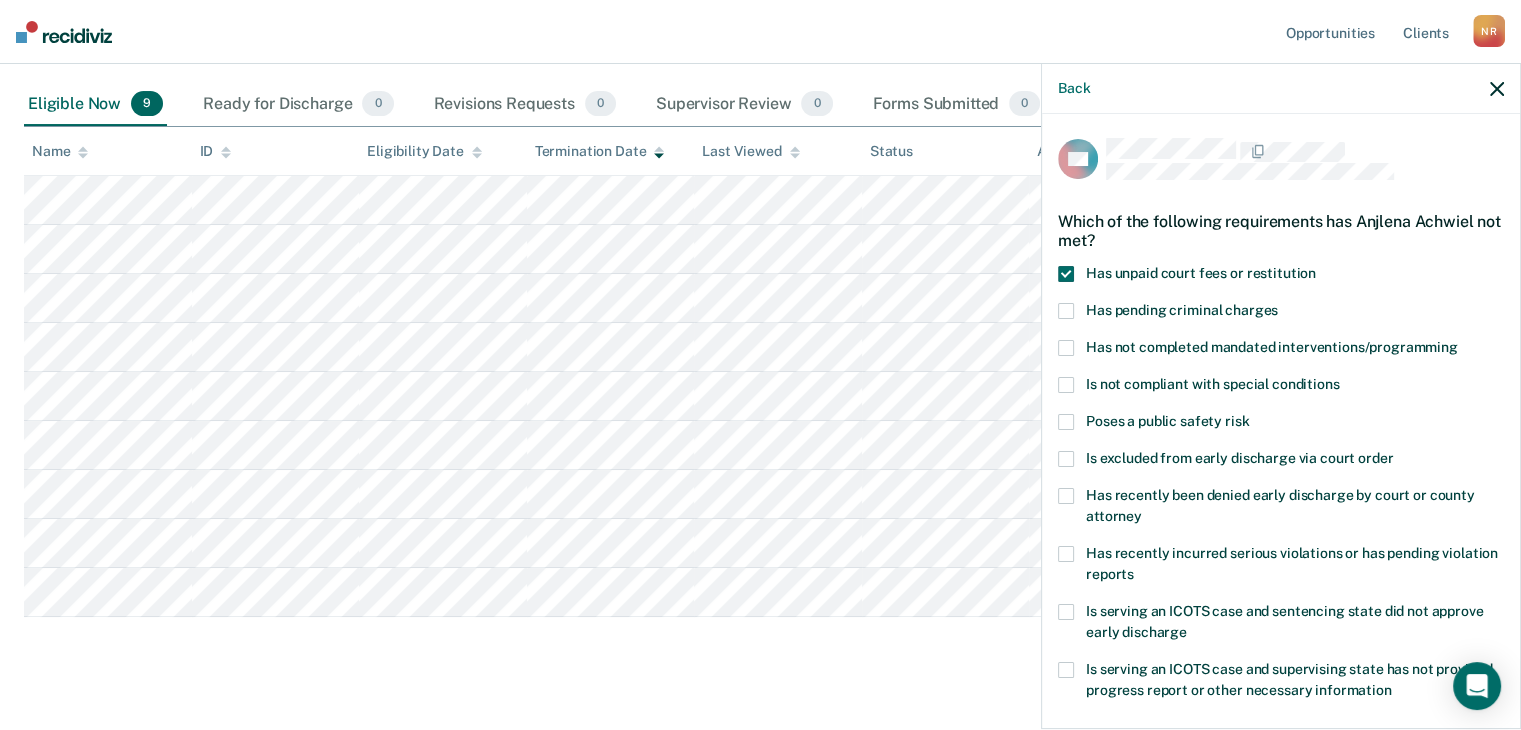 click at bounding box center (1066, 385) 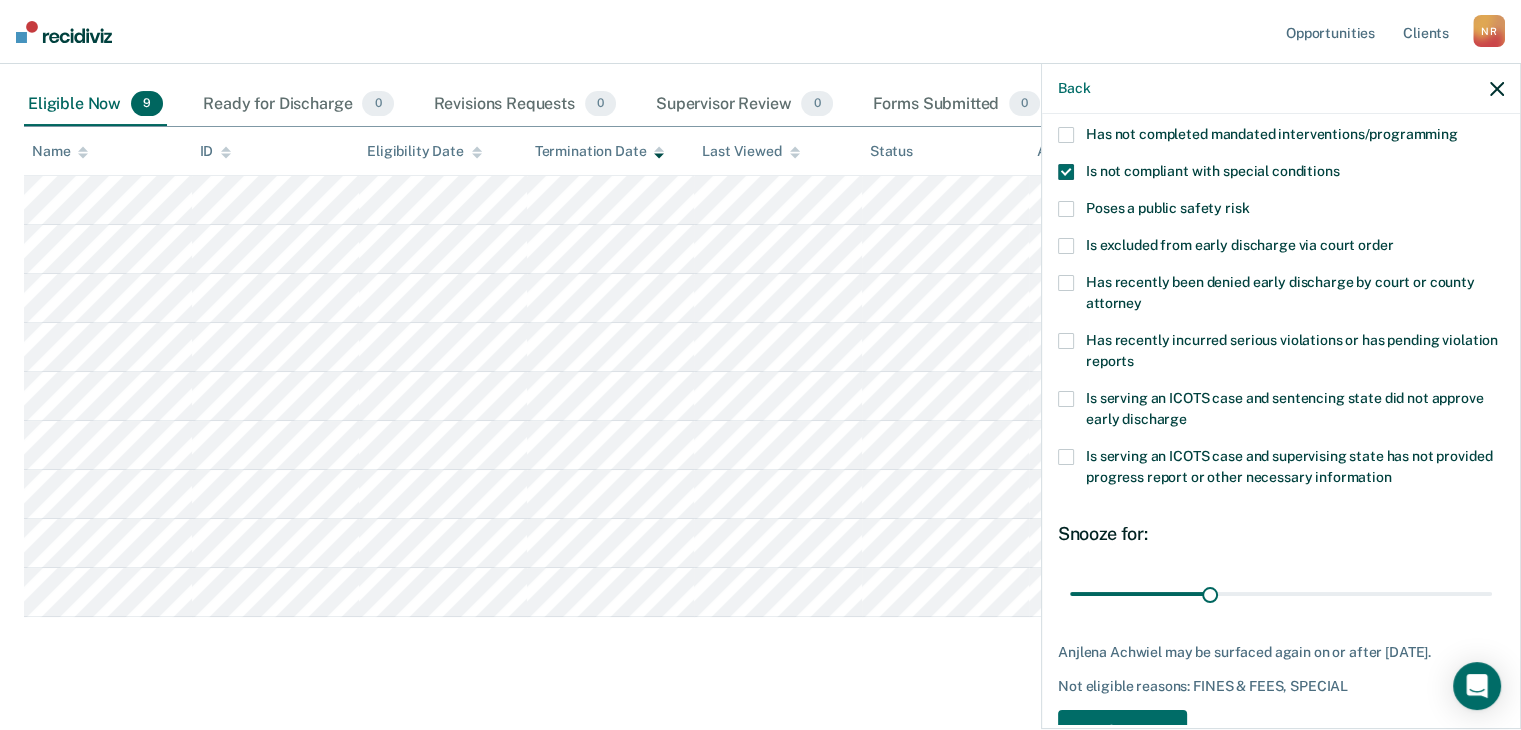 scroll, scrollTop: 289, scrollLeft: 0, axis: vertical 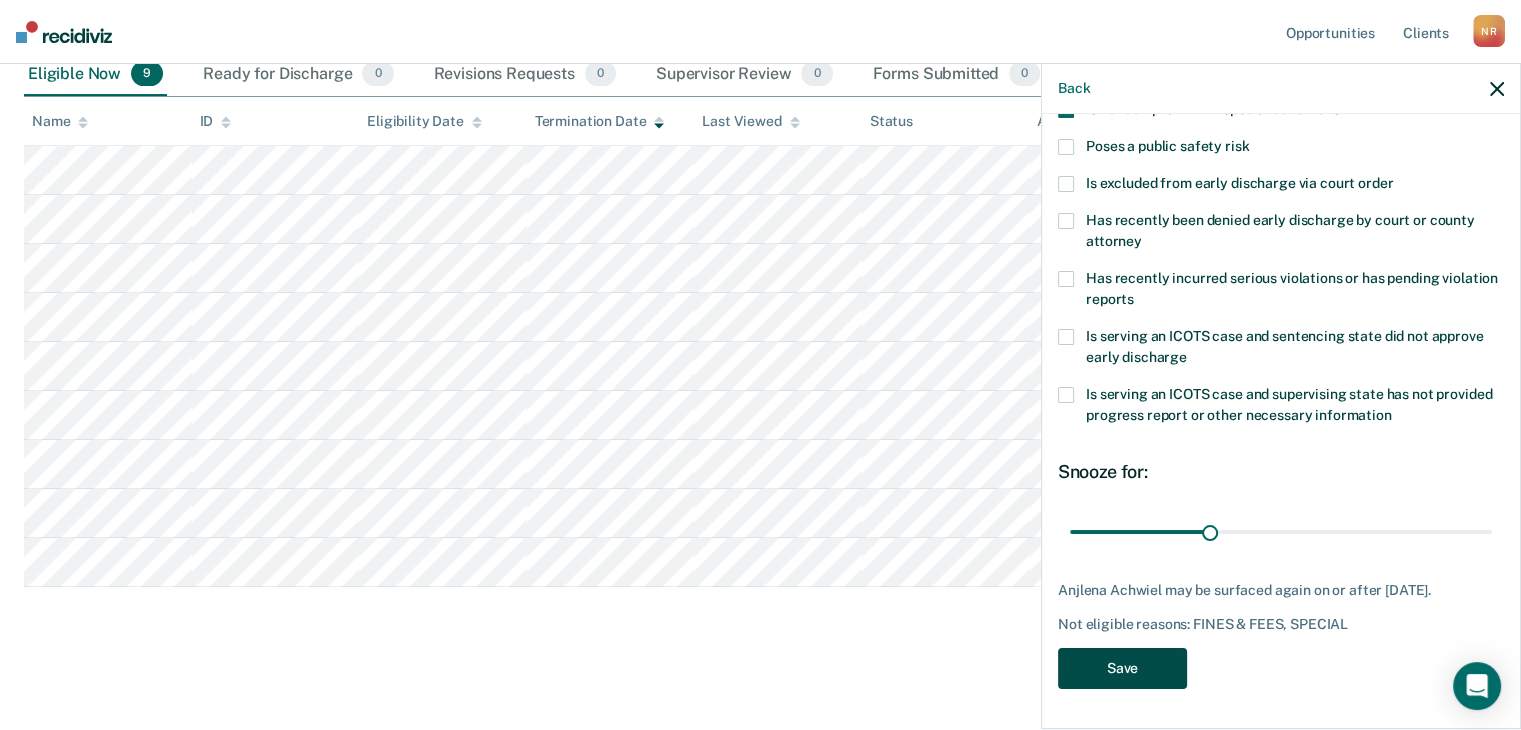 click on "Save" at bounding box center [1122, 668] 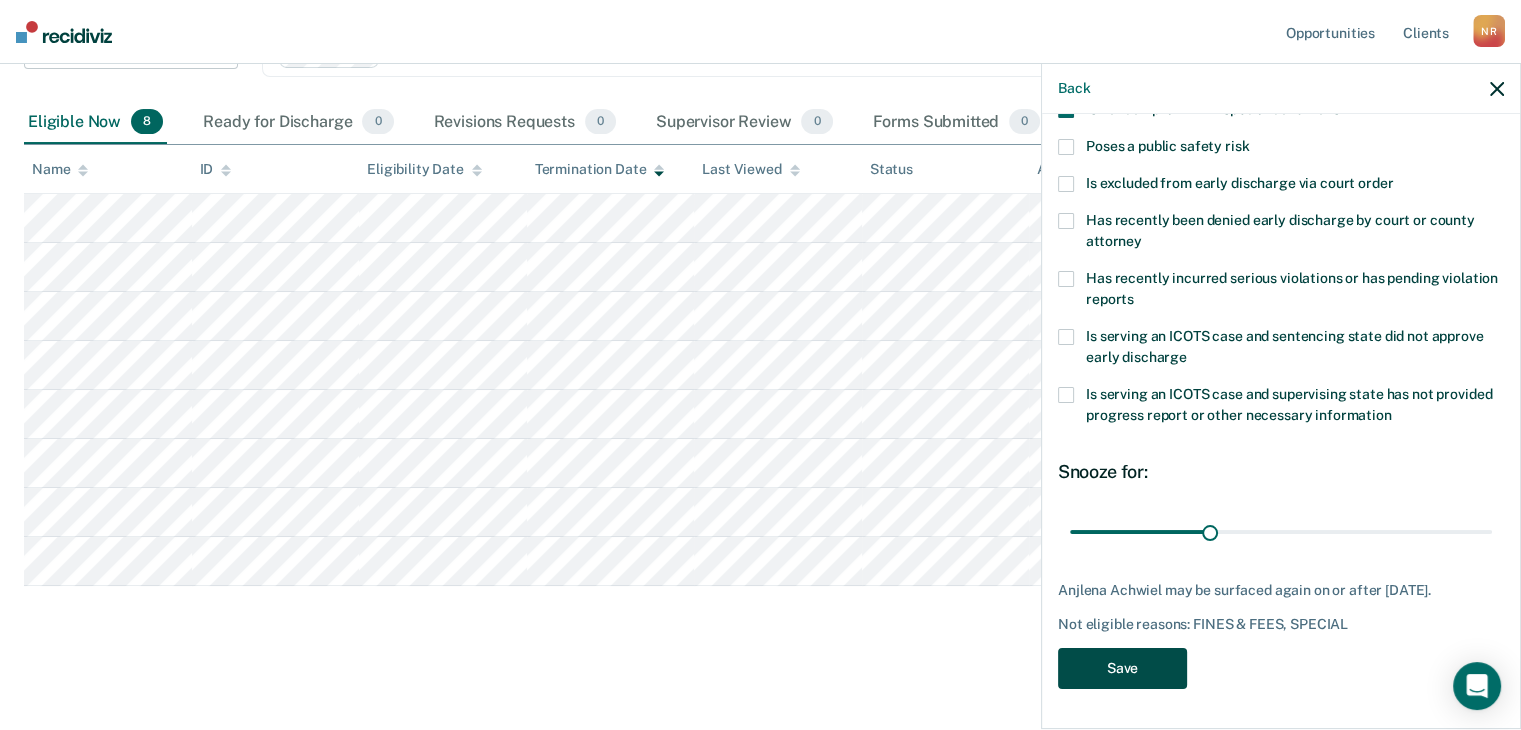 scroll, scrollTop: 180, scrollLeft: 0, axis: vertical 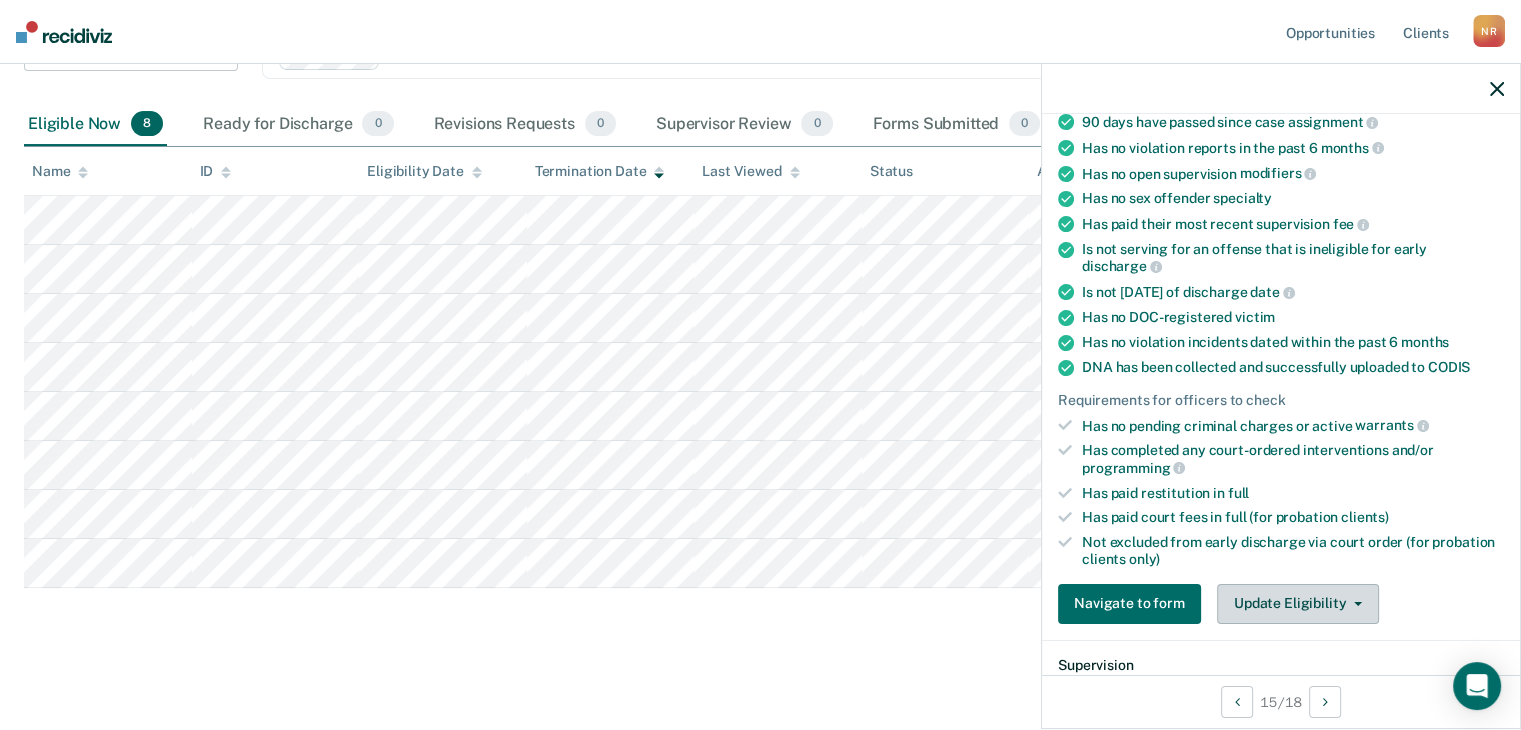 click on "Update Eligibility" at bounding box center (1298, 604) 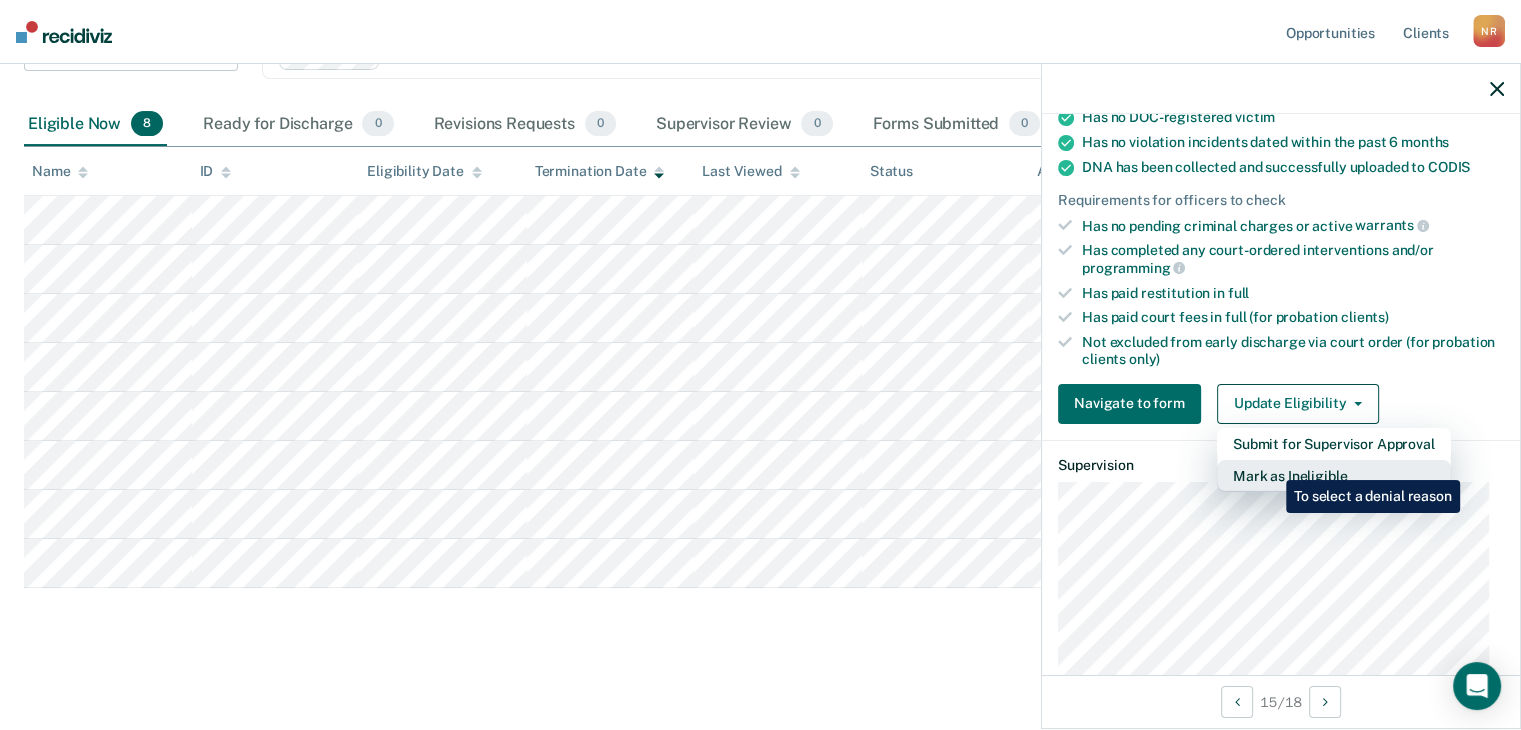 click on "Mark as Ineligible" at bounding box center (1334, 476) 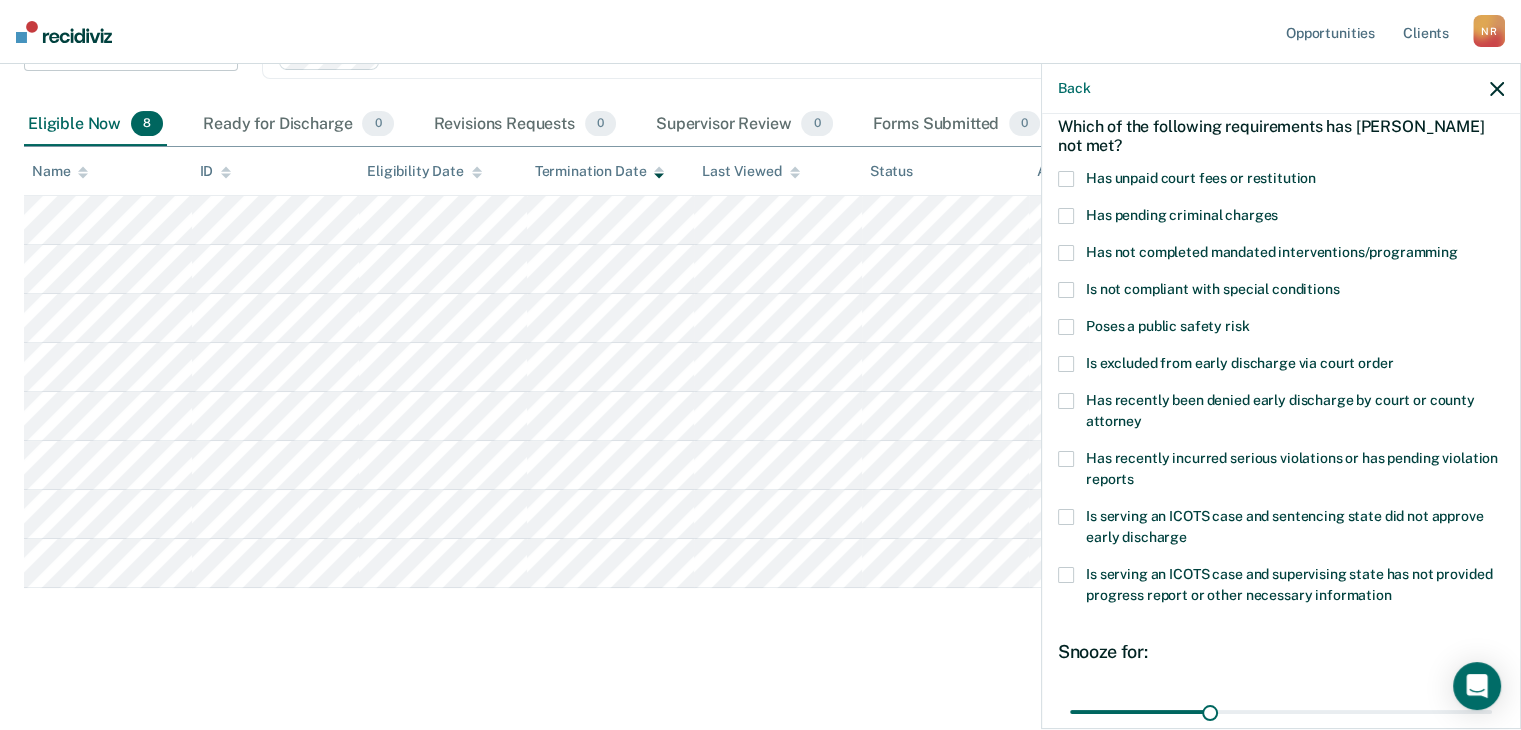 scroll, scrollTop: 0, scrollLeft: 0, axis: both 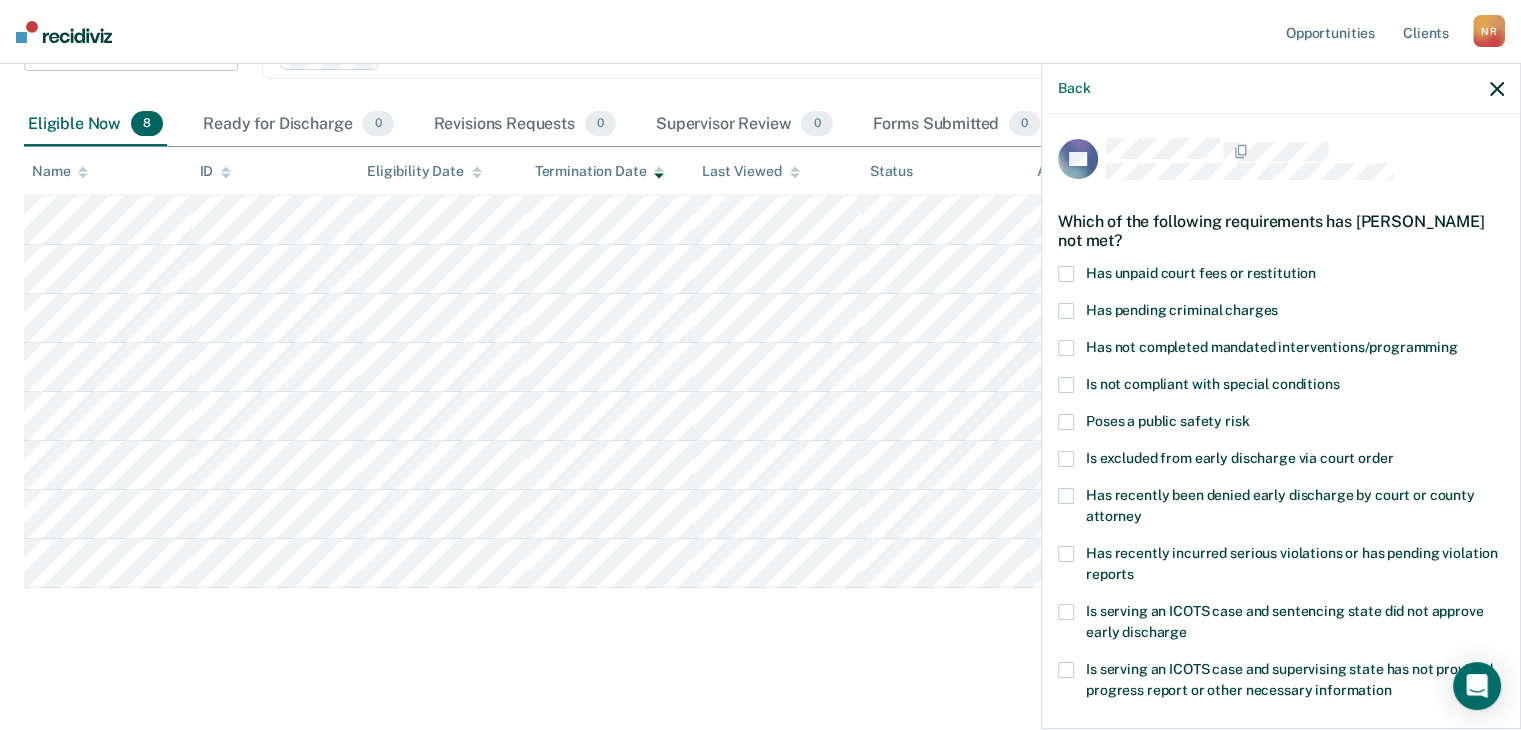 click on "Has unpaid court fees or restitution" at bounding box center (1281, 276) 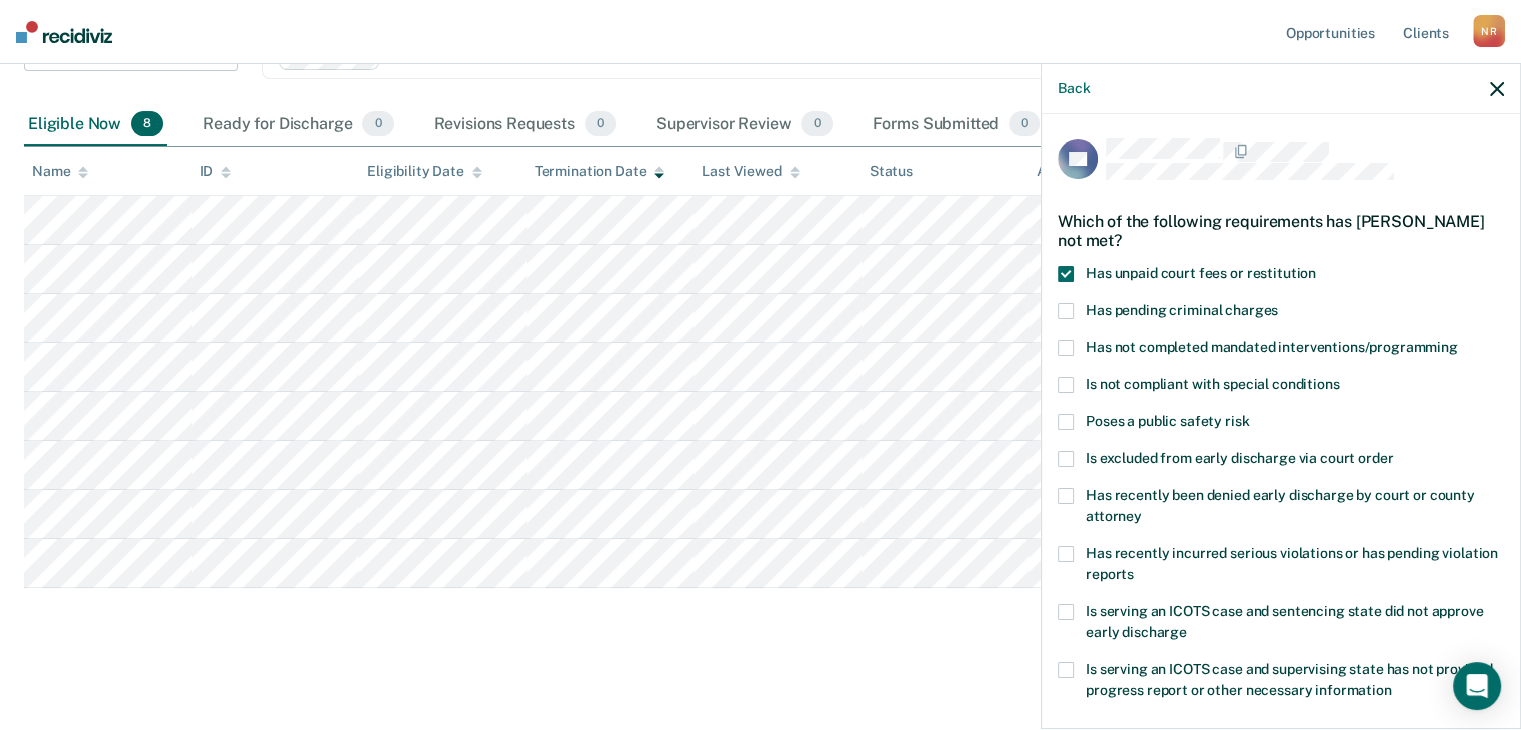 scroll, scrollTop: 272, scrollLeft: 0, axis: vertical 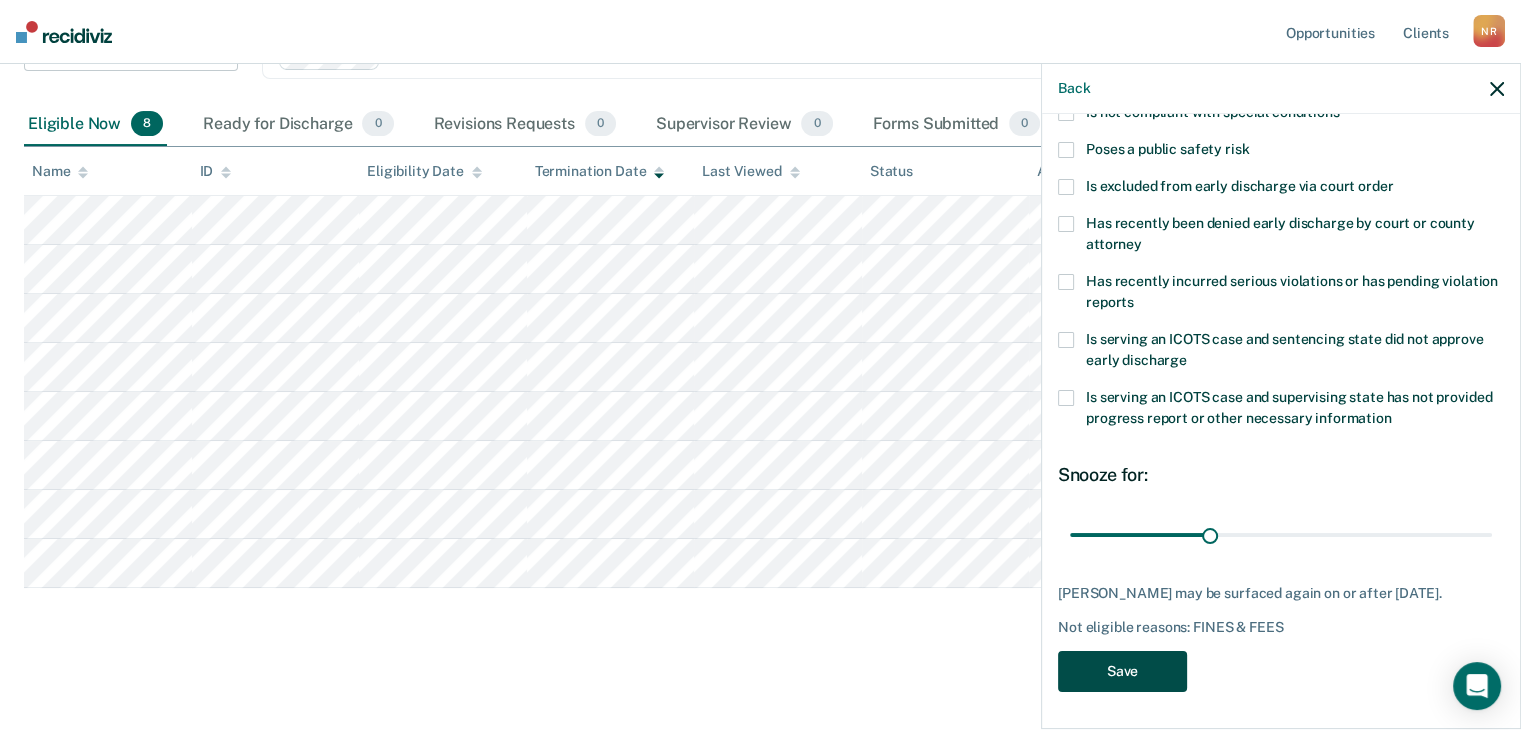 click on "Save" at bounding box center (1122, 671) 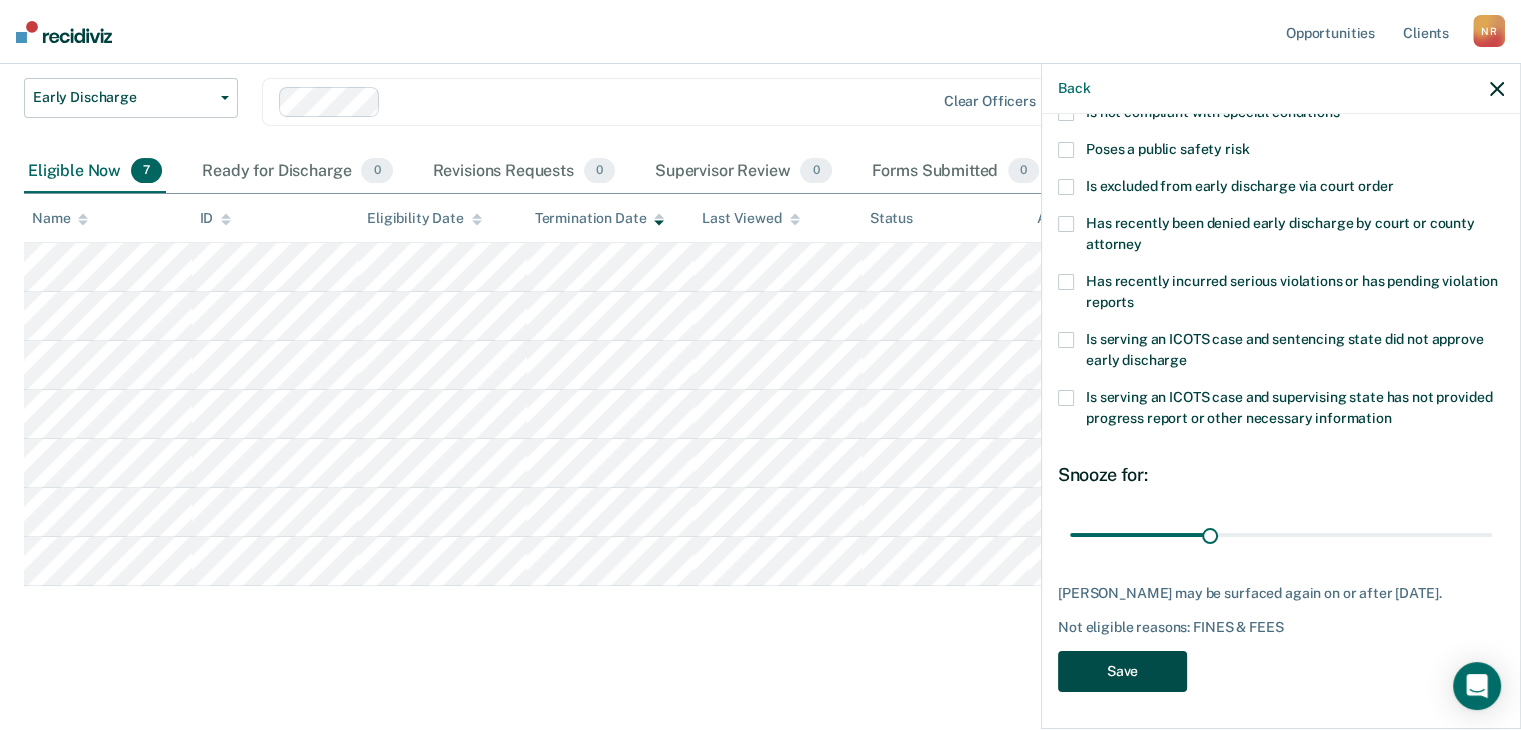 scroll, scrollTop: 132, scrollLeft: 0, axis: vertical 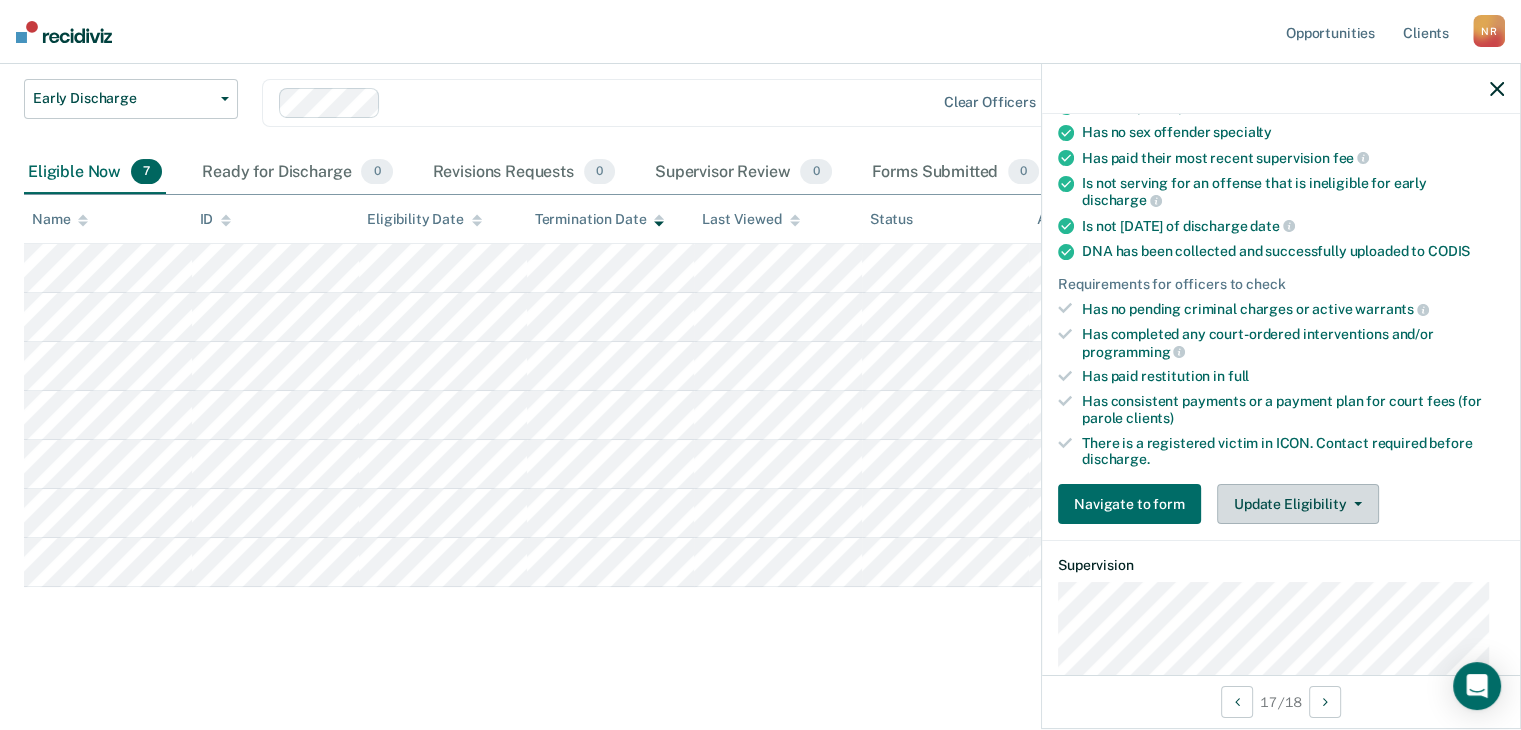 click on "Update Eligibility" at bounding box center [1298, 504] 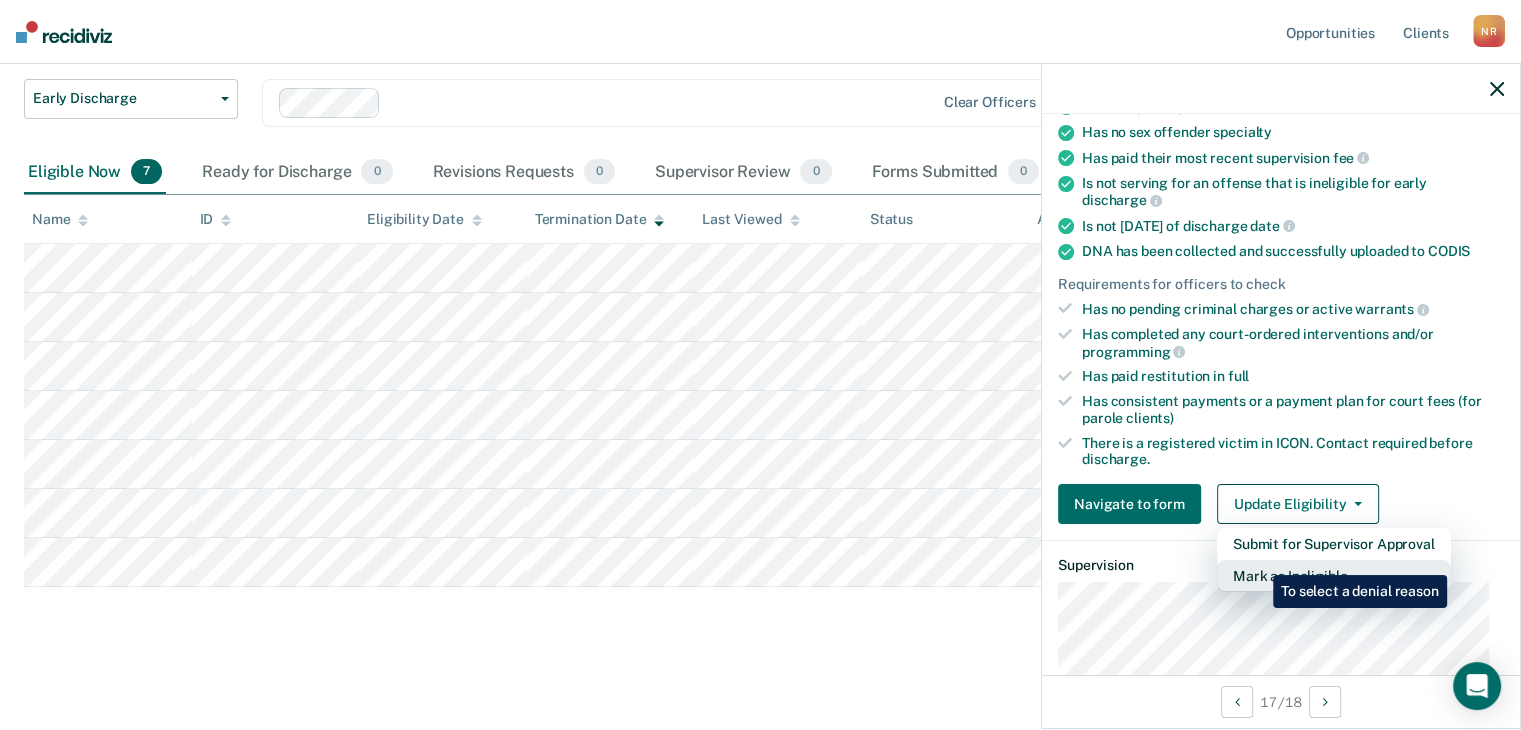 click on "Mark as Ineligible" at bounding box center [1334, 576] 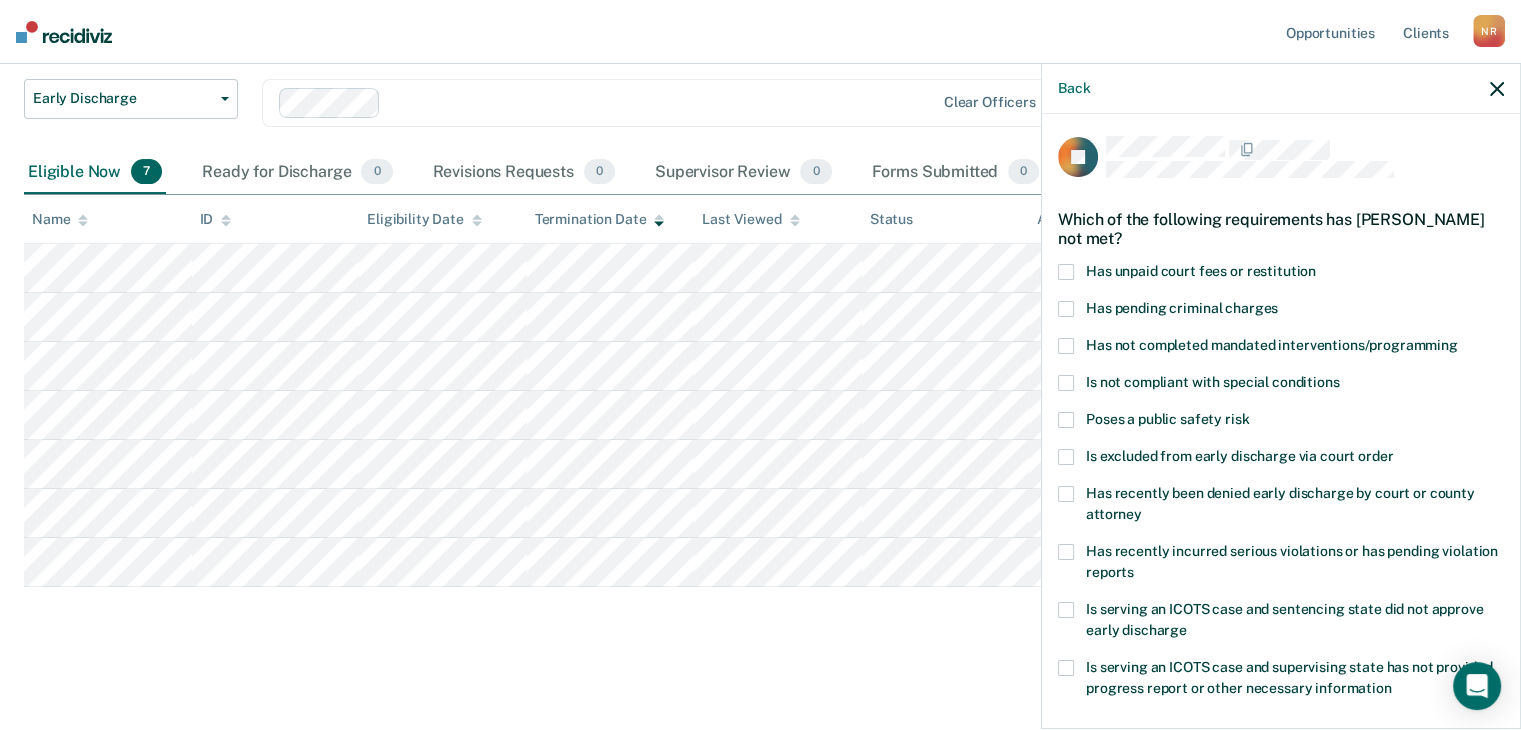 scroll, scrollTop: 0, scrollLeft: 0, axis: both 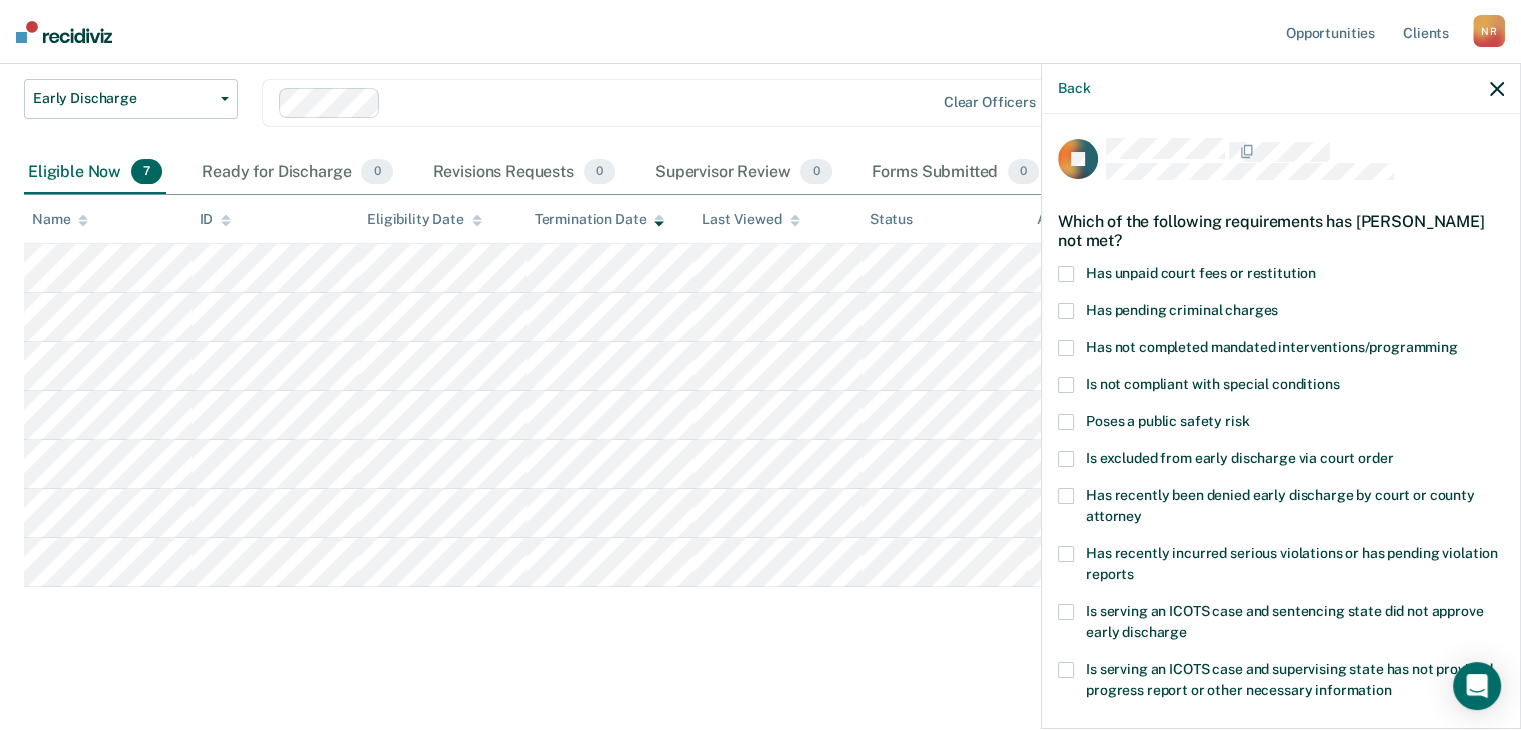 click on "Has unpaid court fees or restitution" at bounding box center (1281, 276) 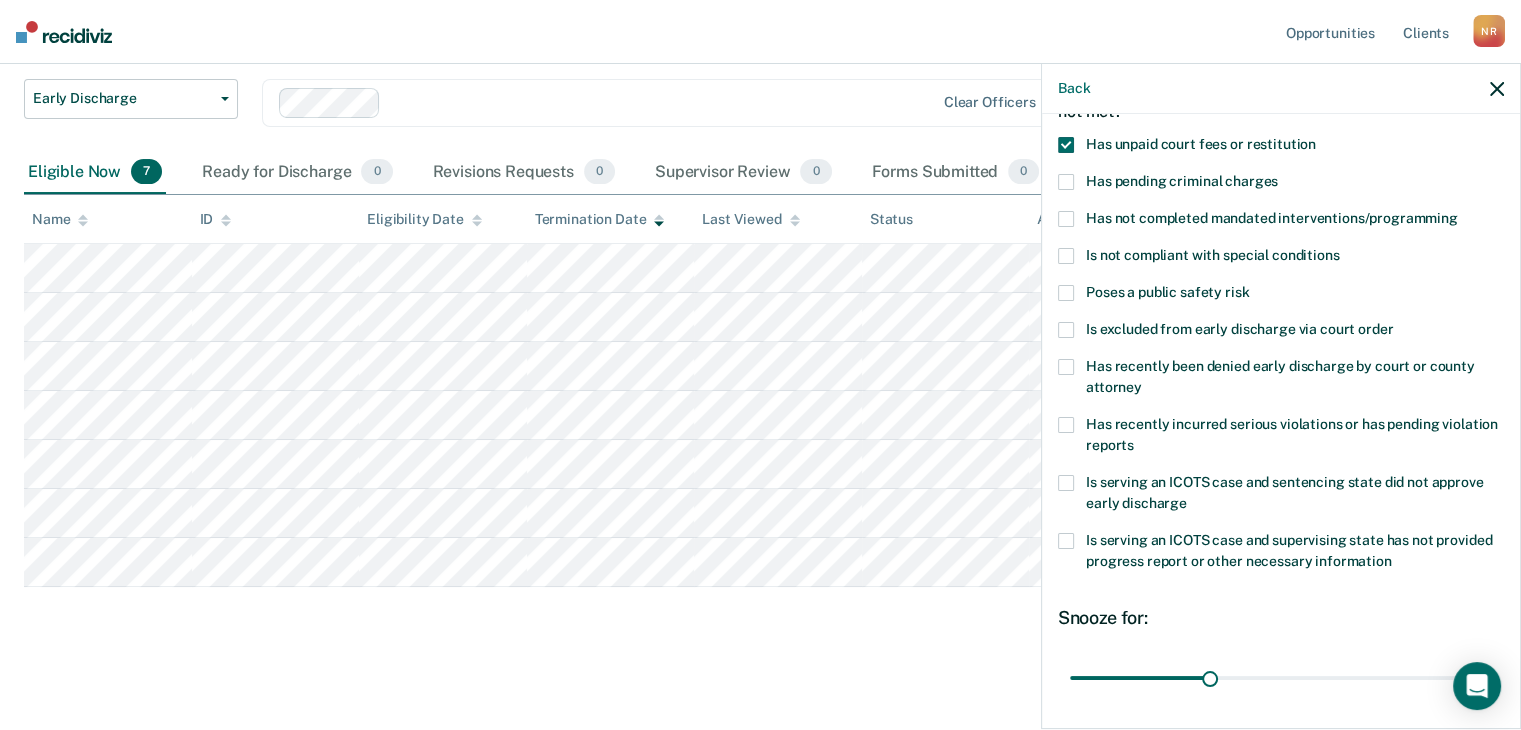 scroll, scrollTop: 272, scrollLeft: 0, axis: vertical 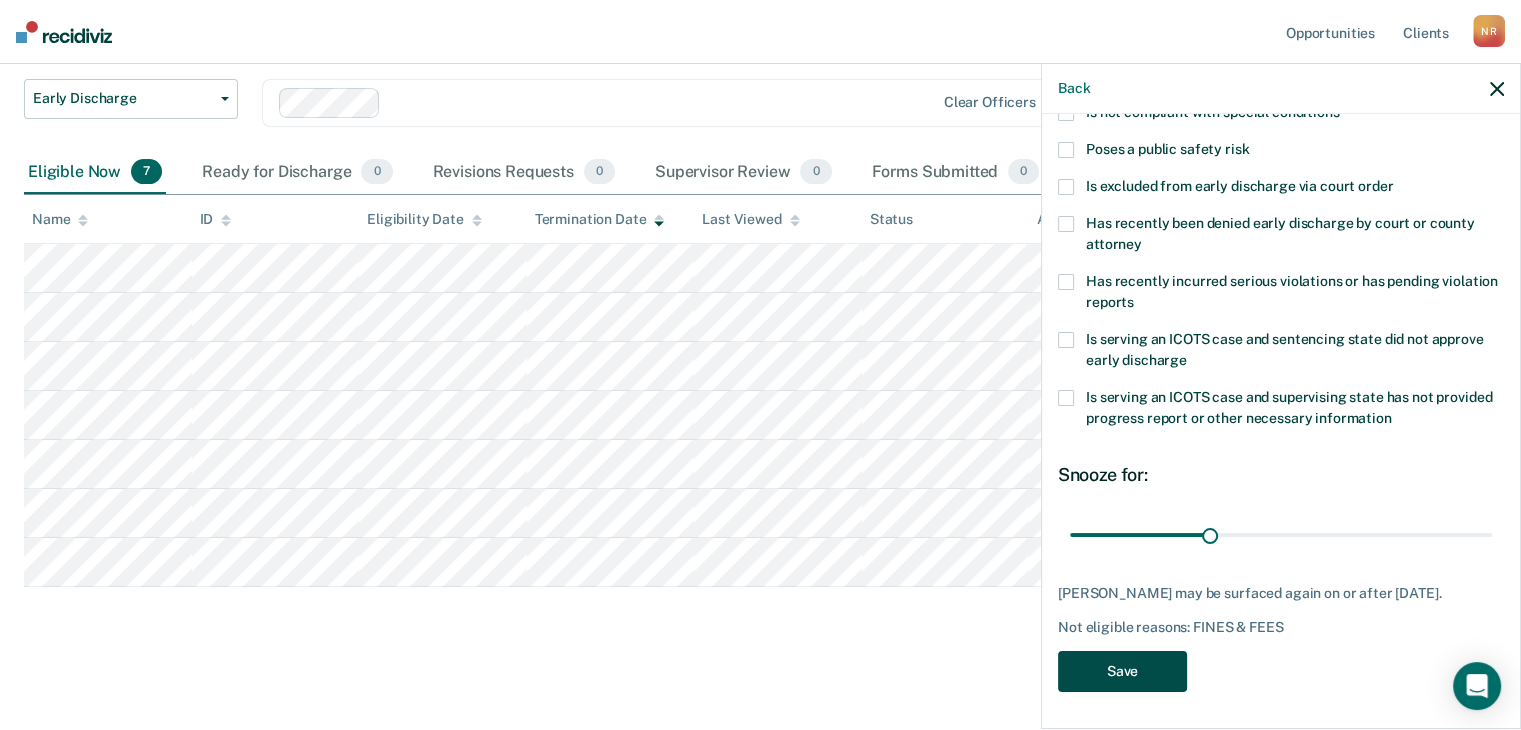click on "Save" at bounding box center [1122, 671] 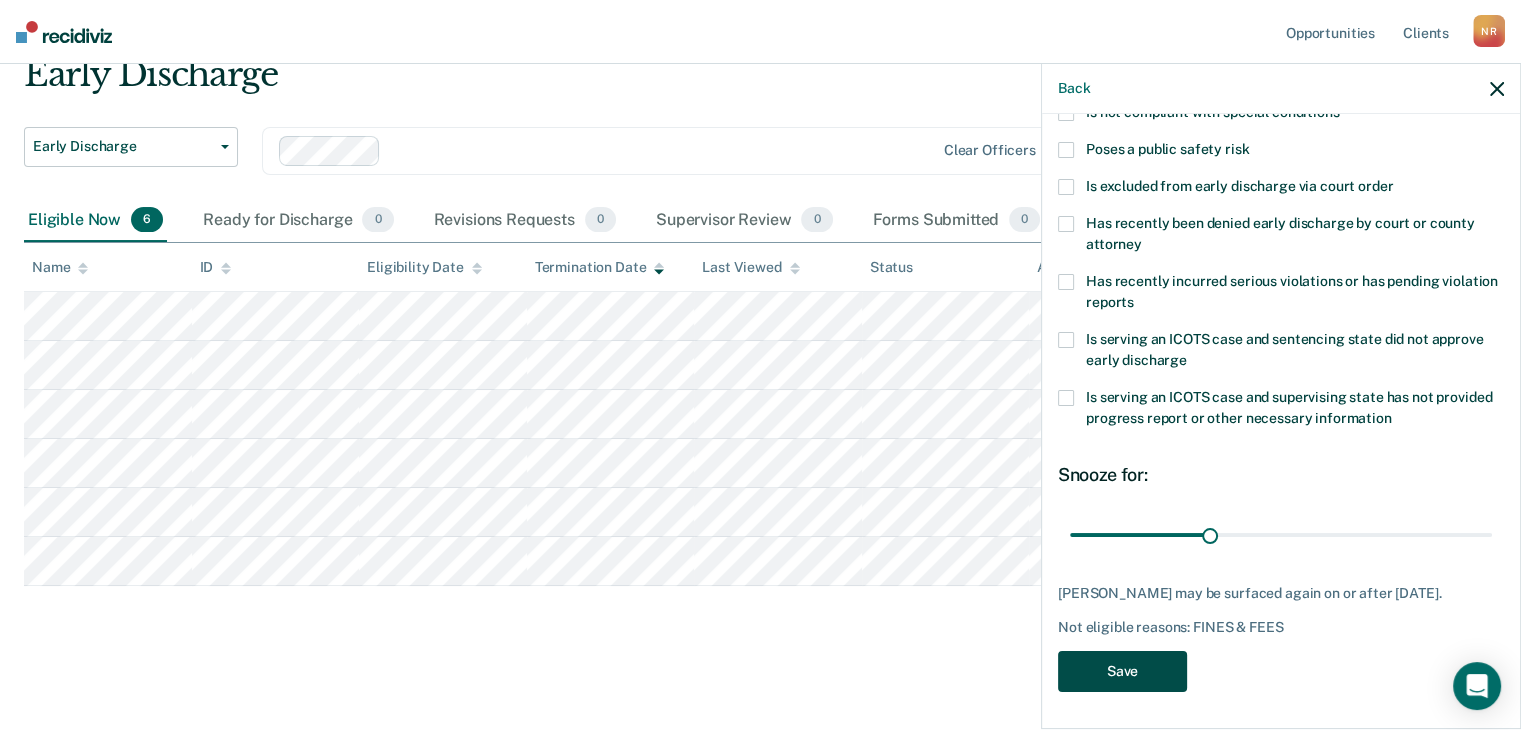 scroll, scrollTop: 83, scrollLeft: 0, axis: vertical 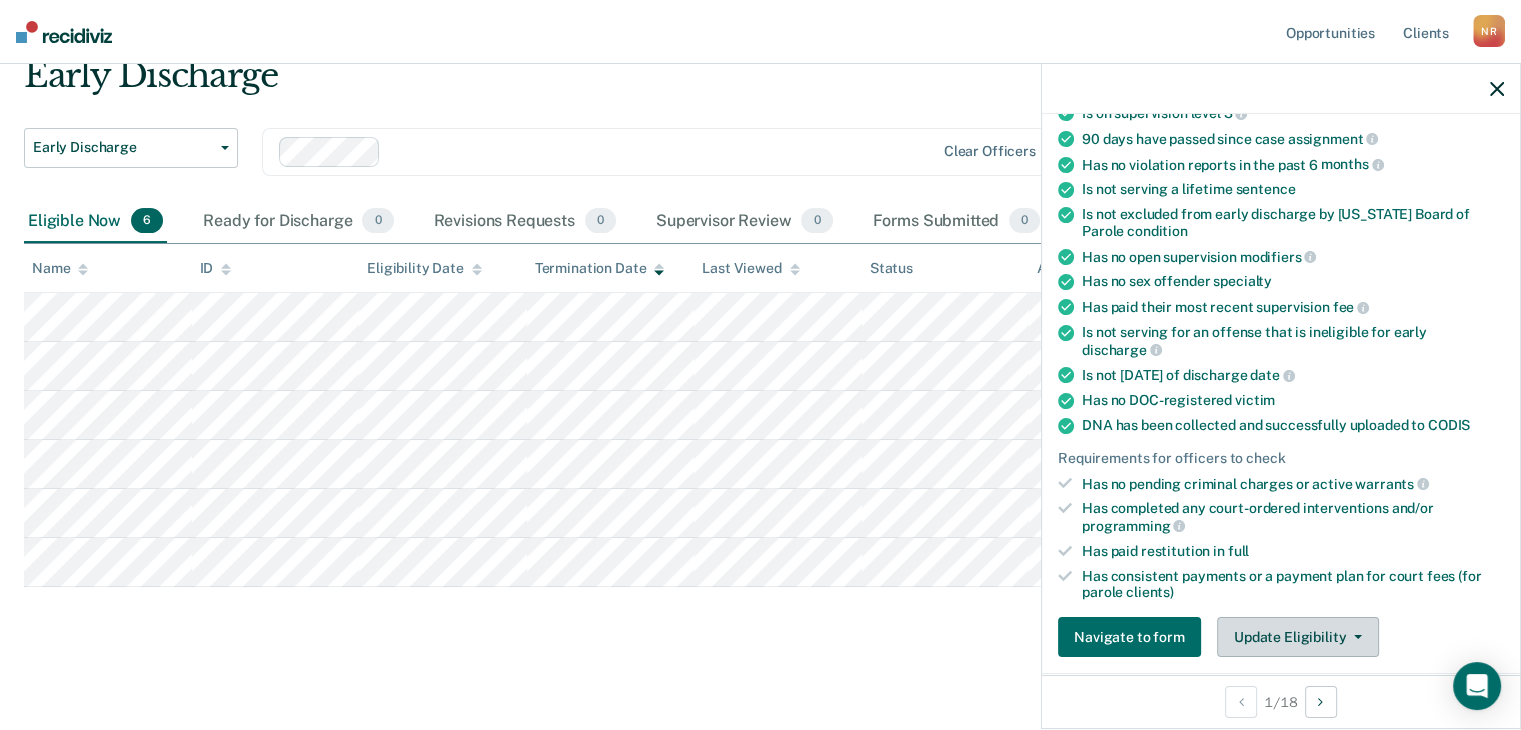 click on "Update Eligibility" at bounding box center [1298, 637] 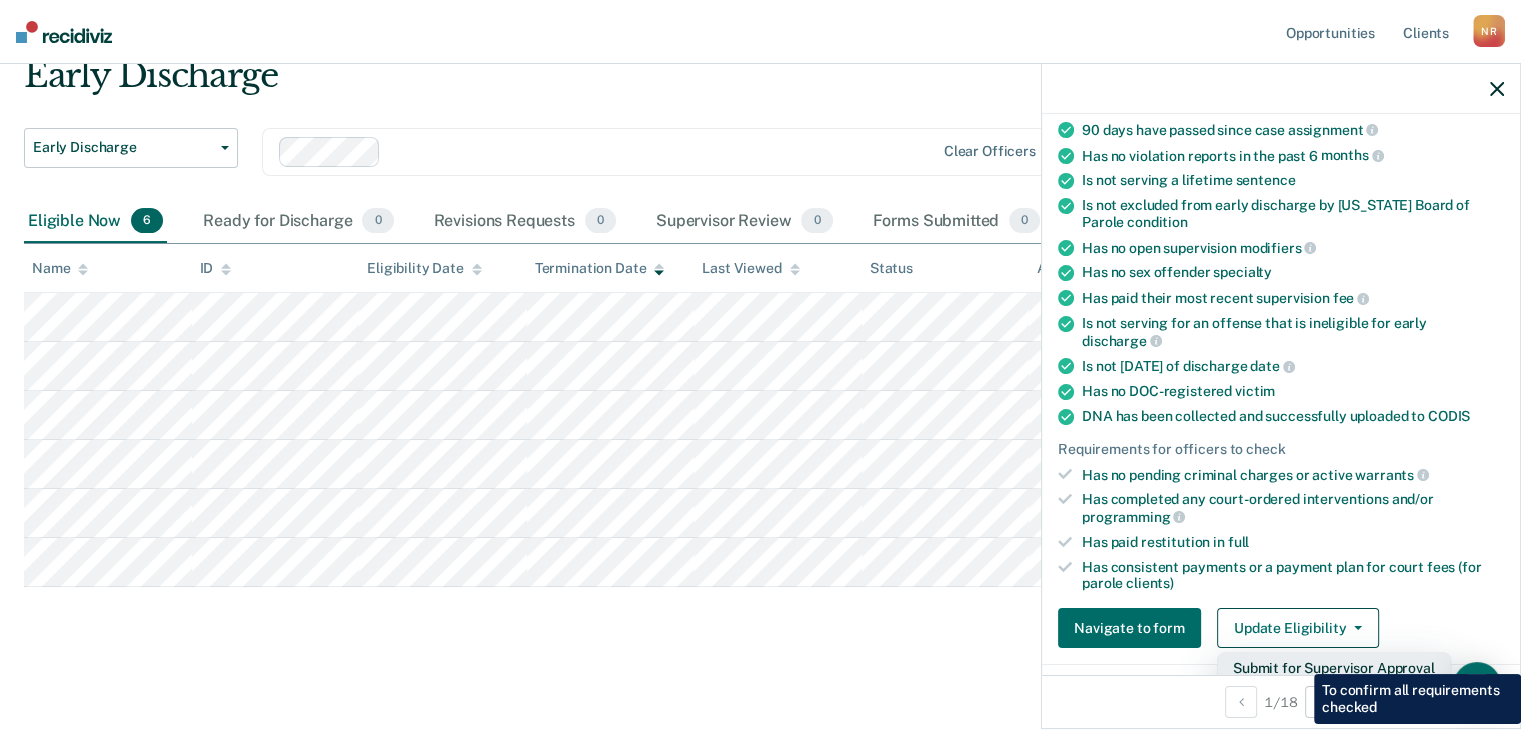click on "Submit for Supervisor Approval" at bounding box center (1334, 668) 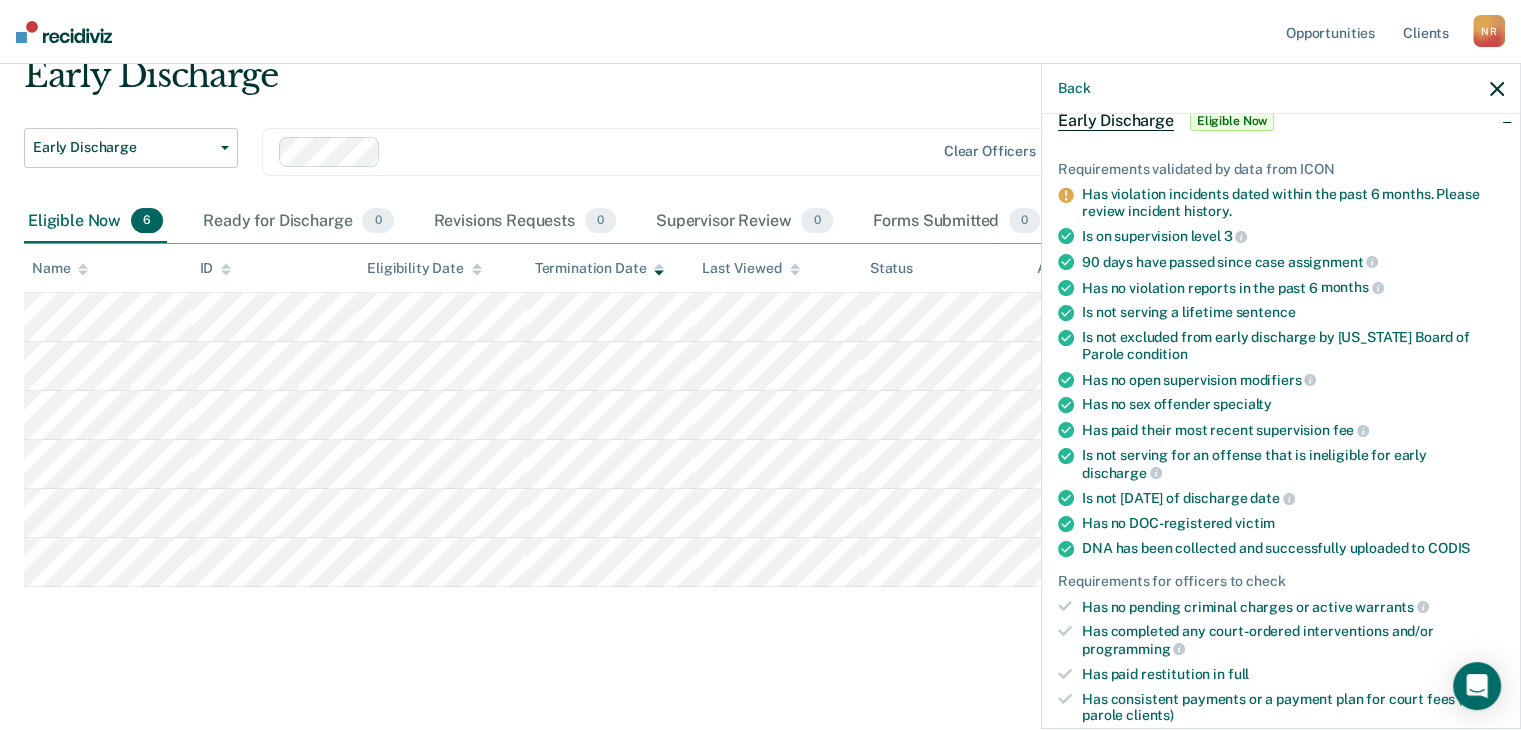 scroll, scrollTop: 0, scrollLeft: 0, axis: both 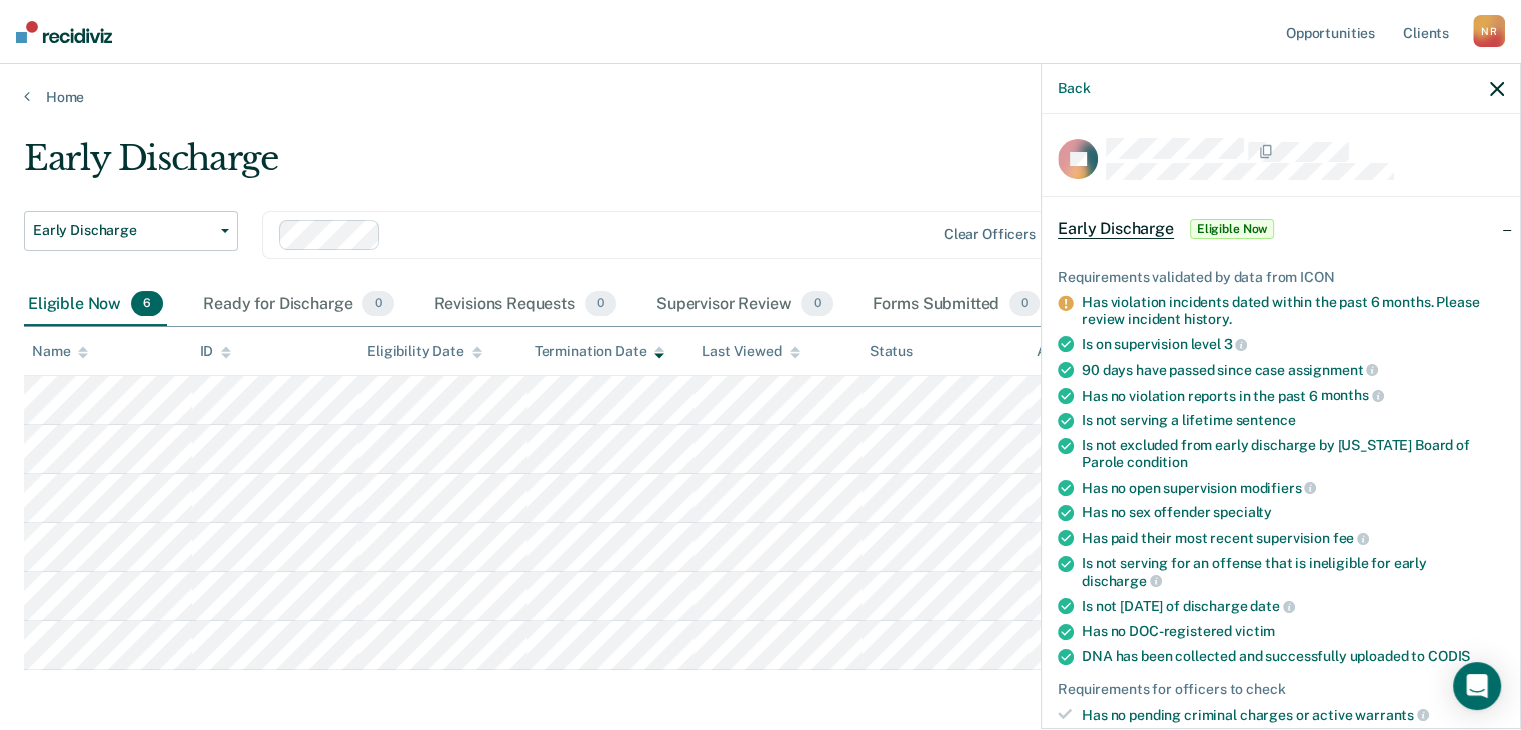 click on "Eligible Now" at bounding box center (1232, 229) 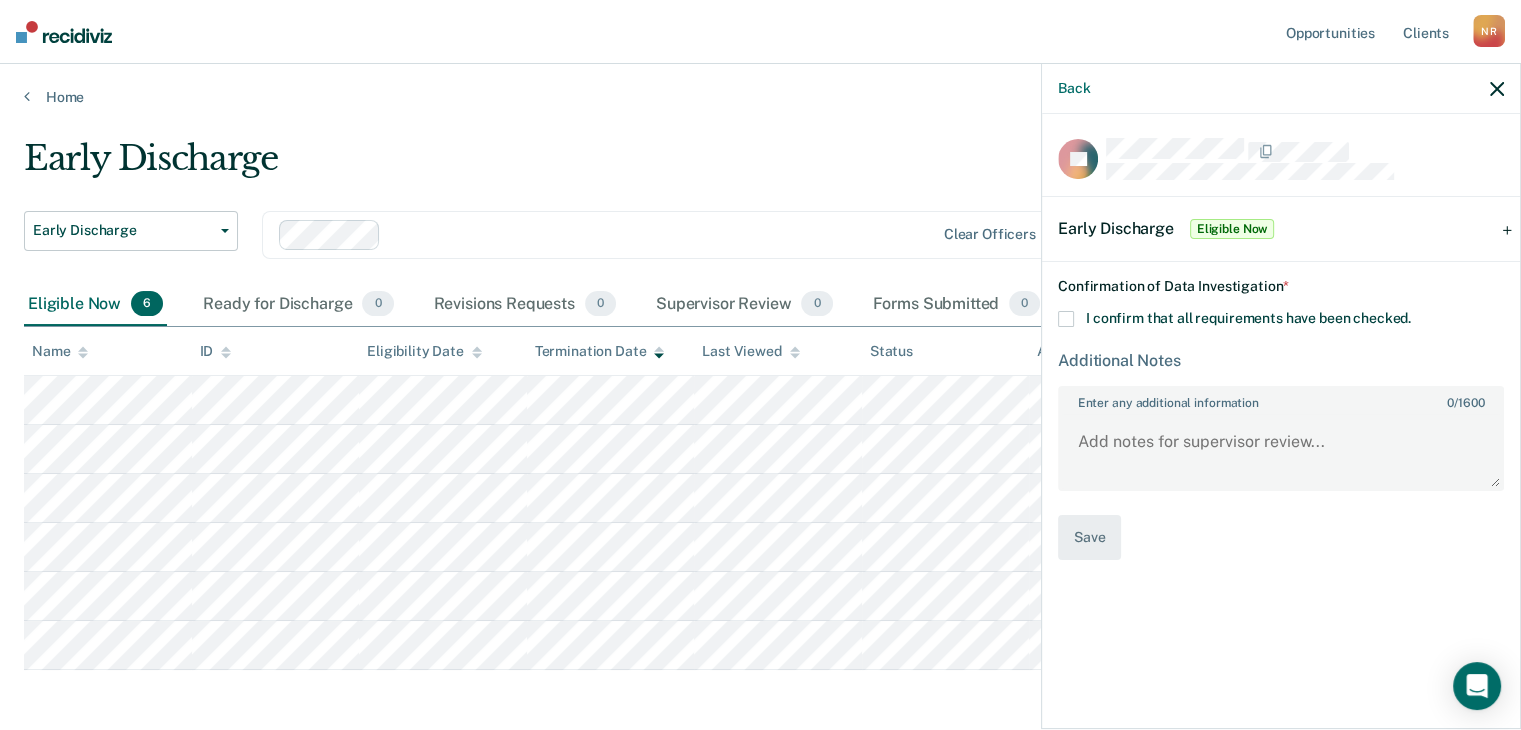 click on "Early Discharge Eligible Now" at bounding box center (1281, 229) 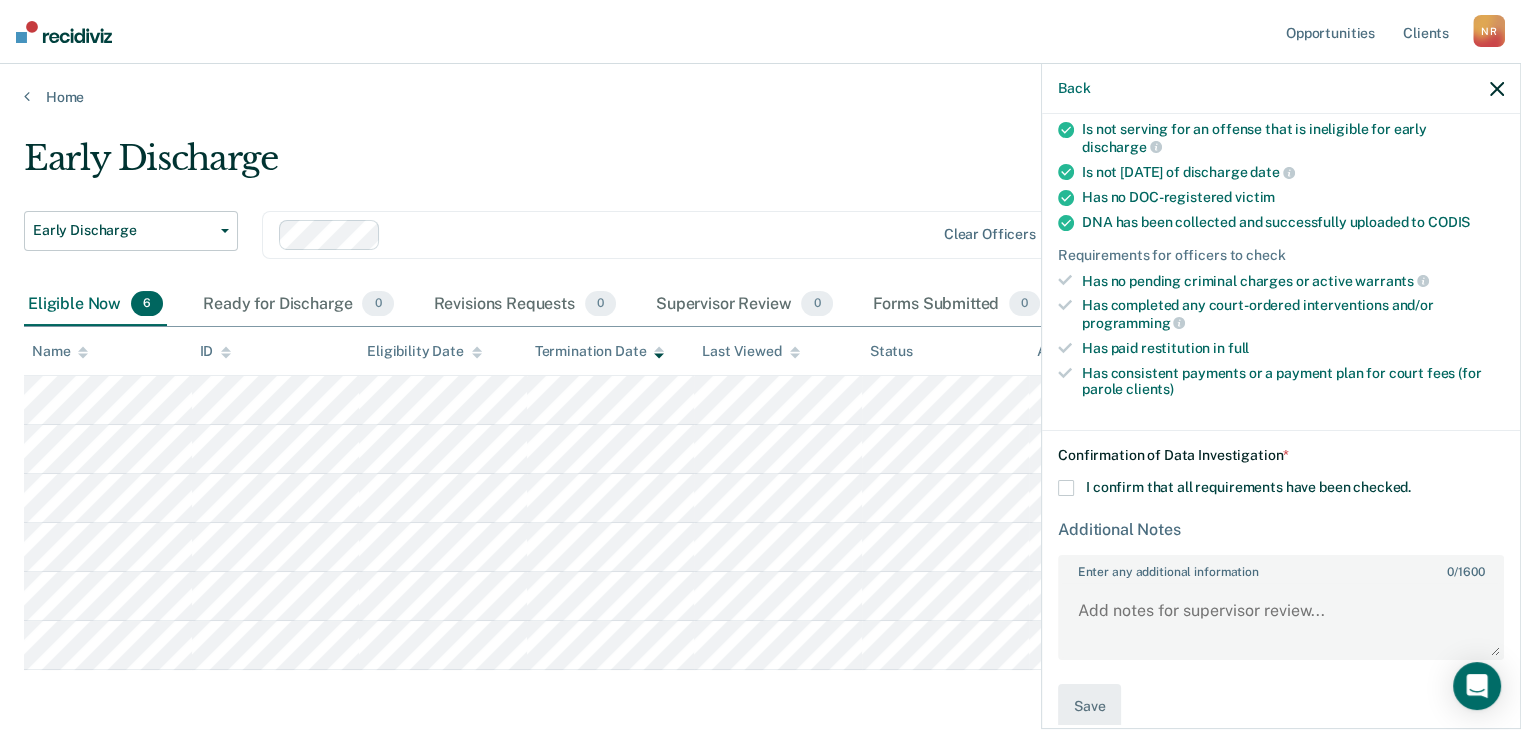 scroll, scrollTop: 451, scrollLeft: 0, axis: vertical 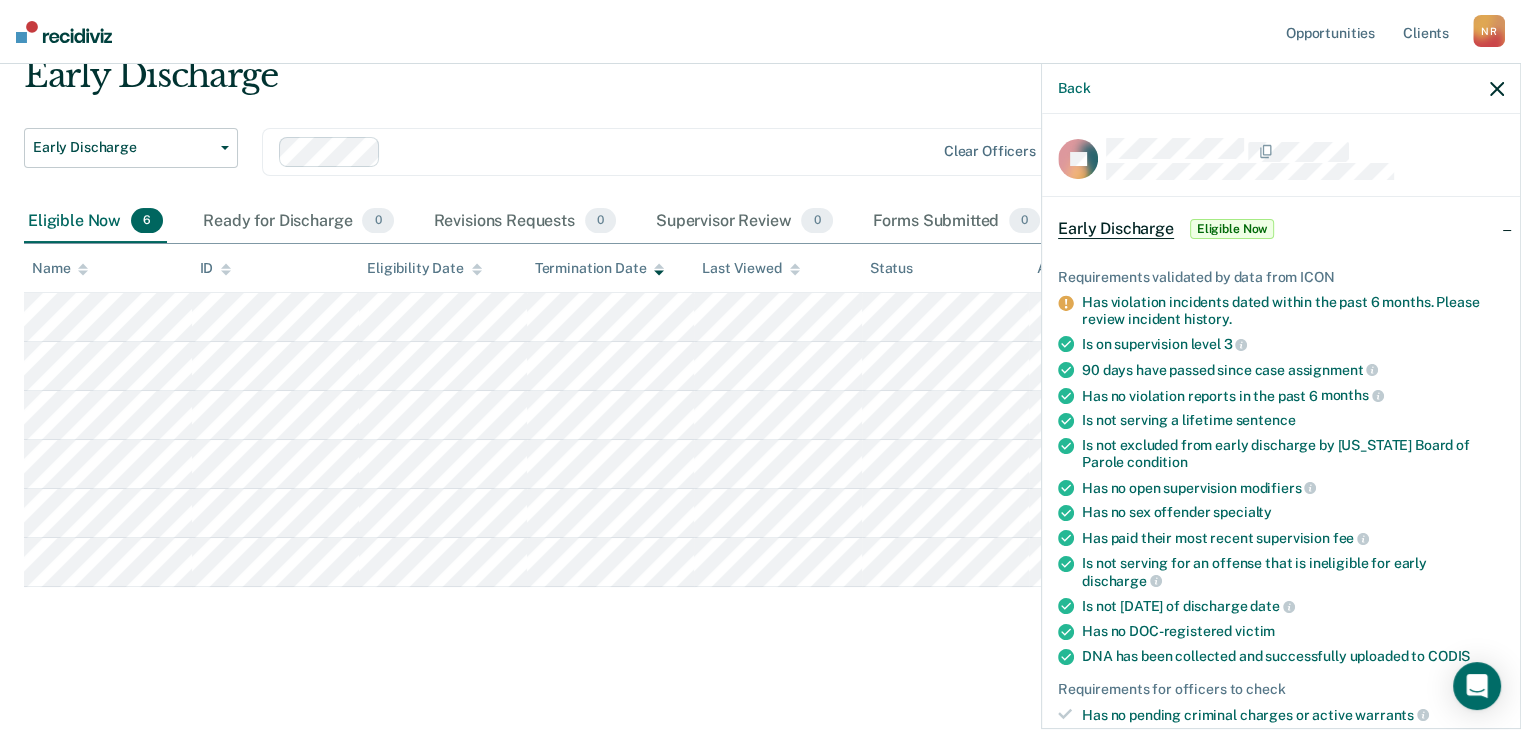 click on "Early Discharge   Early Discharge Early Discharge Clear   officers Eligible Now 6 Ready for Discharge 0 Revisions Requests 0 Supervisor Review 0 Forms Submitted 0 Snoozed 13
To pick up a draggable item, press the space bar.
While dragging, use the arrow keys to move the item.
Press space again to drop the item in its new position, or press escape to cancel.
Name ID Eligibility Date Termination Date Last Viewed Status Assigned to" at bounding box center (760, 350) 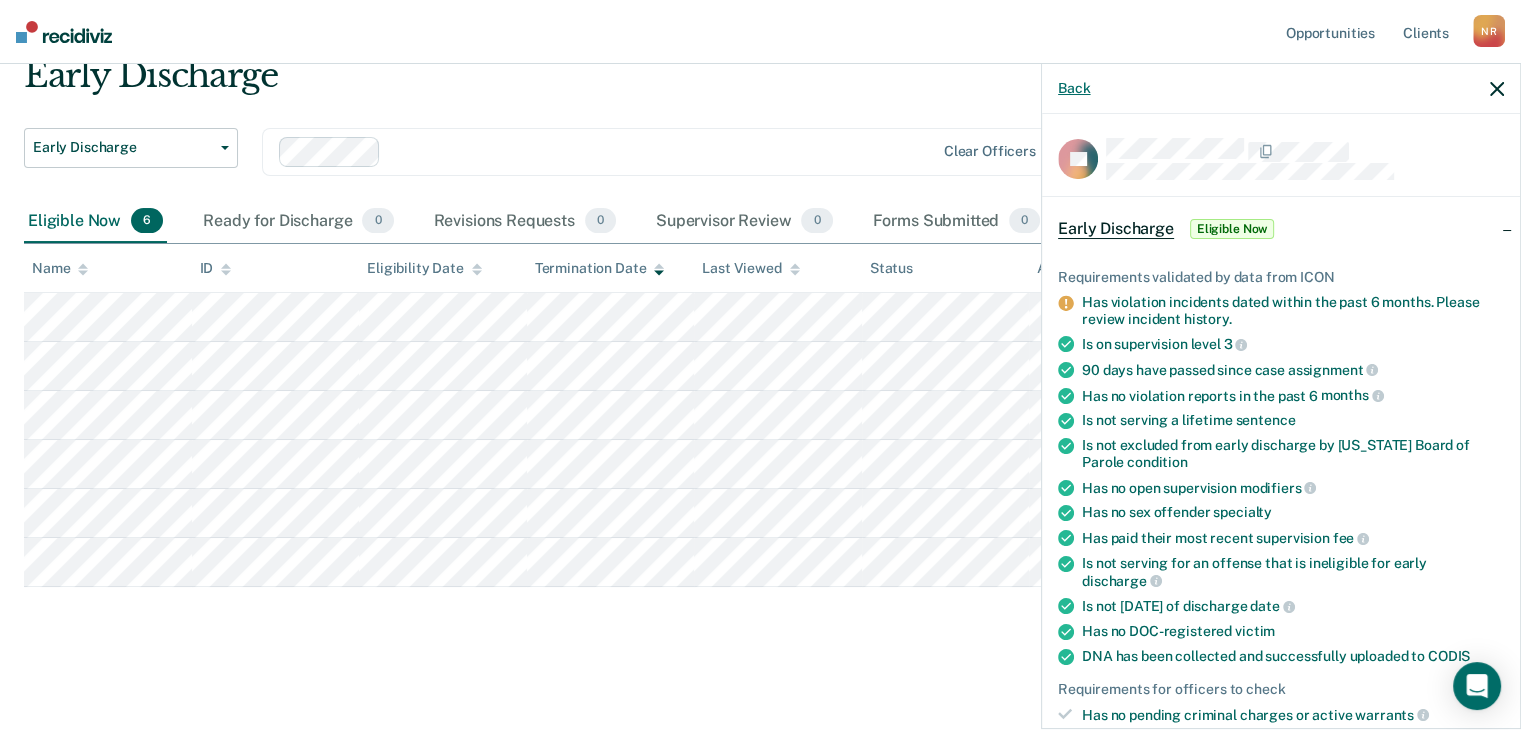 click on "Back" at bounding box center [1074, 88] 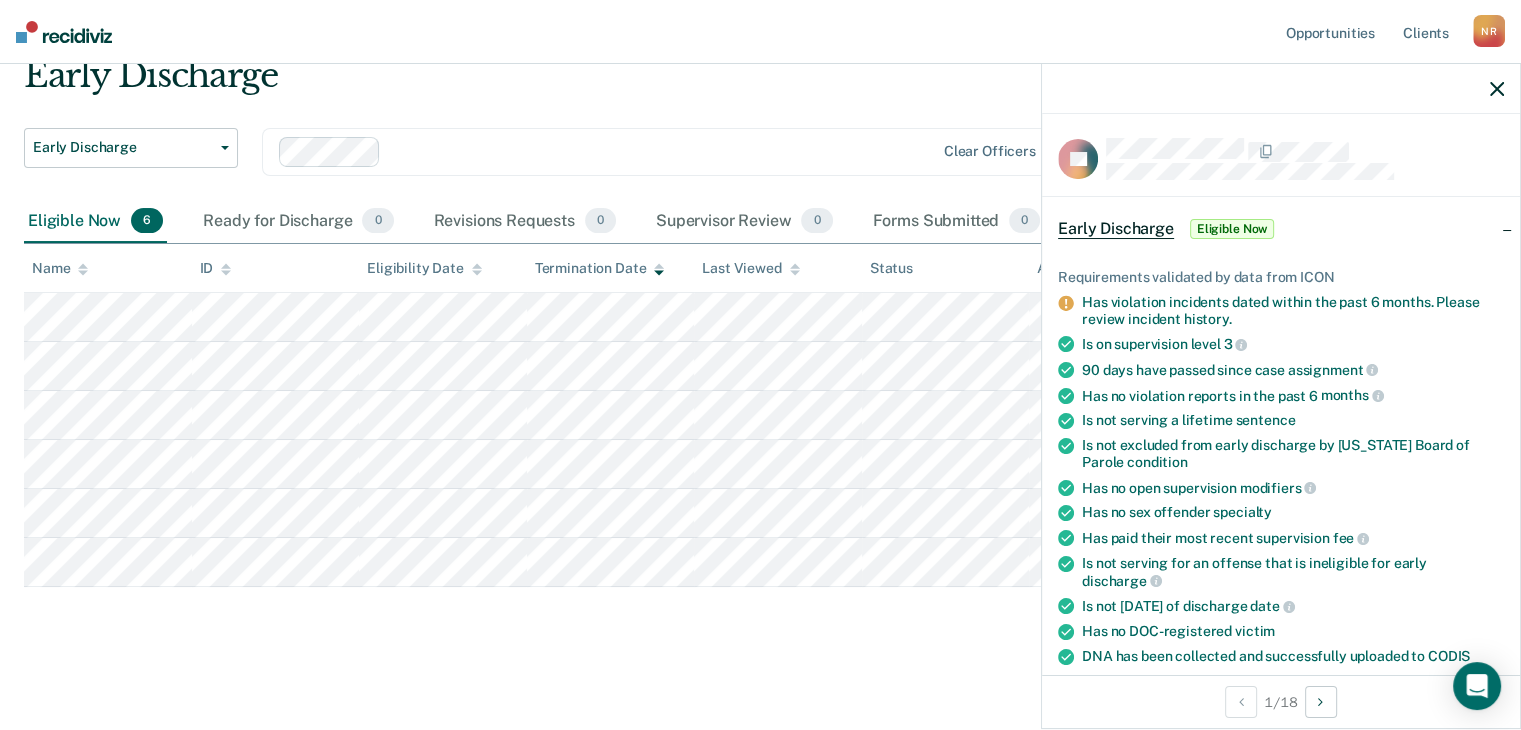 click 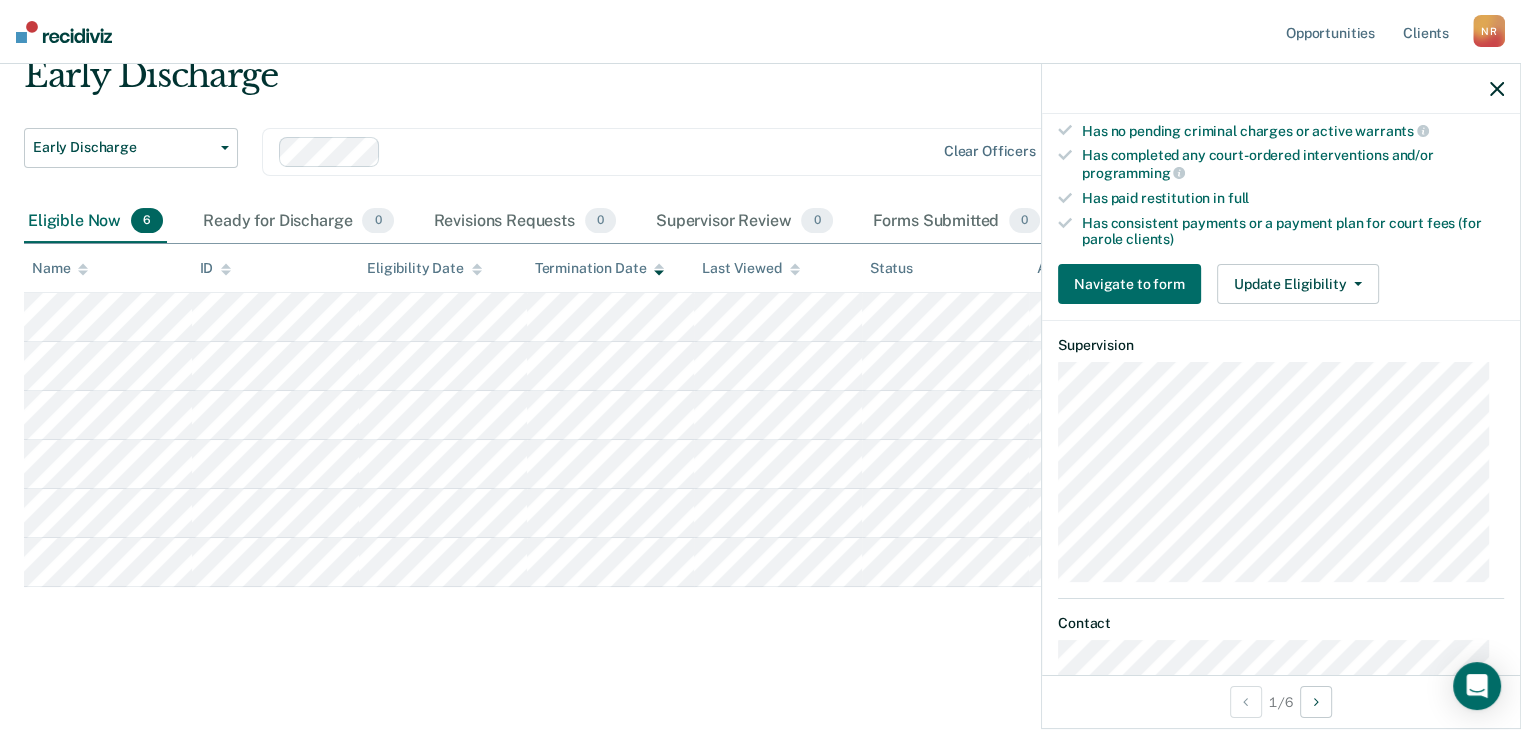 scroll, scrollTop: 600, scrollLeft: 0, axis: vertical 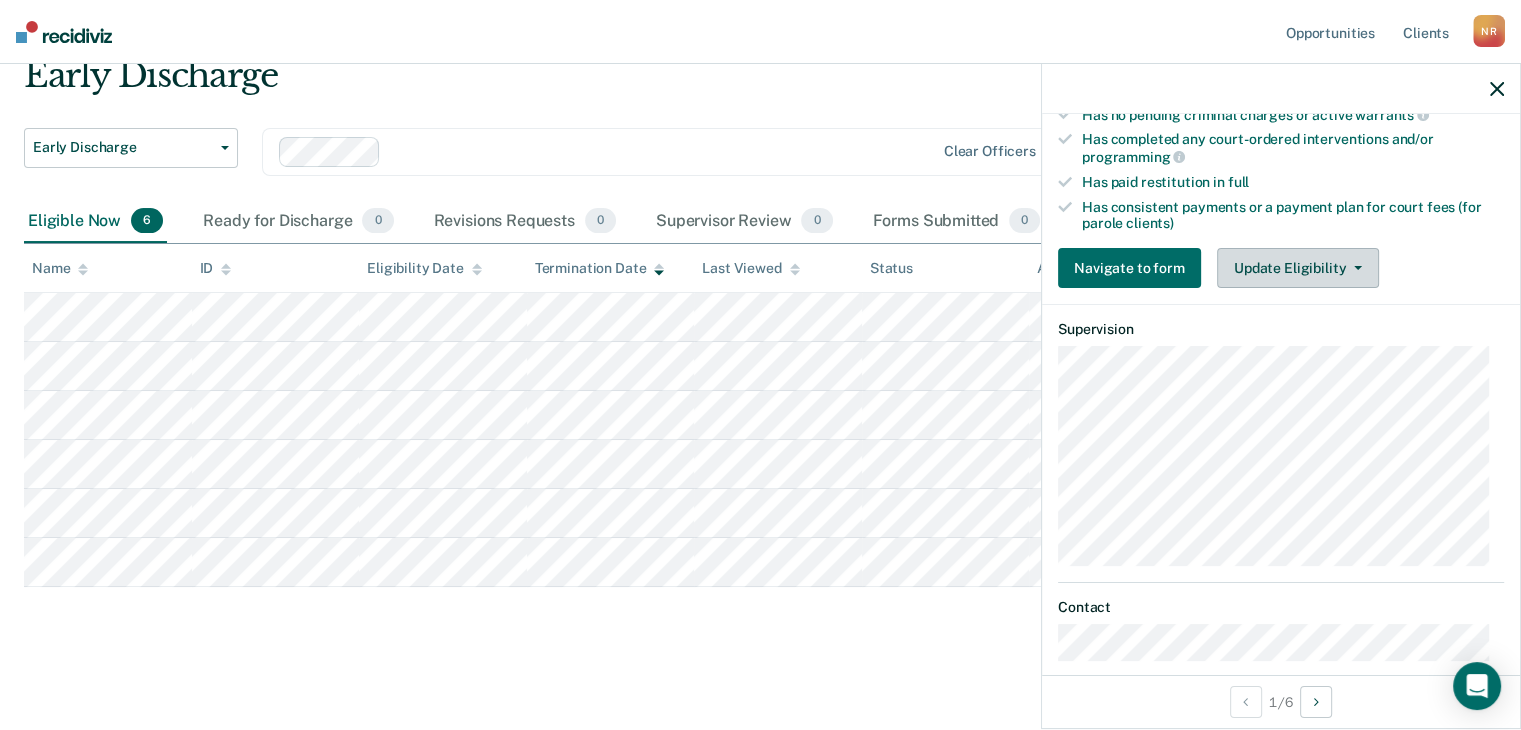 click on "Update Eligibility" at bounding box center (1298, 268) 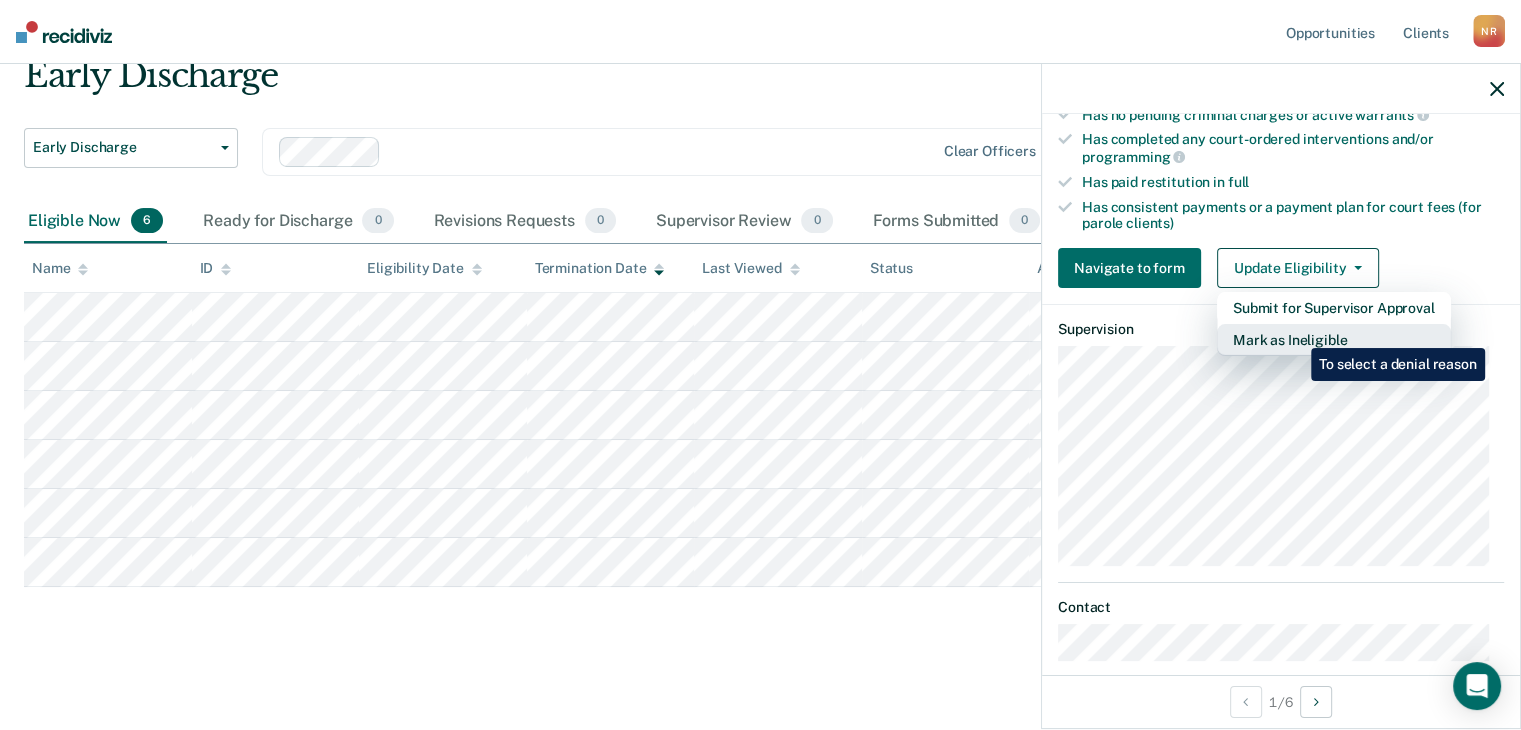 click on "Mark as Ineligible" at bounding box center [1334, 340] 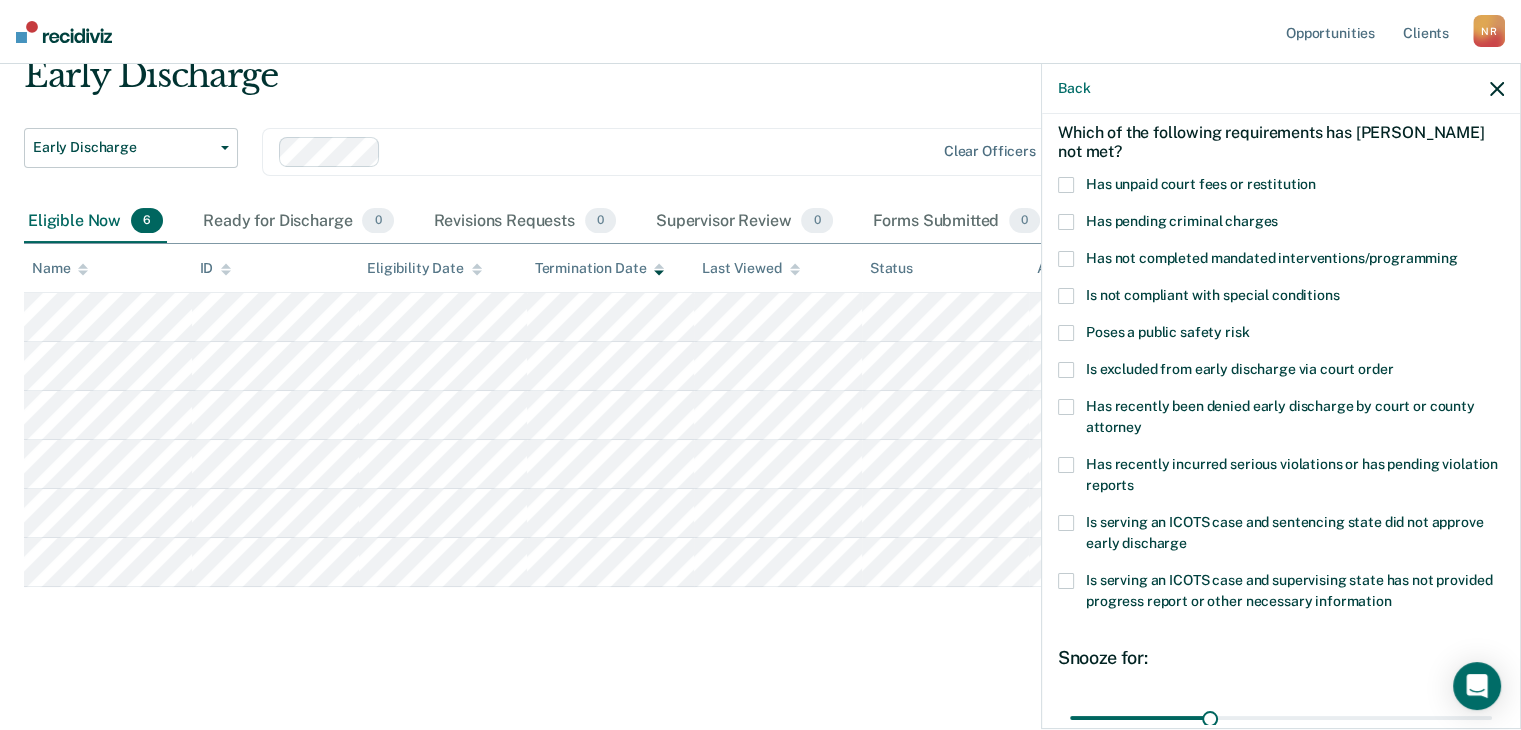 scroll, scrollTop: 0, scrollLeft: 0, axis: both 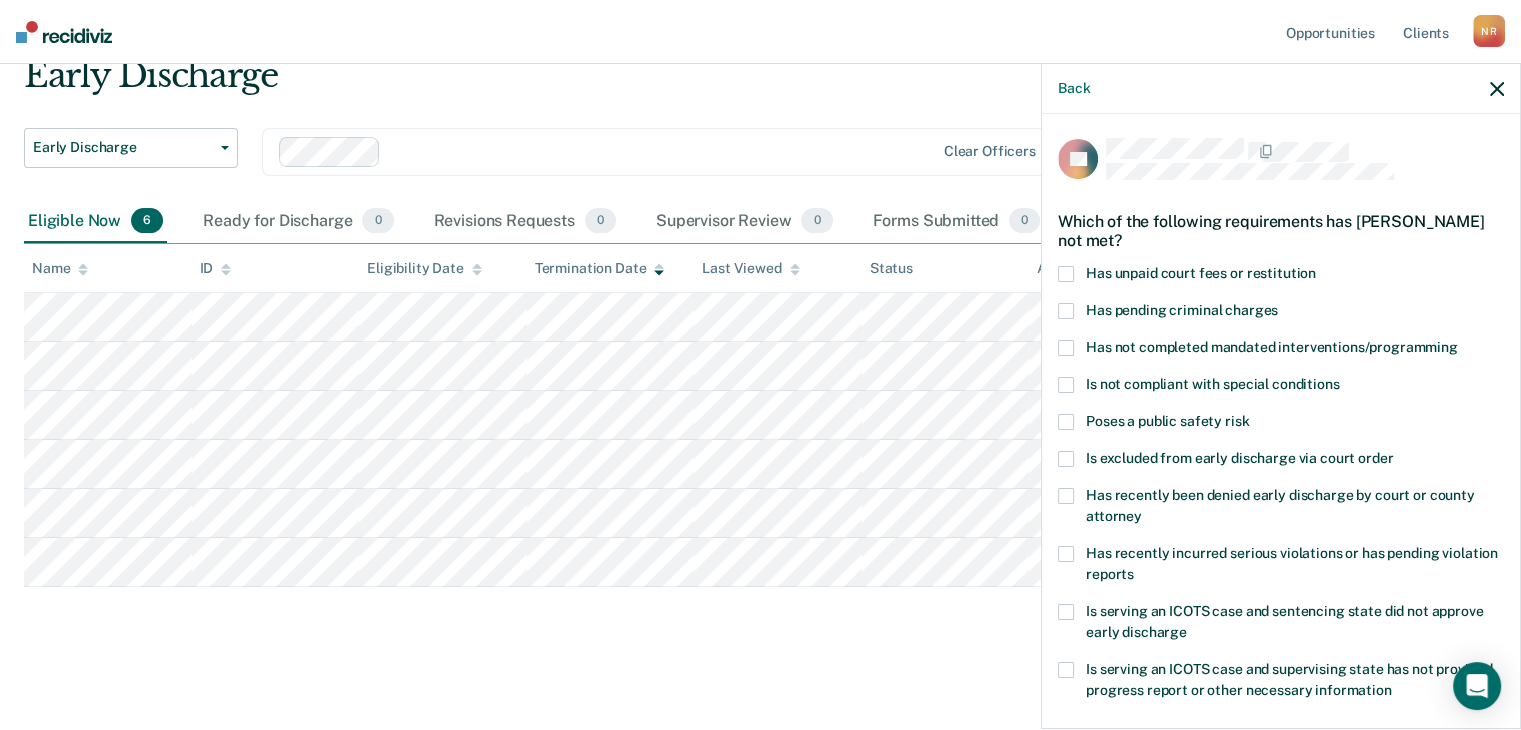 click at bounding box center [1066, 348] 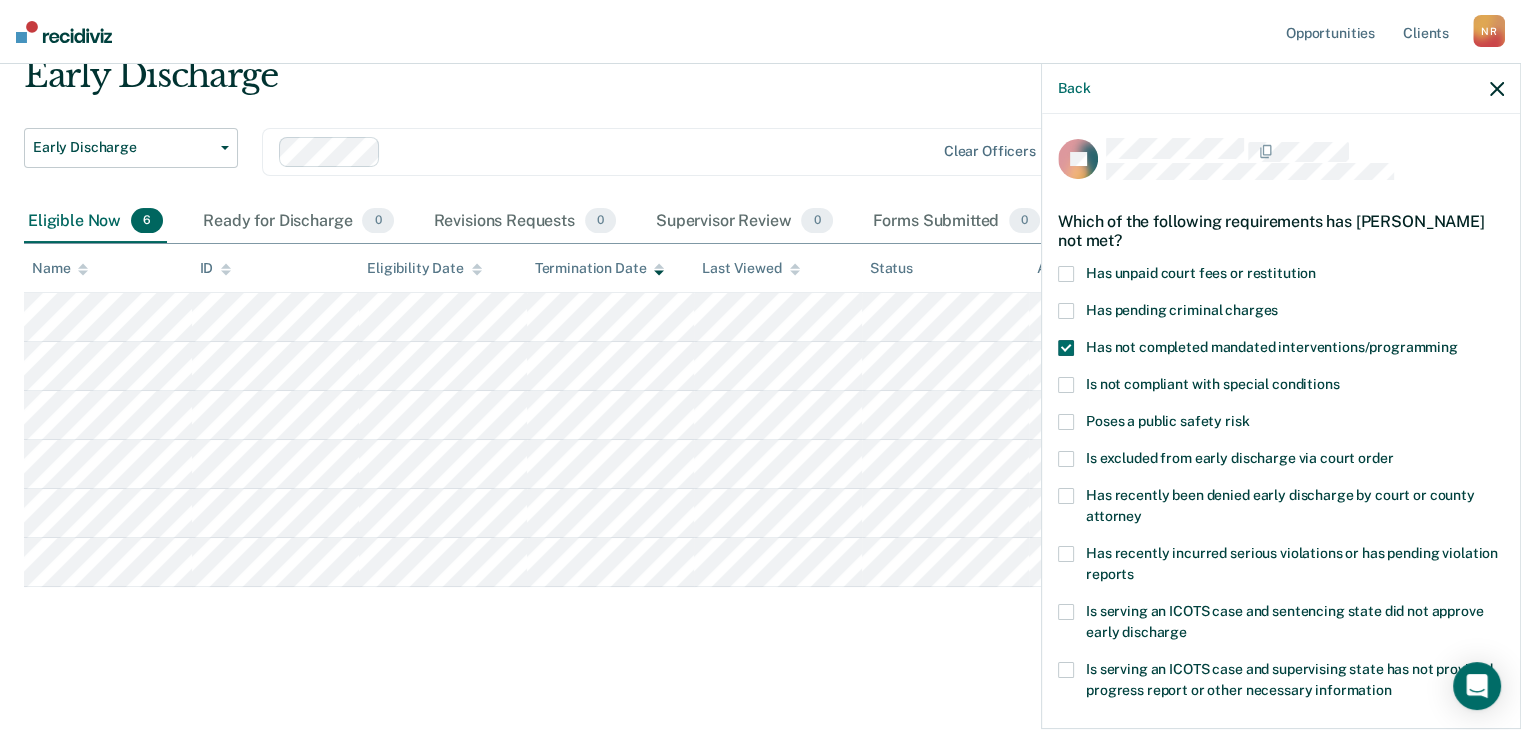 click at bounding box center [1066, 422] 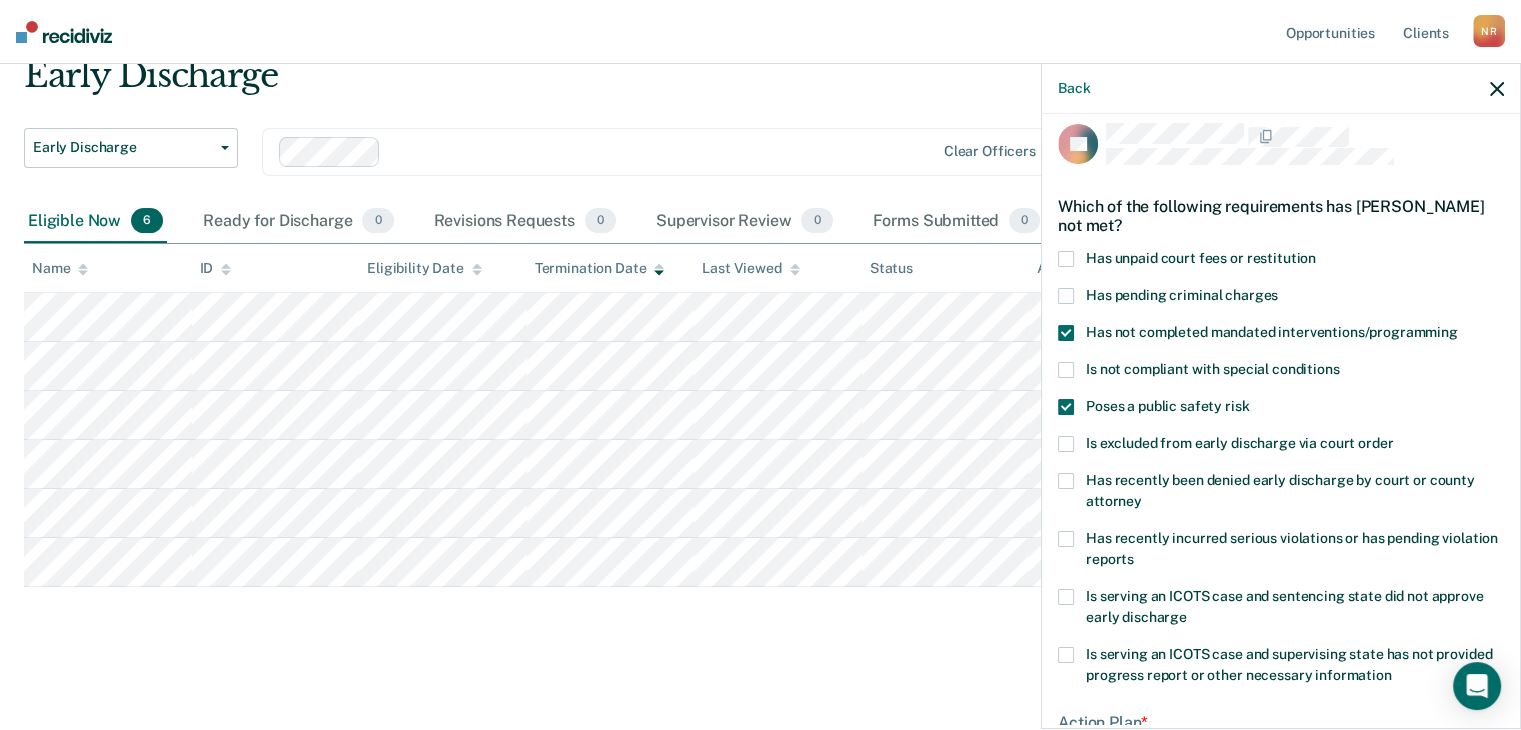 scroll, scrollTop: 0, scrollLeft: 0, axis: both 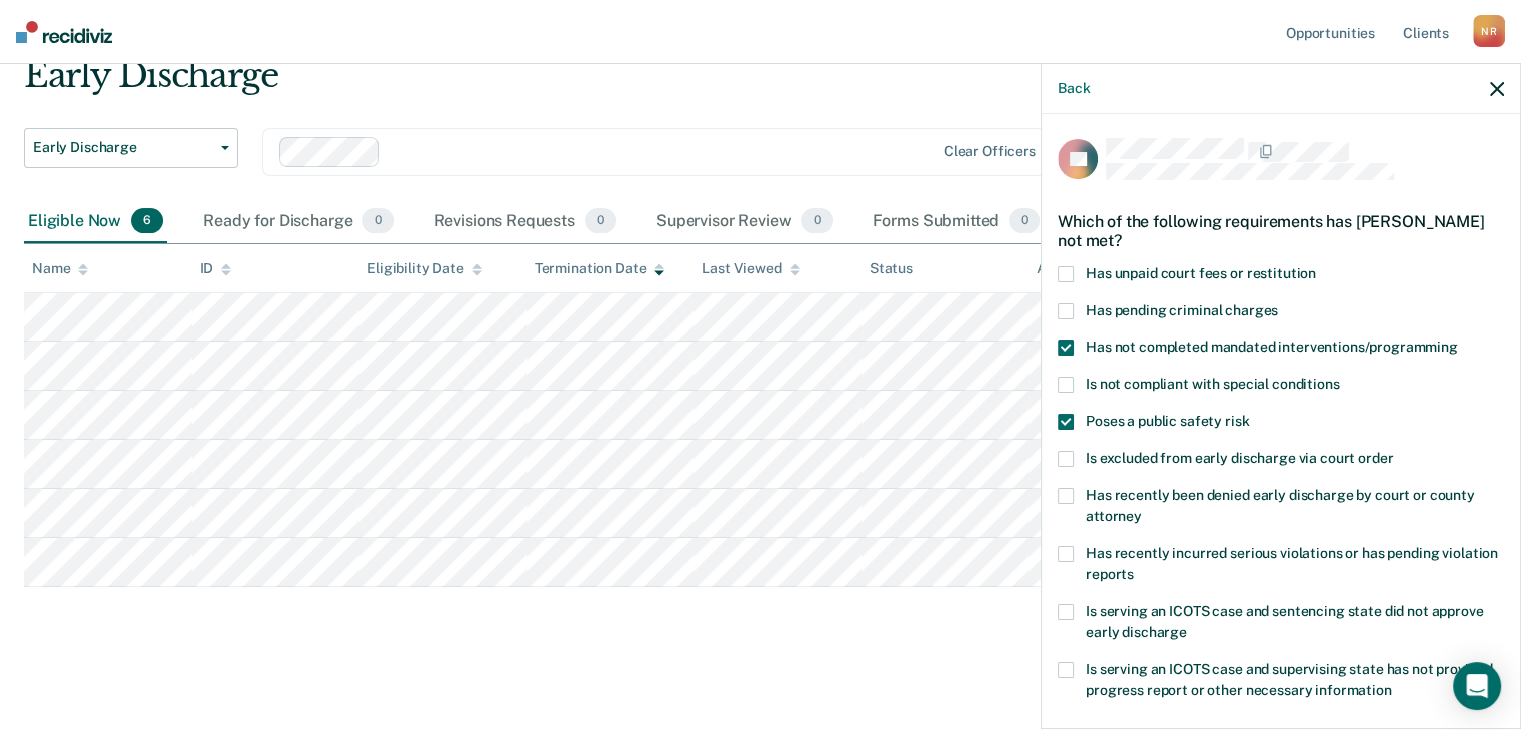 click 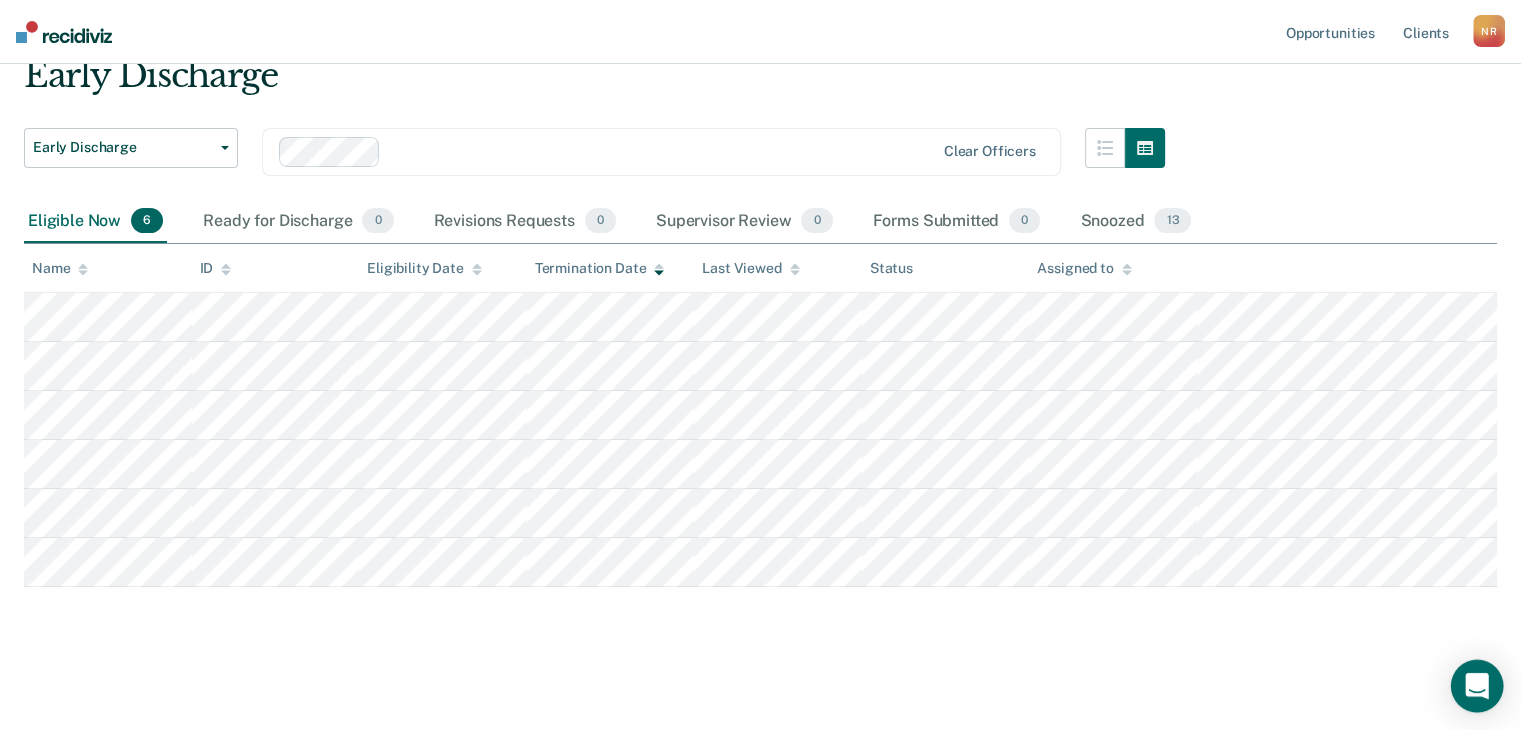 click 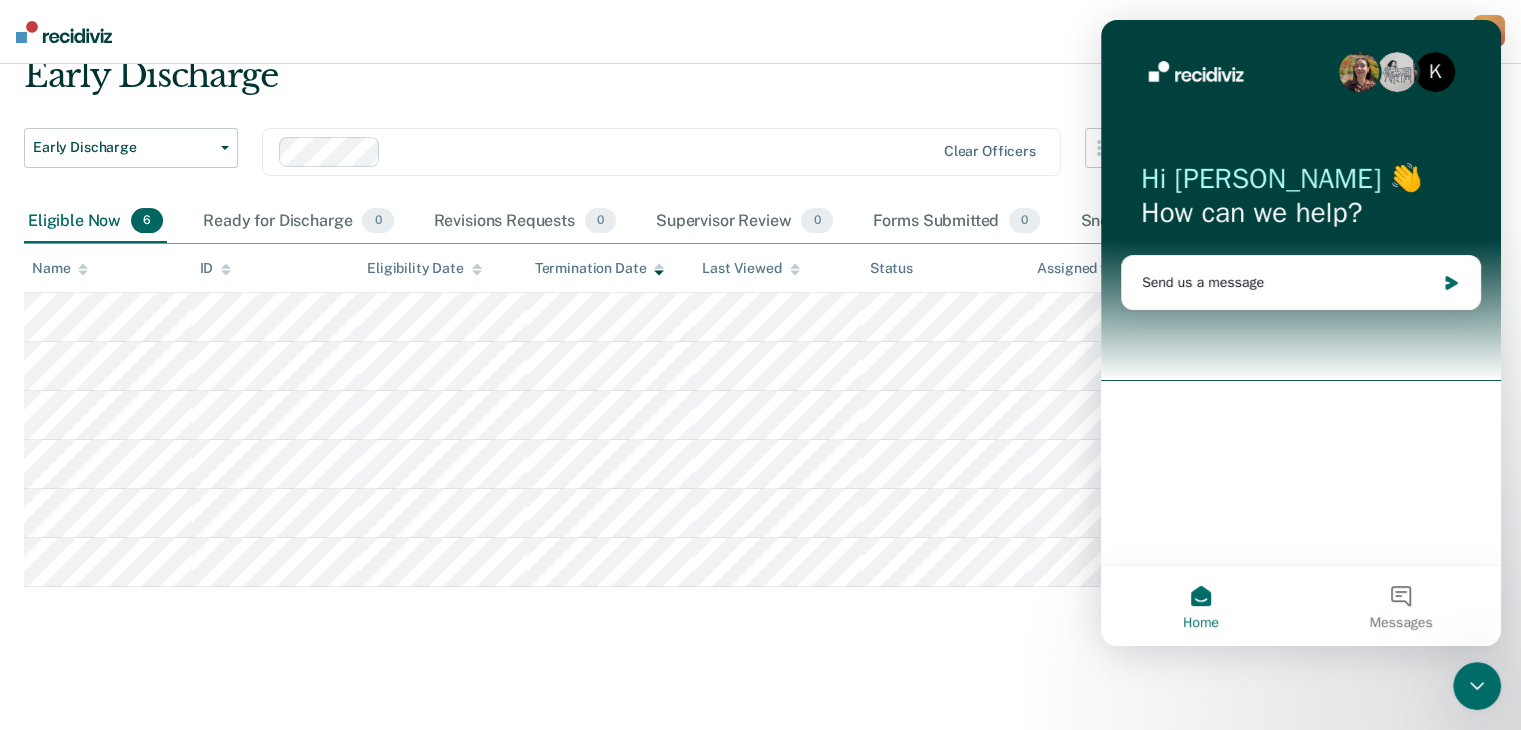 scroll, scrollTop: 0, scrollLeft: 0, axis: both 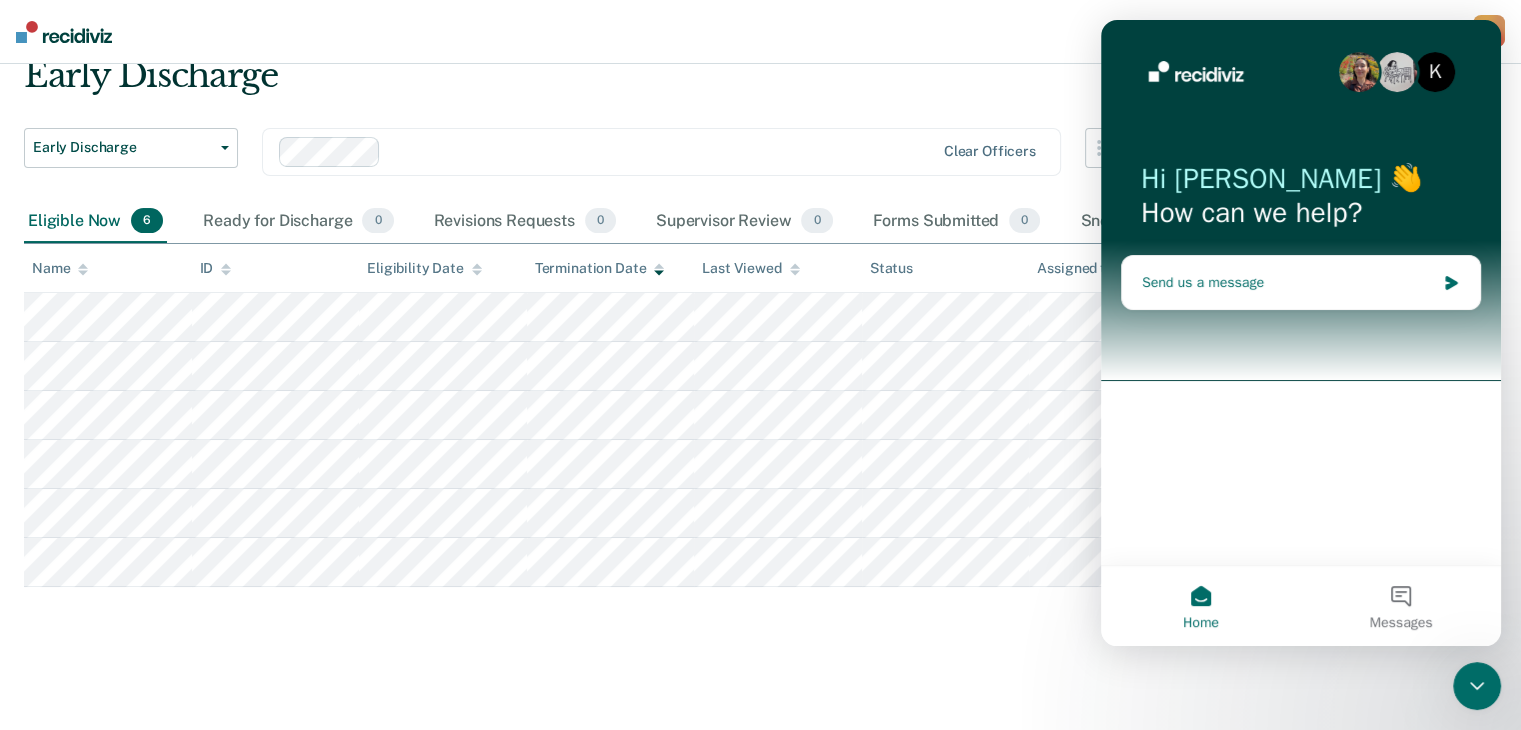click on "Send us a message" at bounding box center (1288, 282) 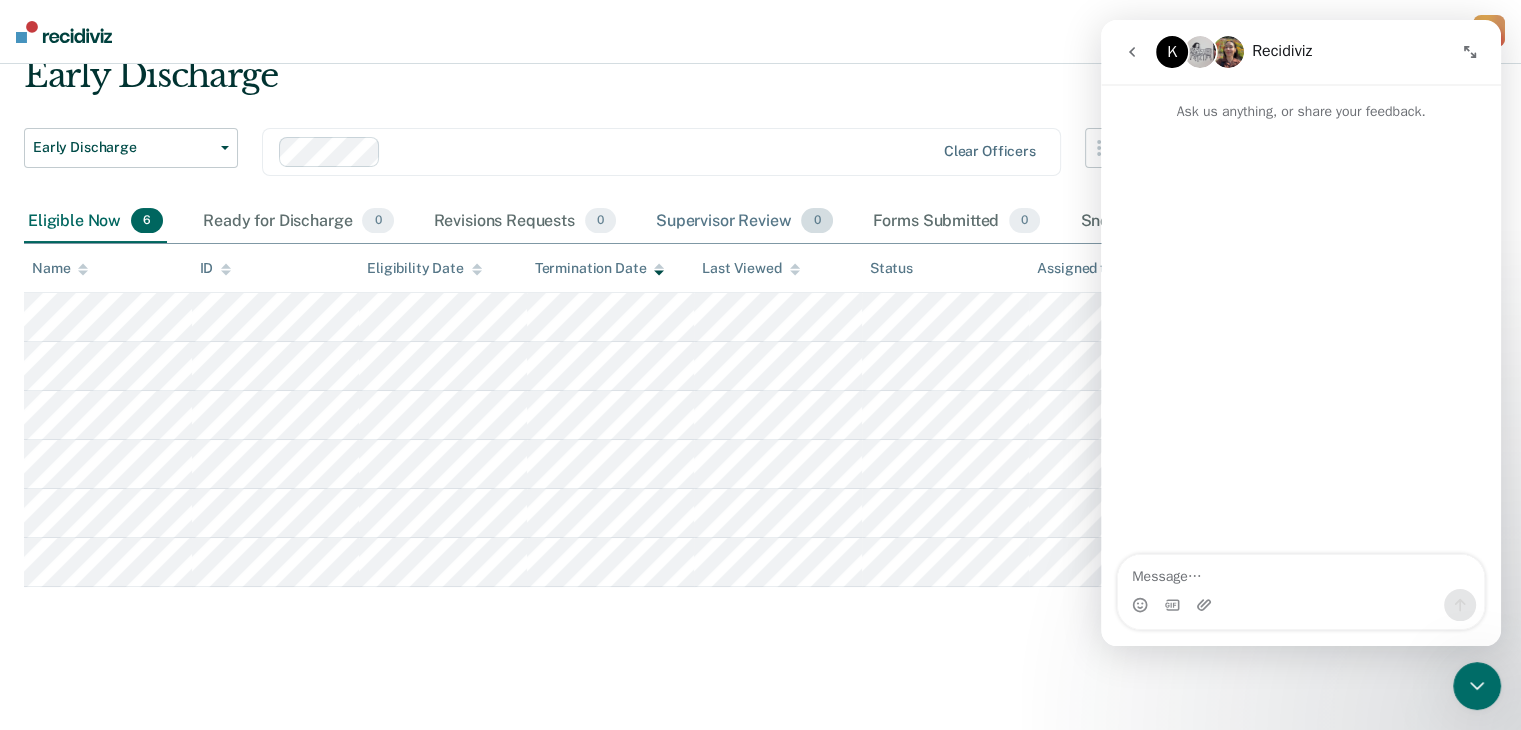 click on "Supervisor Review 0" at bounding box center (744, 222) 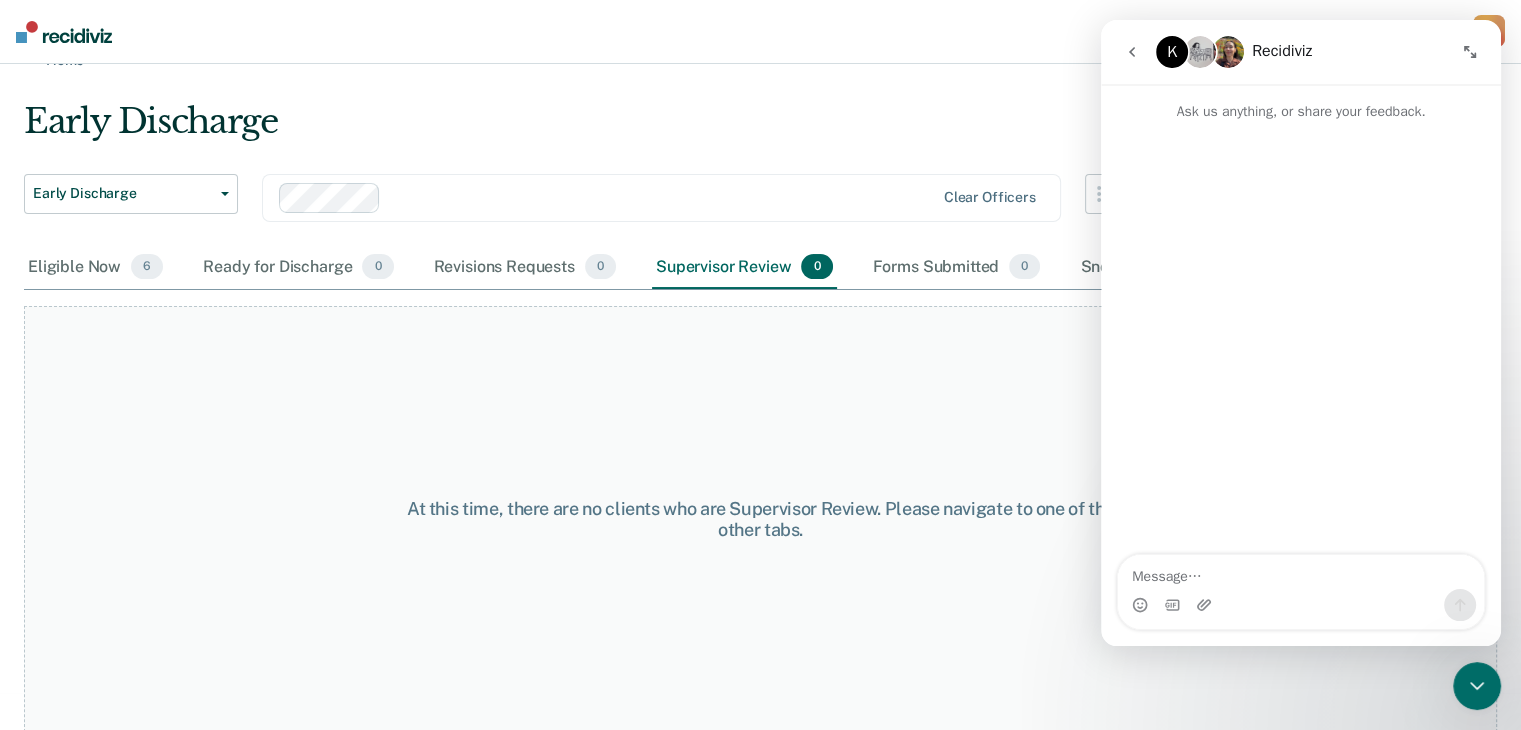 click on "Opportunities Client s [DATE][PERSON_NAME] N R Profile How it works Log Out" at bounding box center (760, 32) 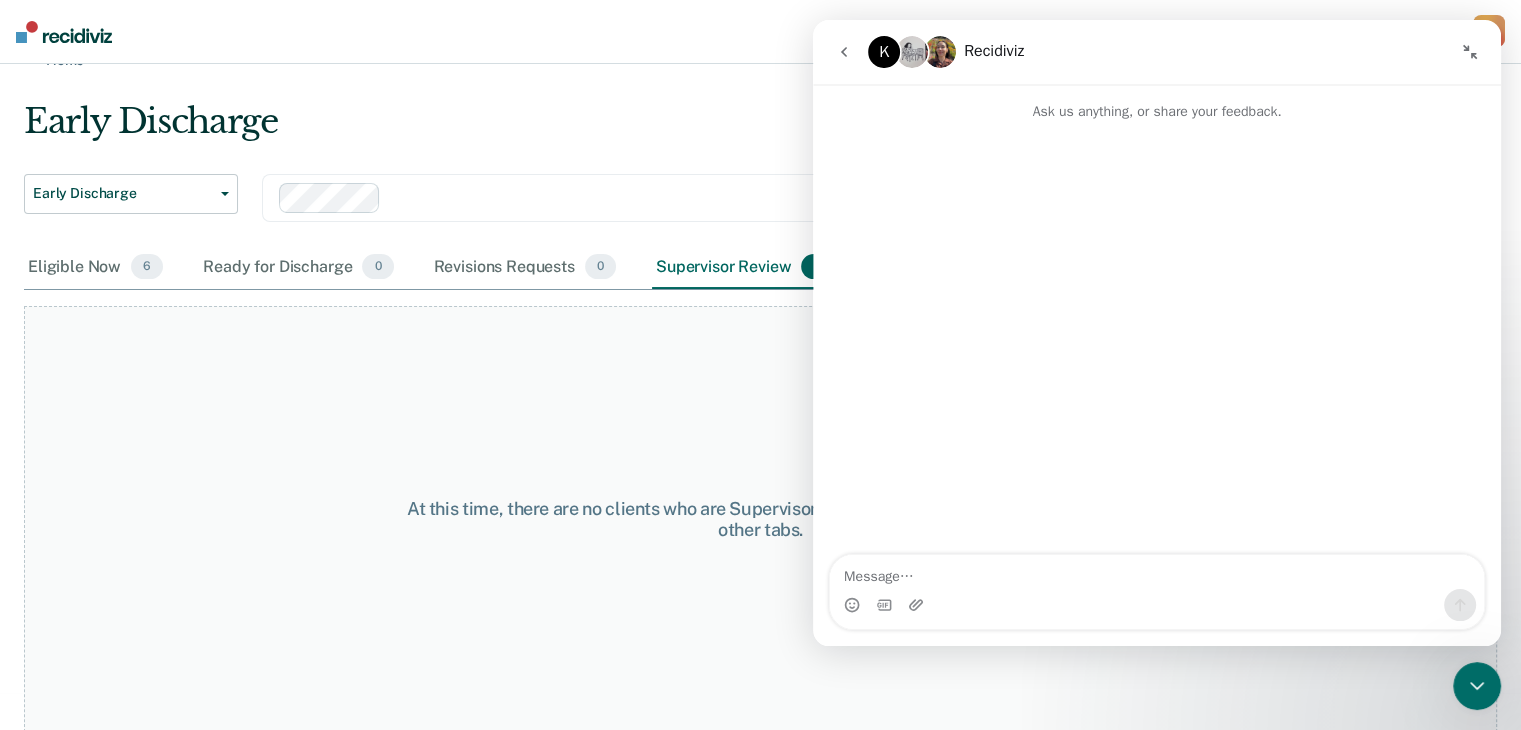click 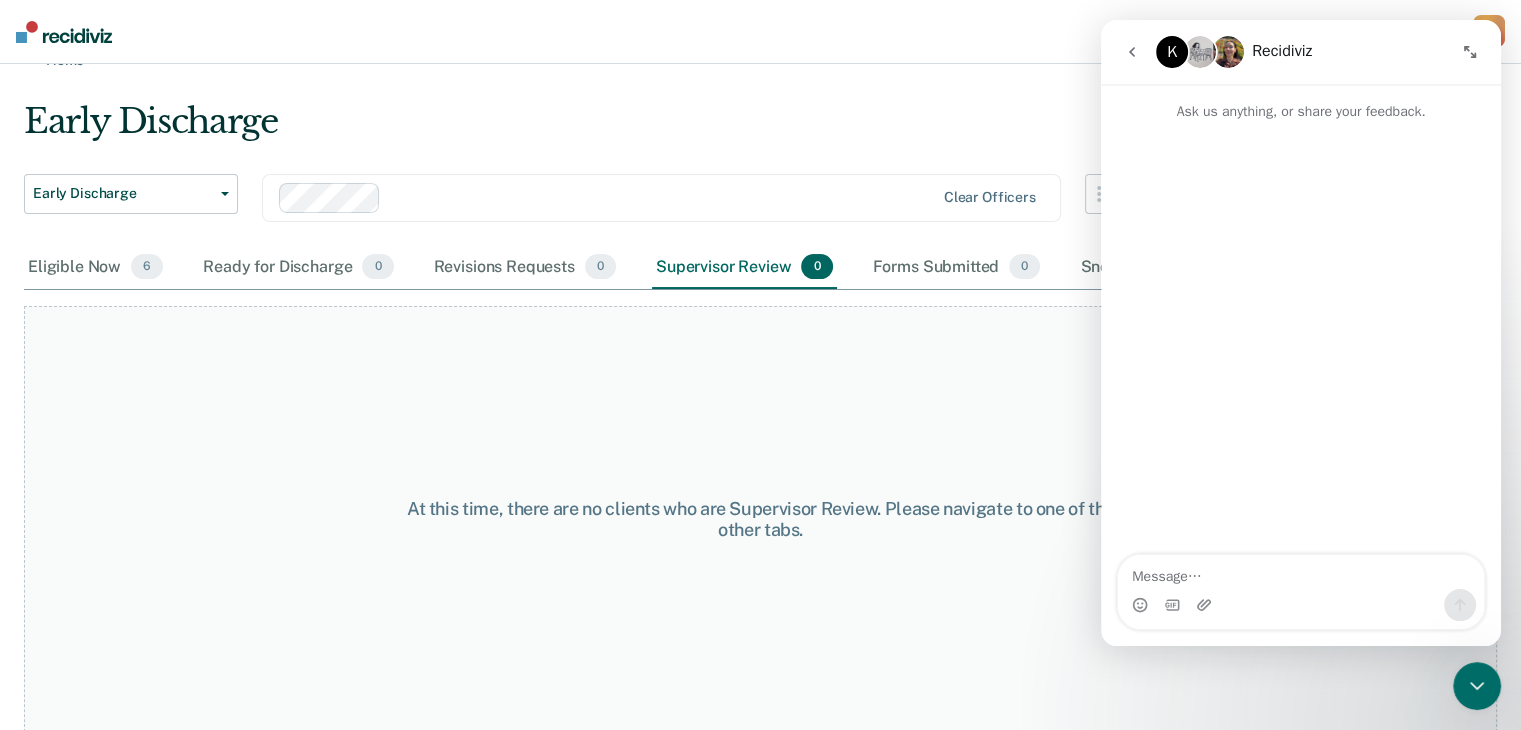click on "At this time, there are no clients who are Supervisor Review. Please navigate to one of the other tabs." at bounding box center (760, 519) 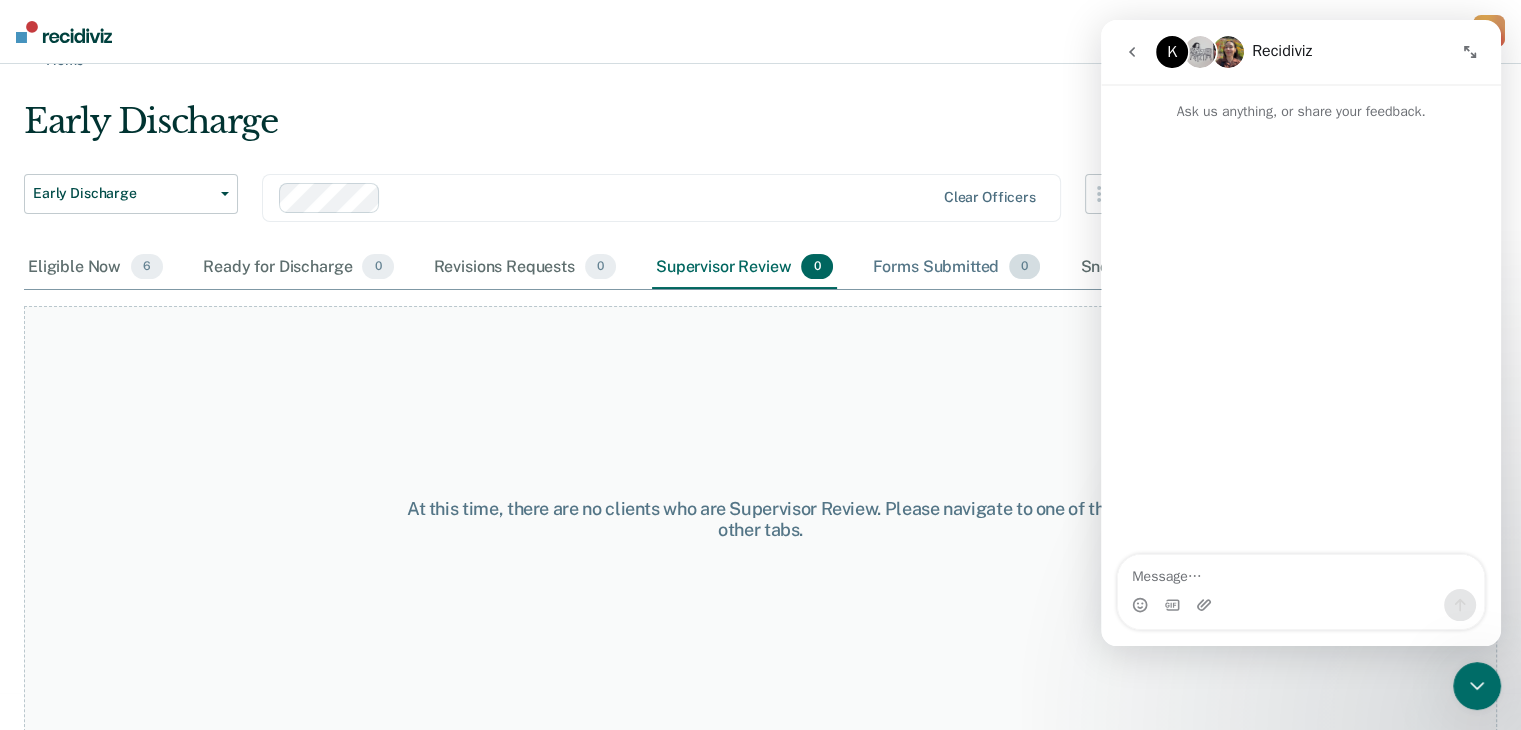 click on "Forms Submitted 0" at bounding box center [957, 268] 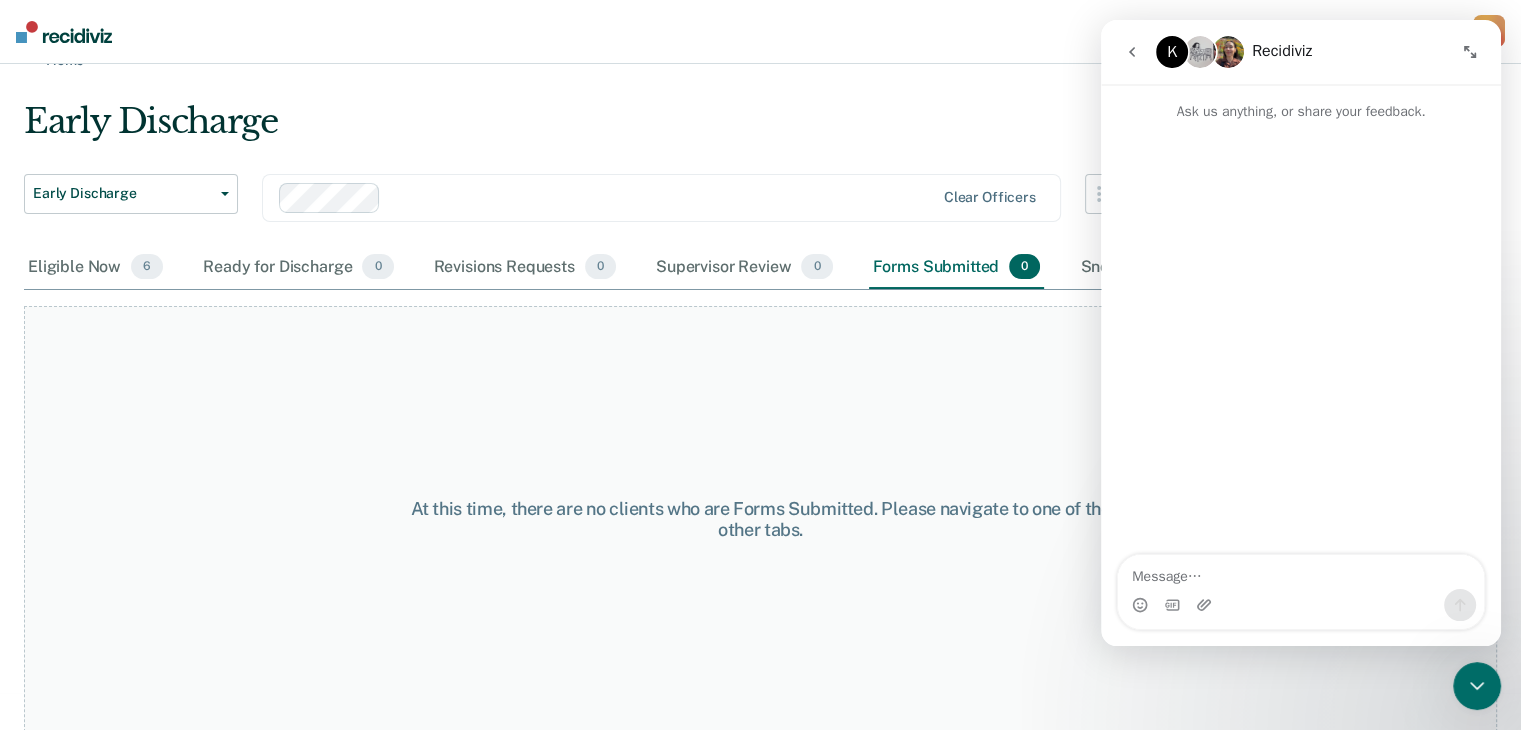 click 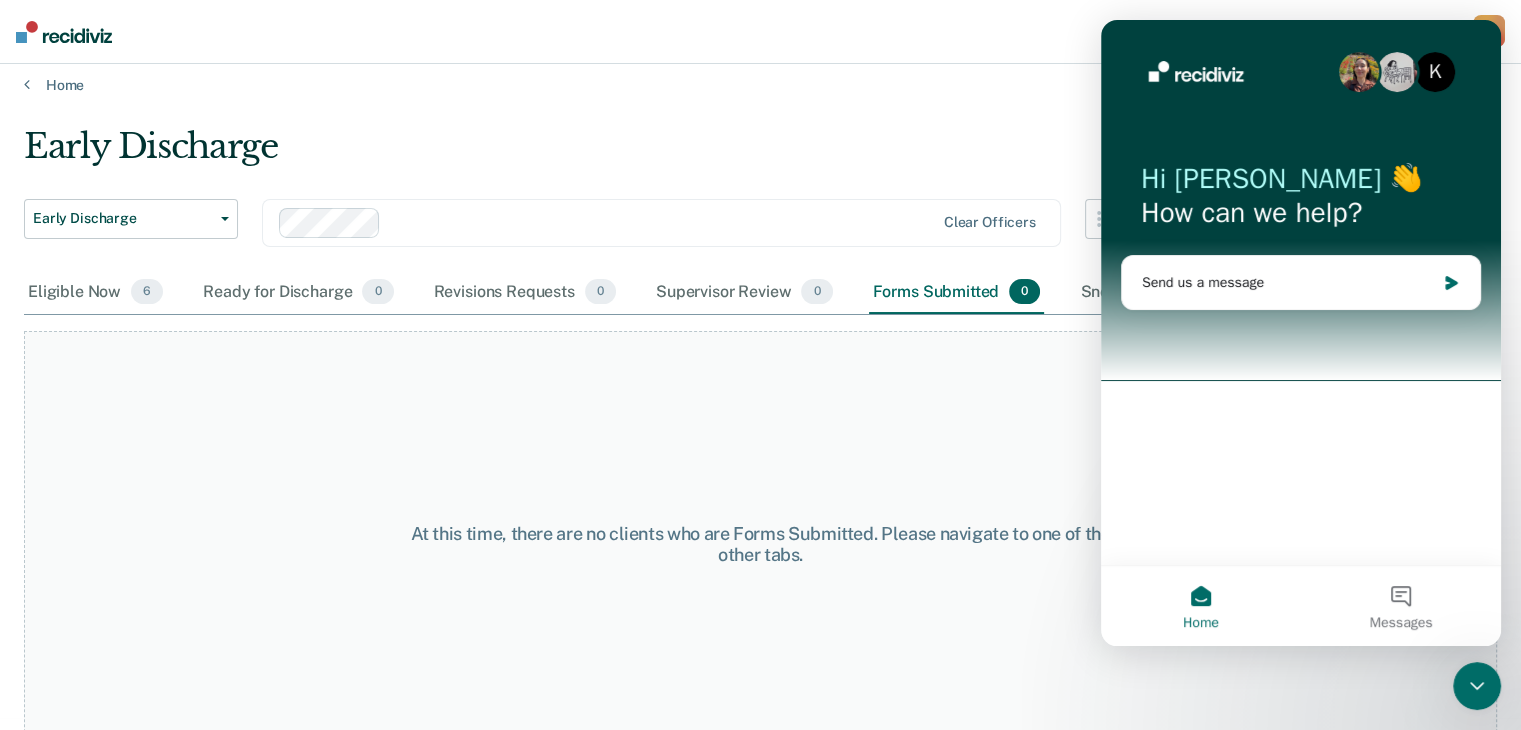 scroll, scrollTop: 0, scrollLeft: 0, axis: both 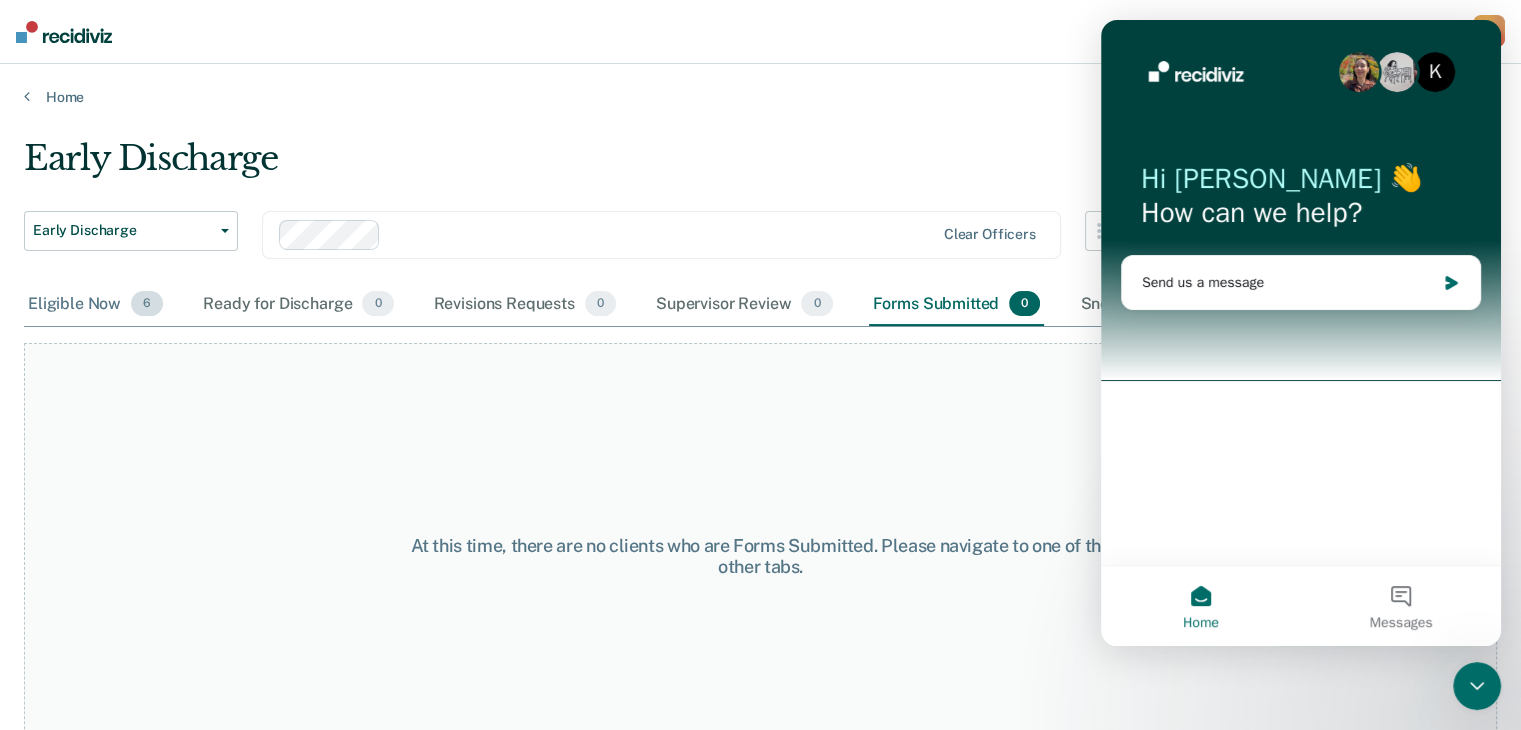 click on "Eligible Now 6" at bounding box center (95, 305) 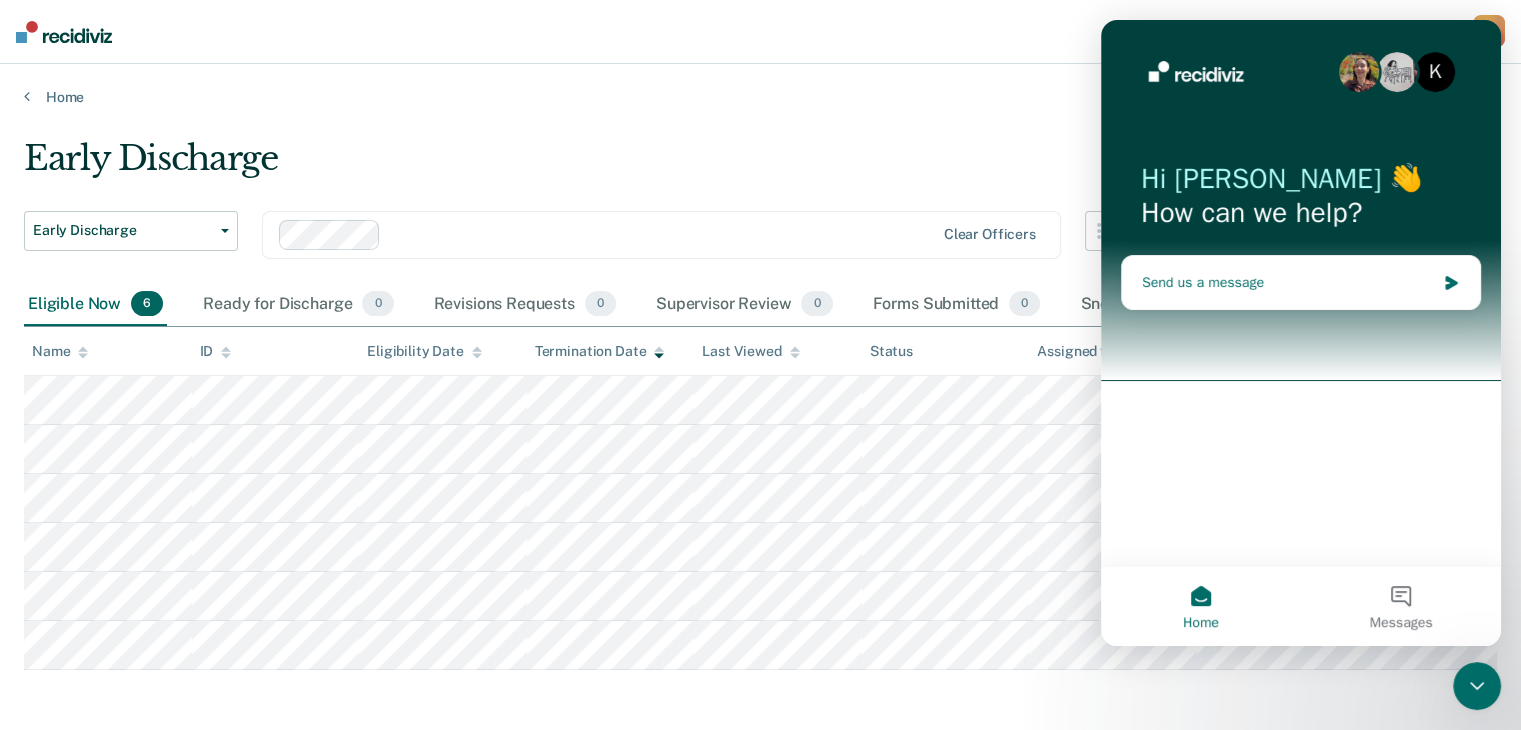 click on "Send us a message" at bounding box center (1288, 282) 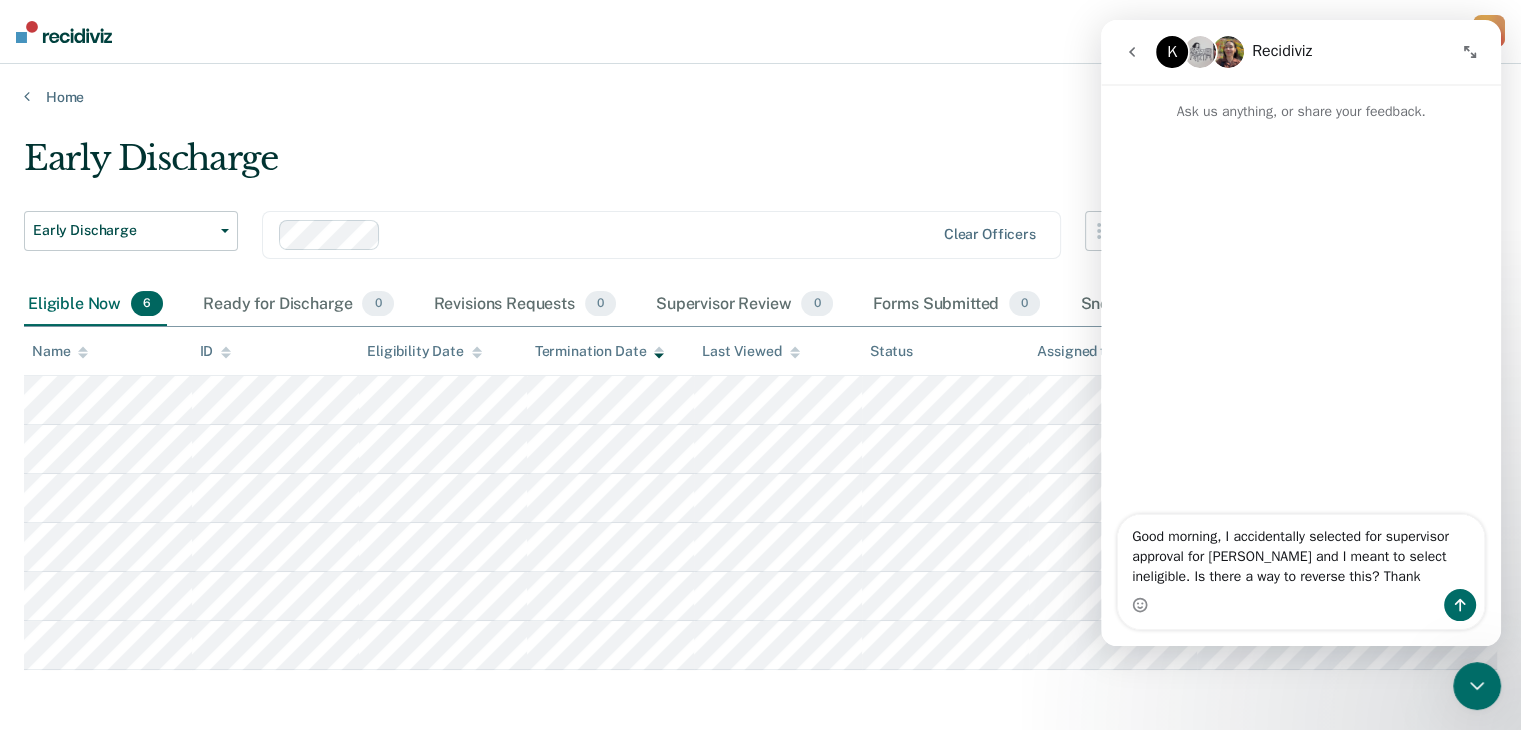 type on "Good morning, I accidentally selected for supervisor approval for [PERSON_NAME] and I meant to select ineligible. Is there a way to reverse this? Thanks" 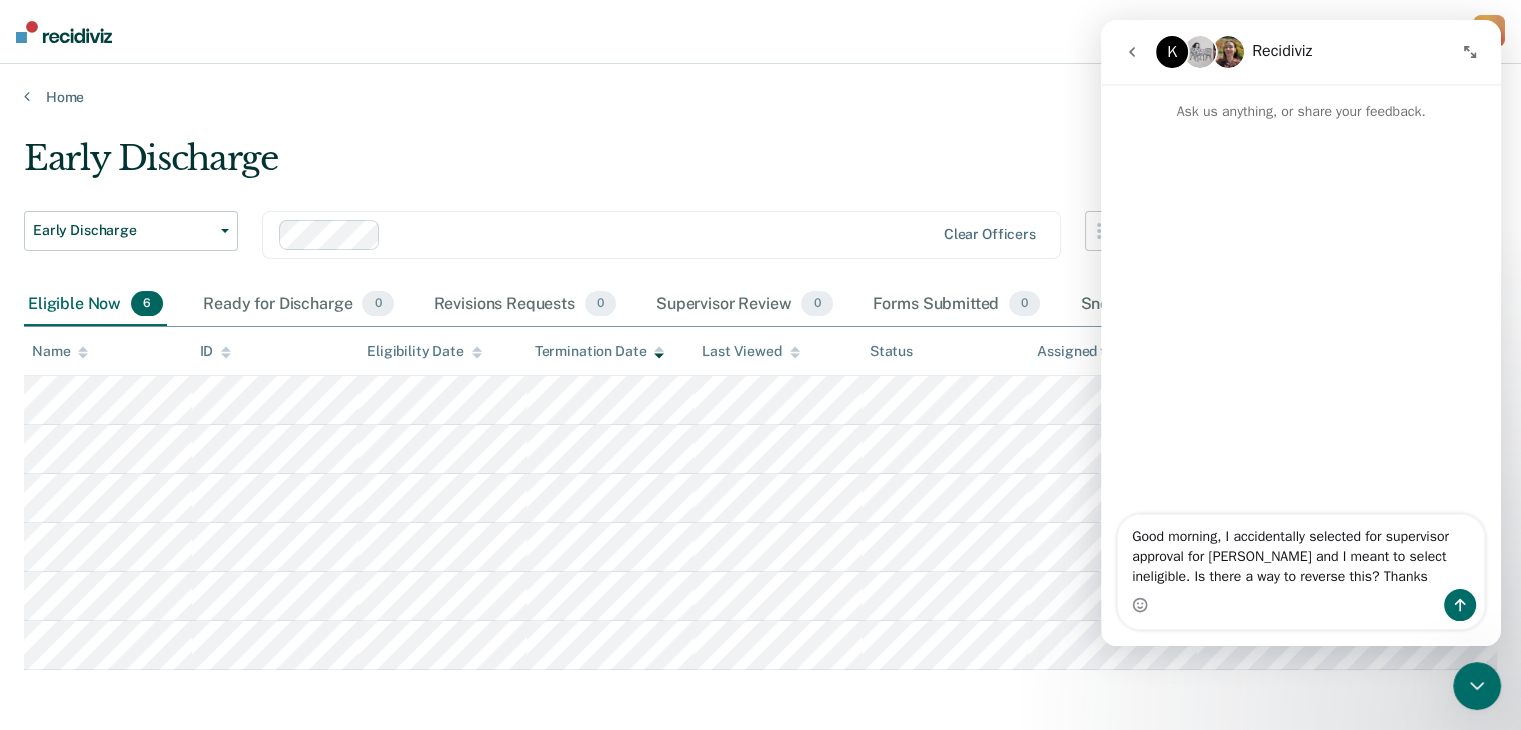 type 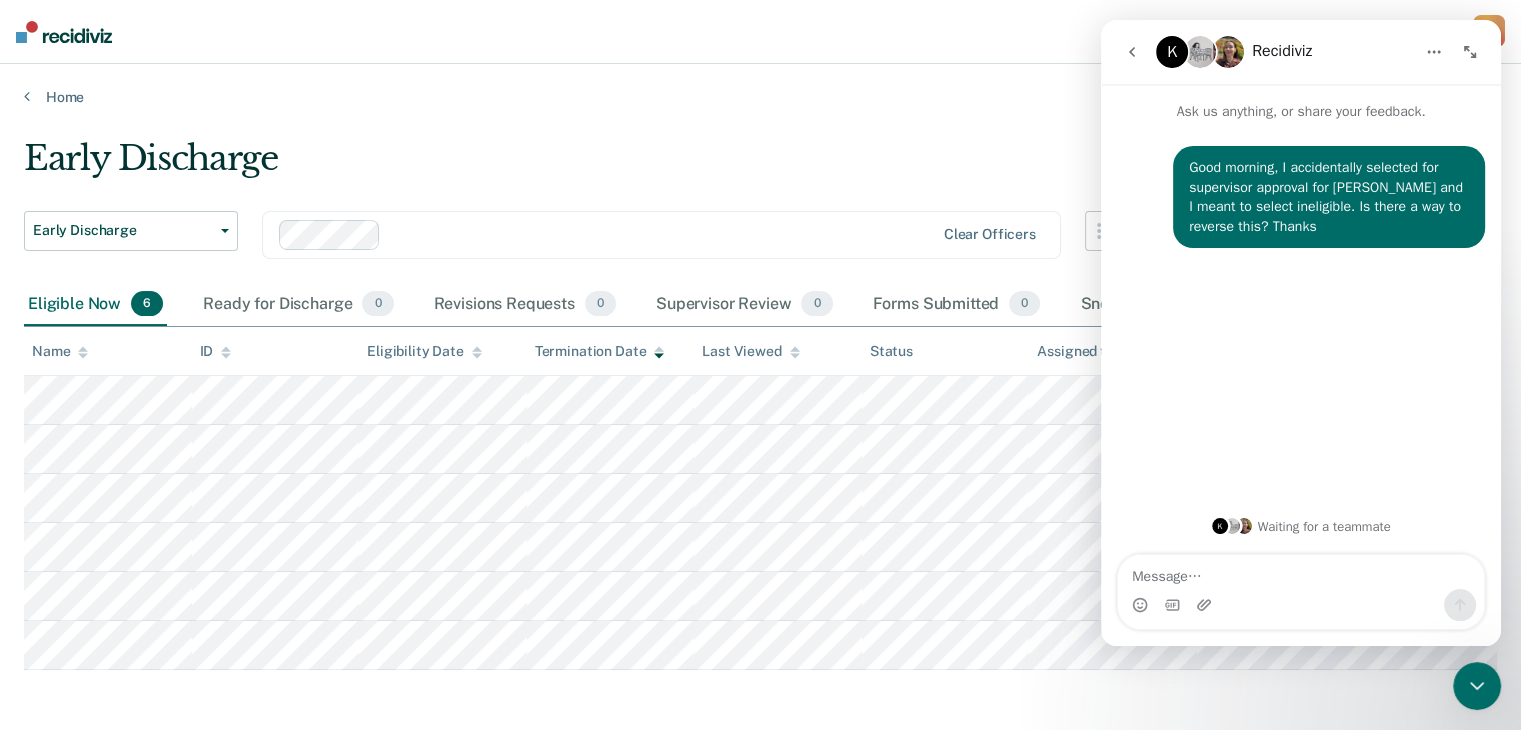 click 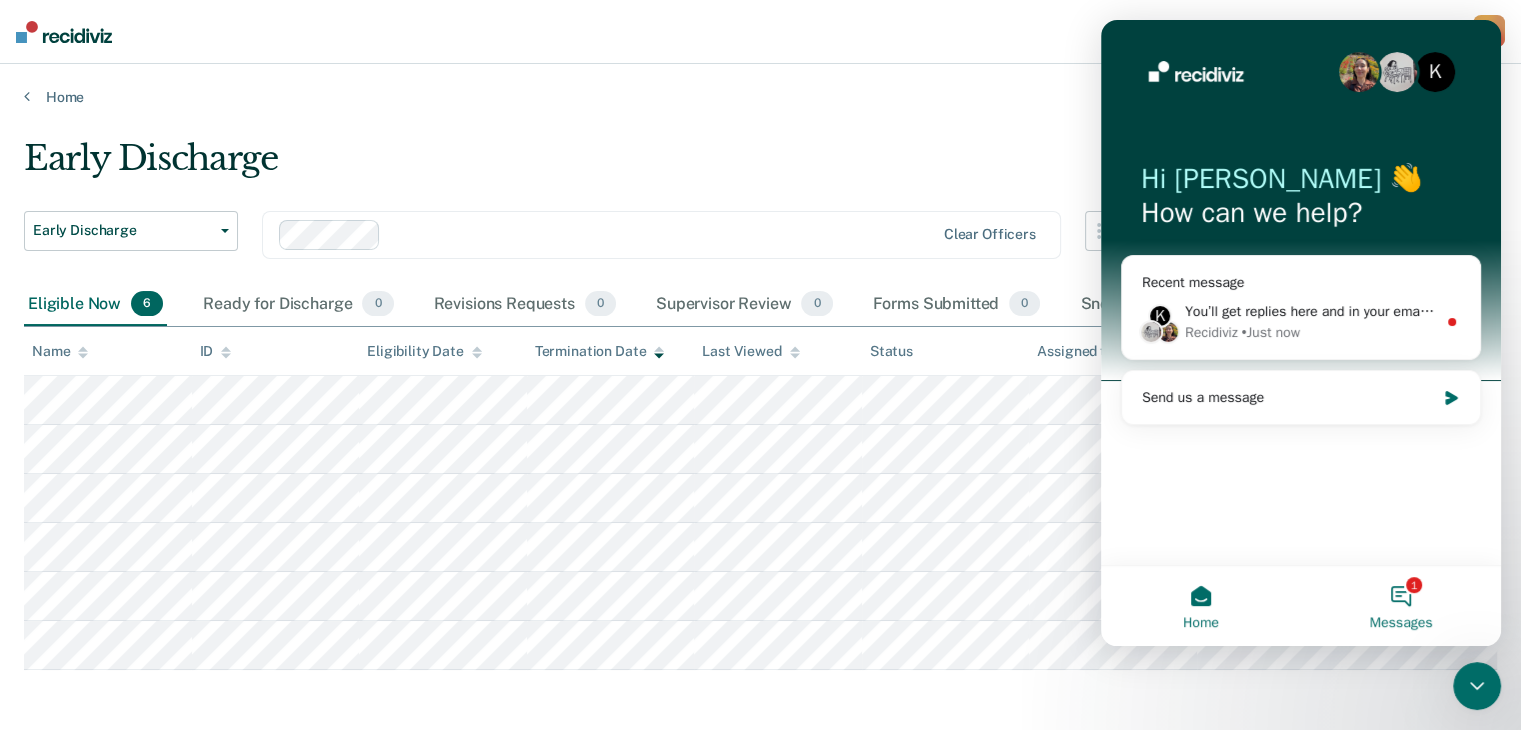 click on "1 Messages" at bounding box center (1401, 606) 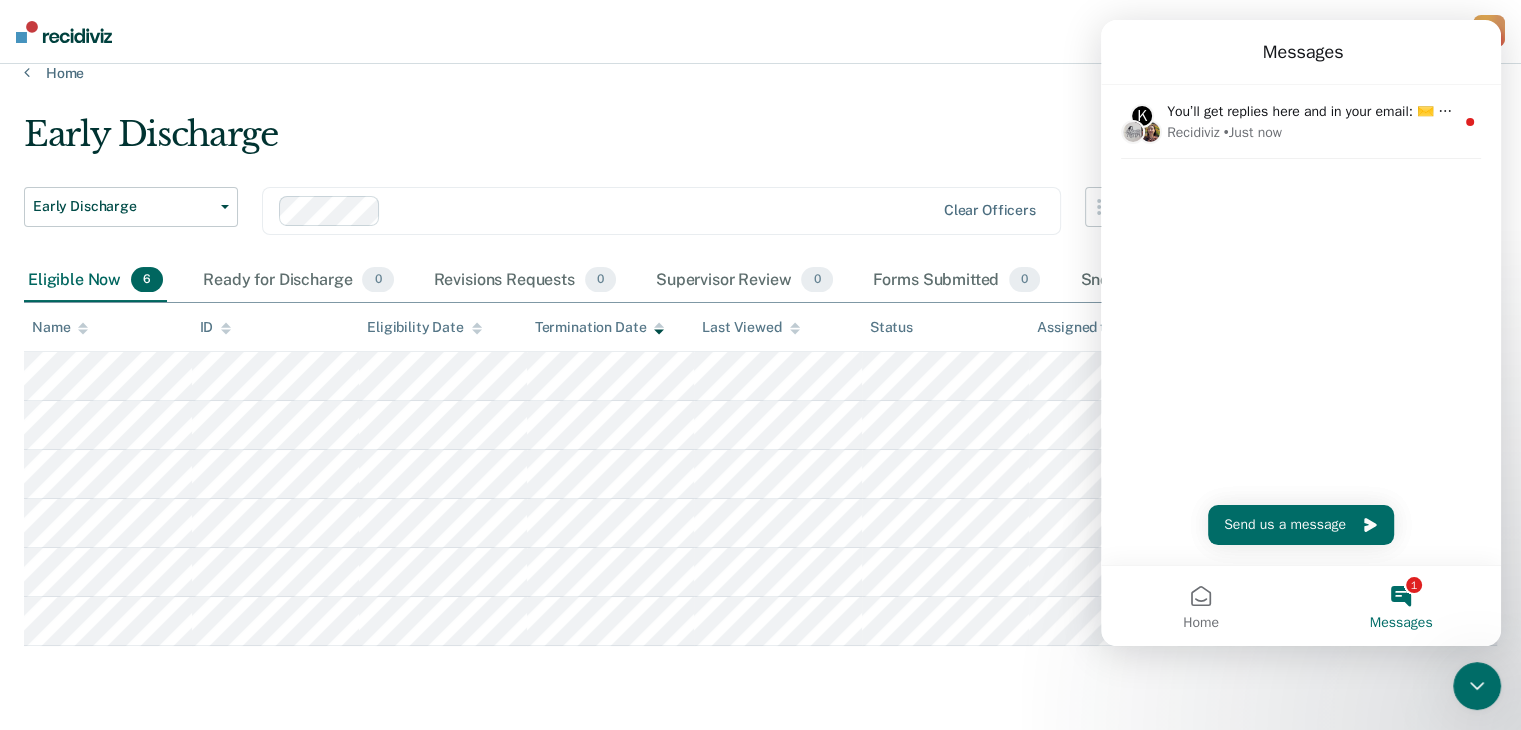 scroll, scrollTop: 0, scrollLeft: 0, axis: both 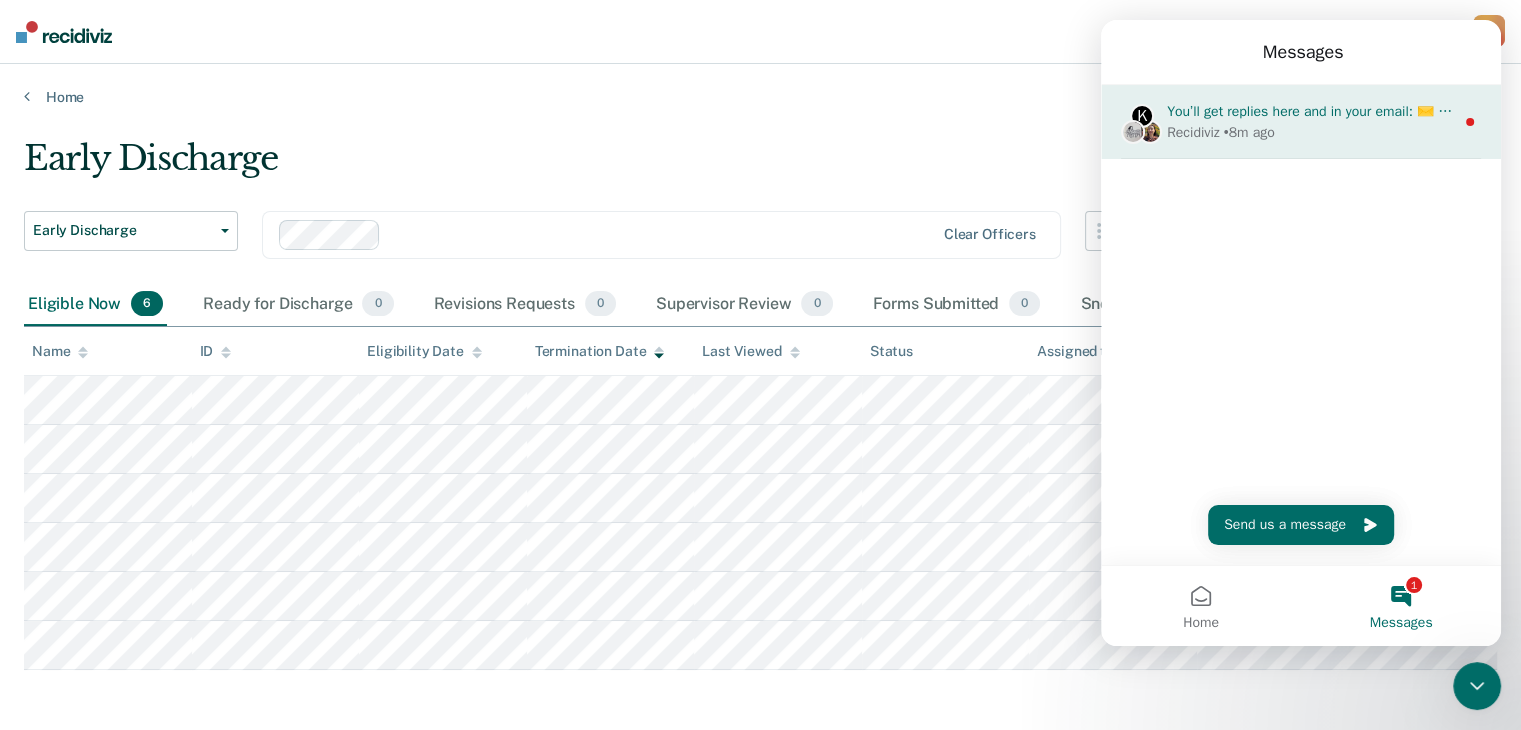 click on "You’ll get replies here and in your email: ✉️ [DATE][EMAIL_ADDRESS][US_STATE][DOMAIN_NAME] The team will be back 🕒 In 30 minutes" at bounding box center (1590, 111) 